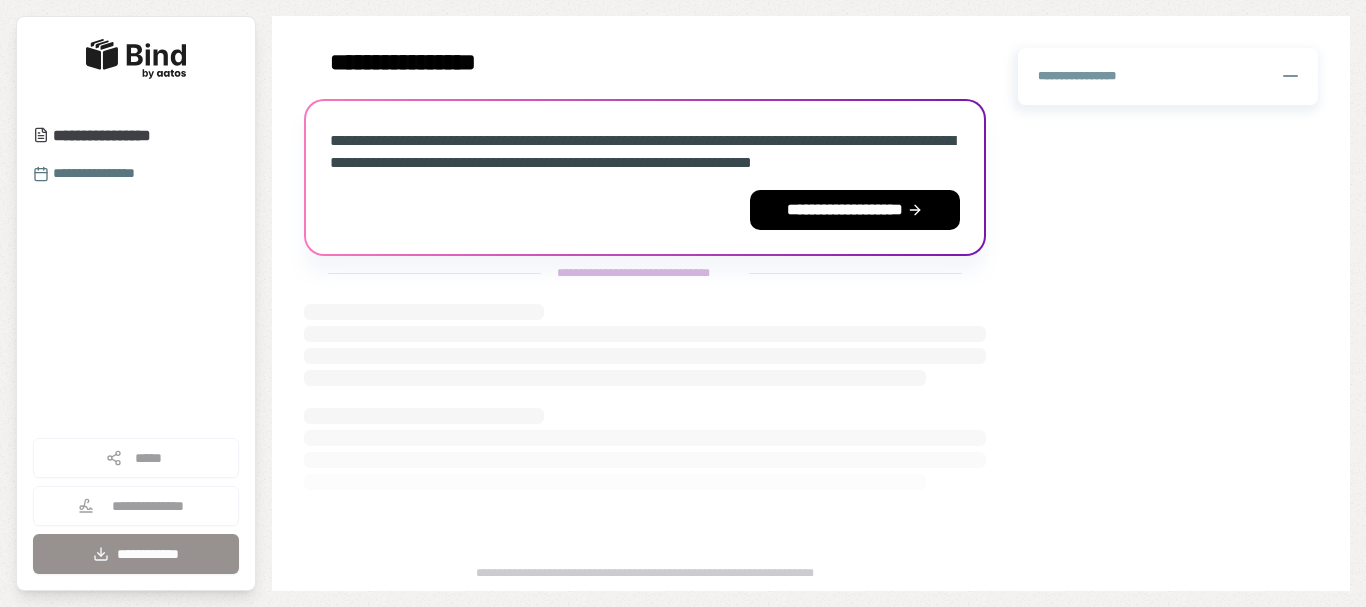 scroll, scrollTop: 0, scrollLeft: 0, axis: both 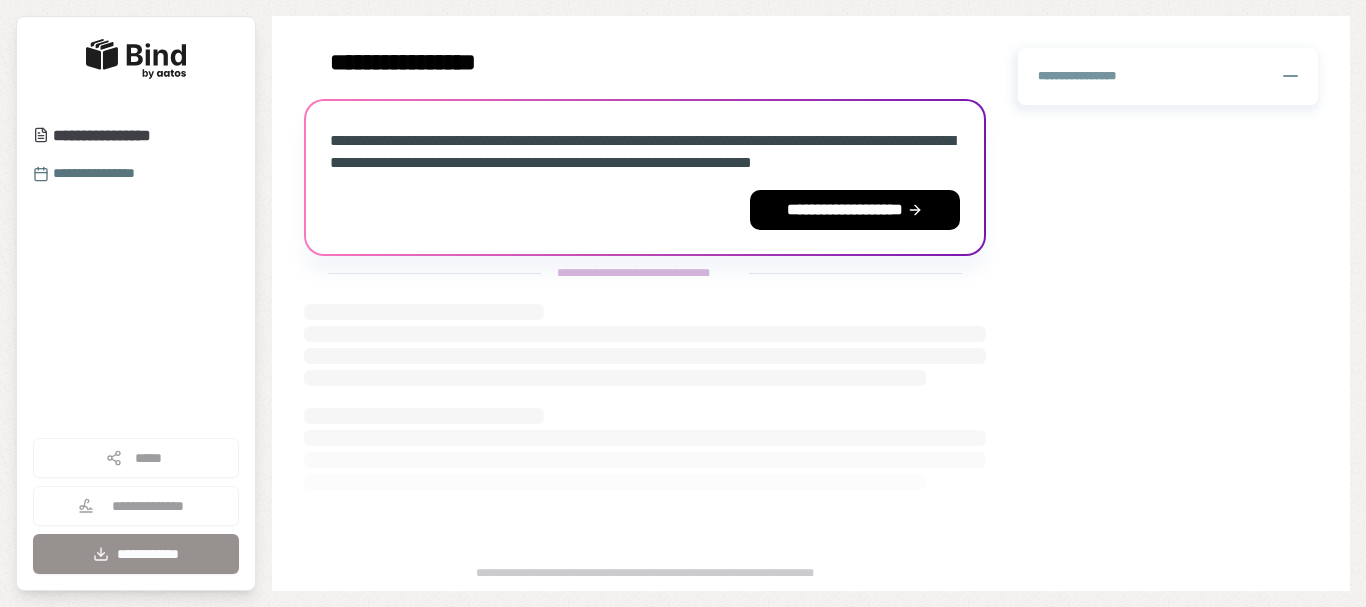 click on "**********" at bounding box center (855, 210) 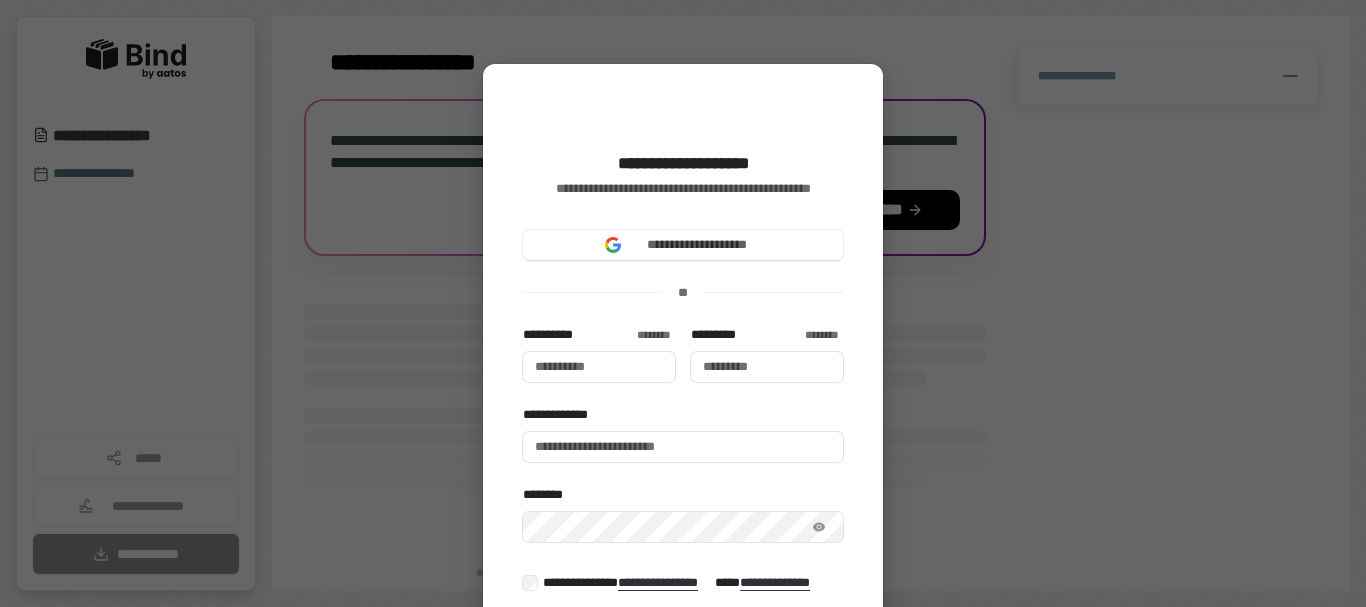 type 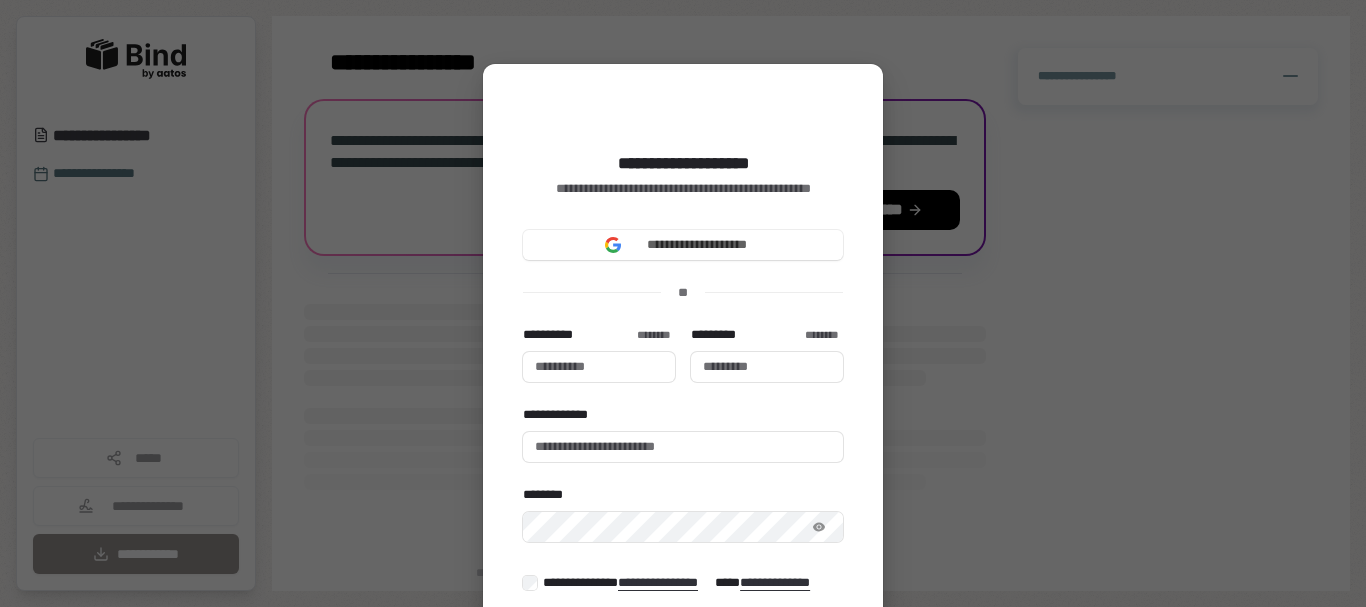 type 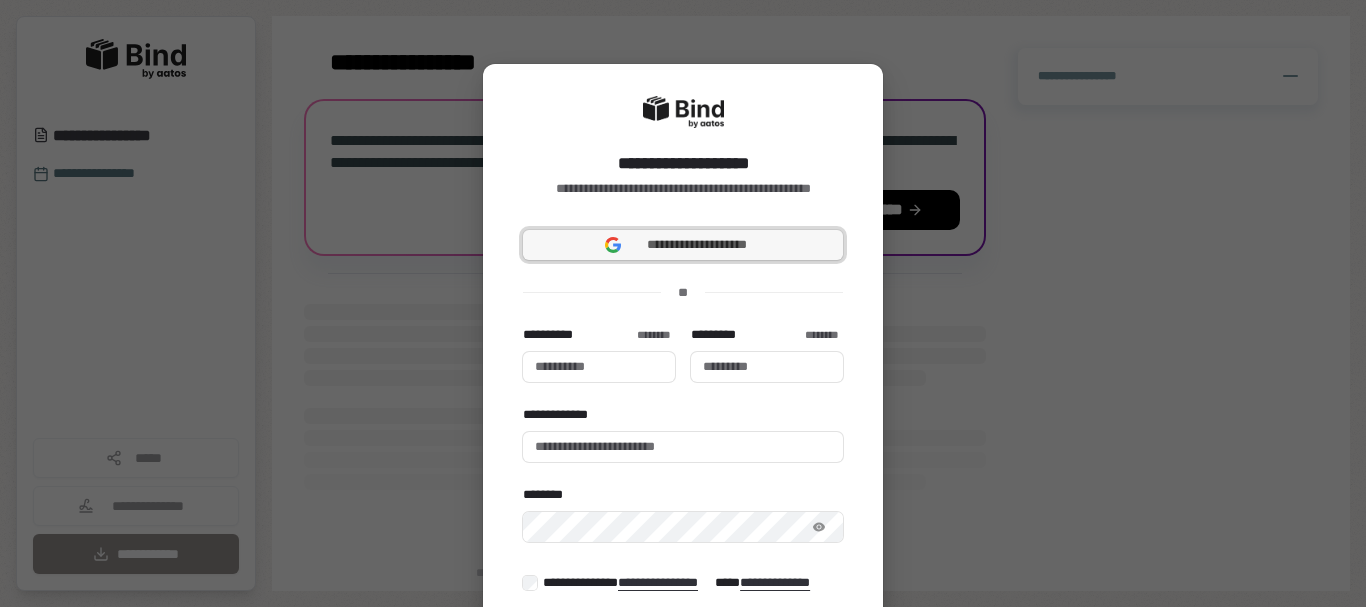 click on "**********" at bounding box center [697, 245] 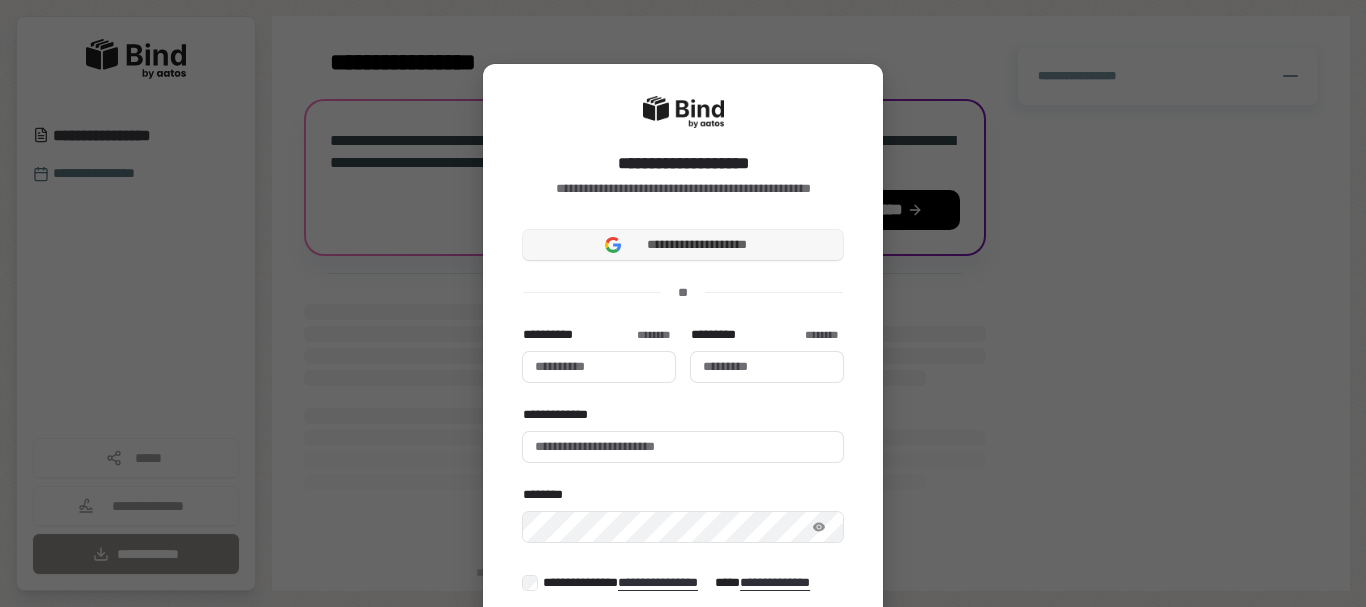 type 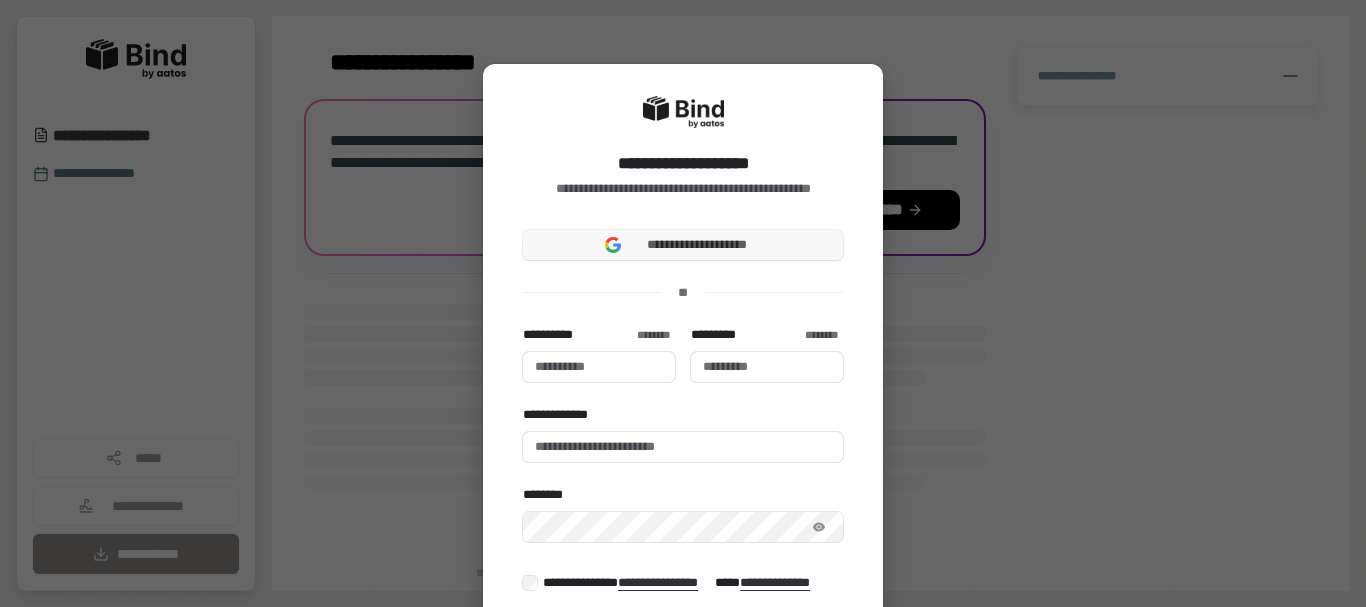 type 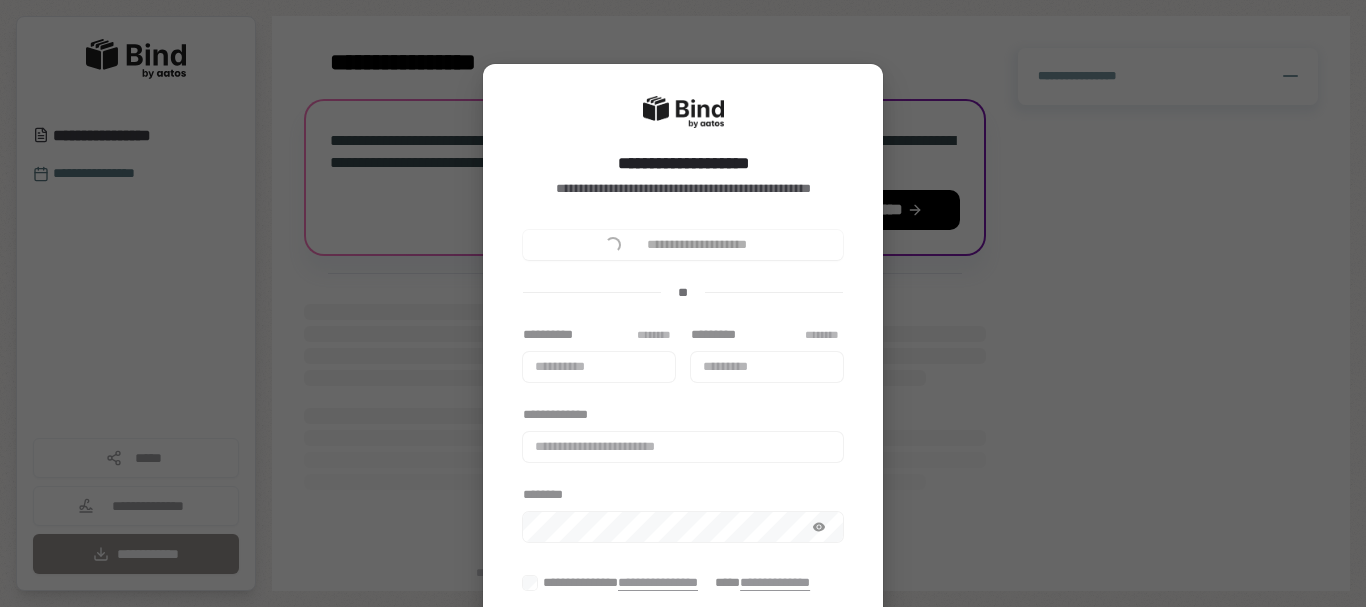 click on "**********" at bounding box center (599, 354) 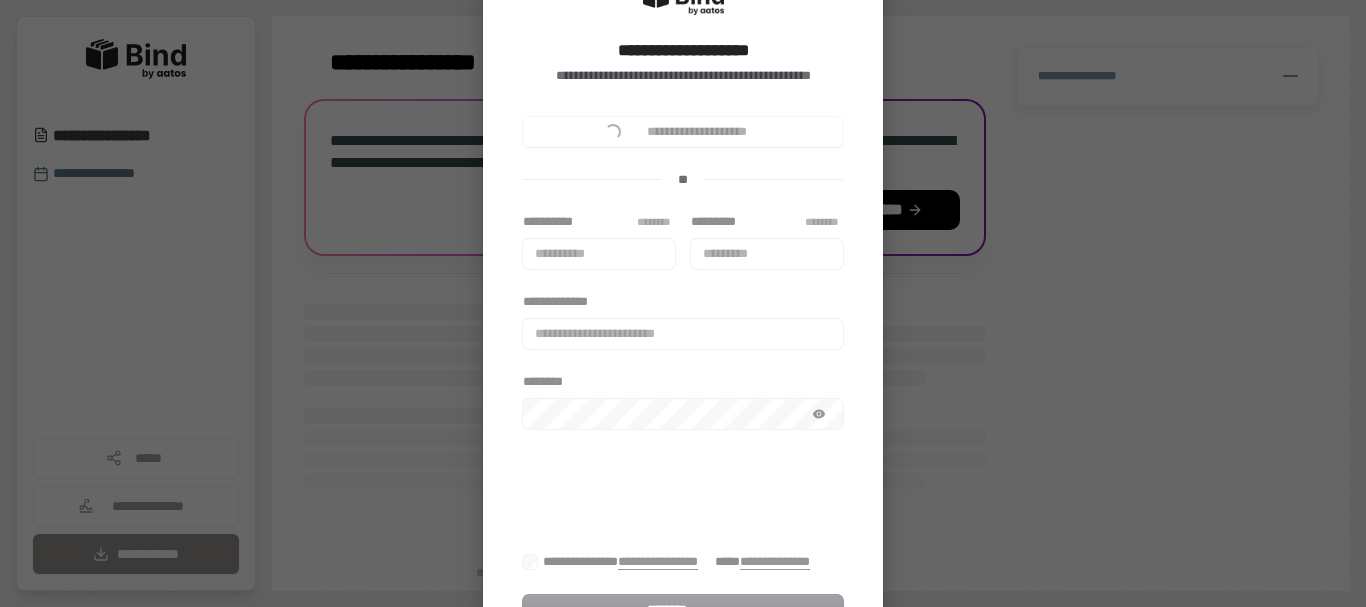 scroll, scrollTop: 116, scrollLeft: 0, axis: vertical 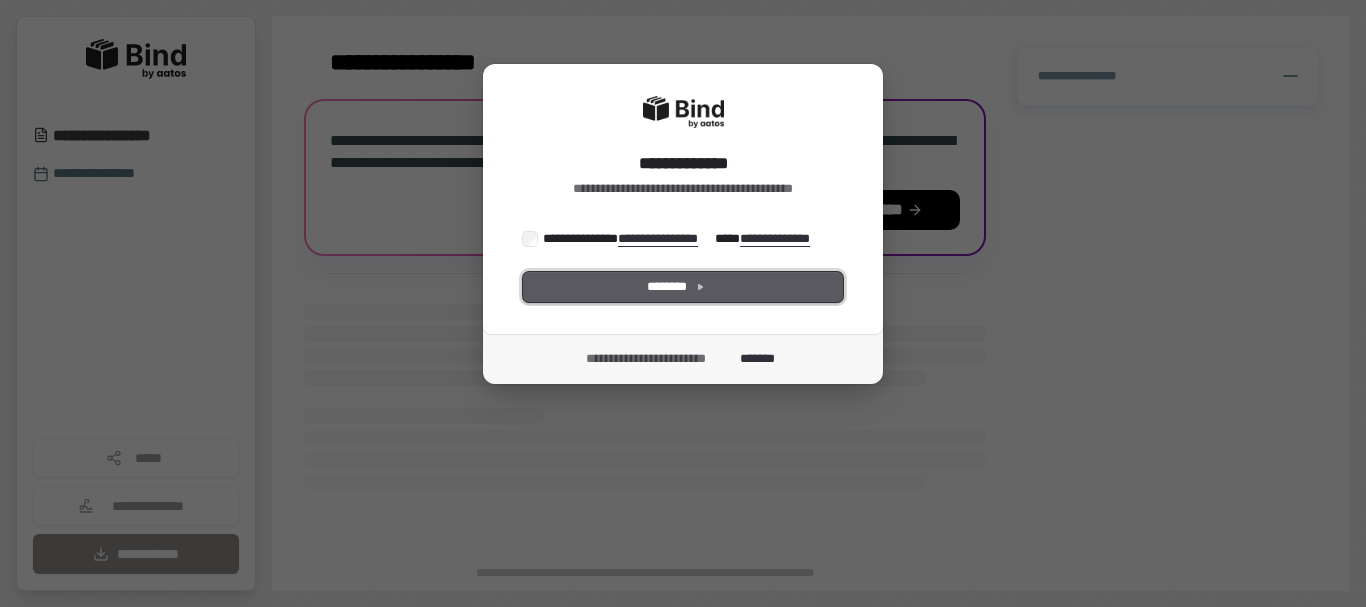 click on "********" at bounding box center [683, 287] 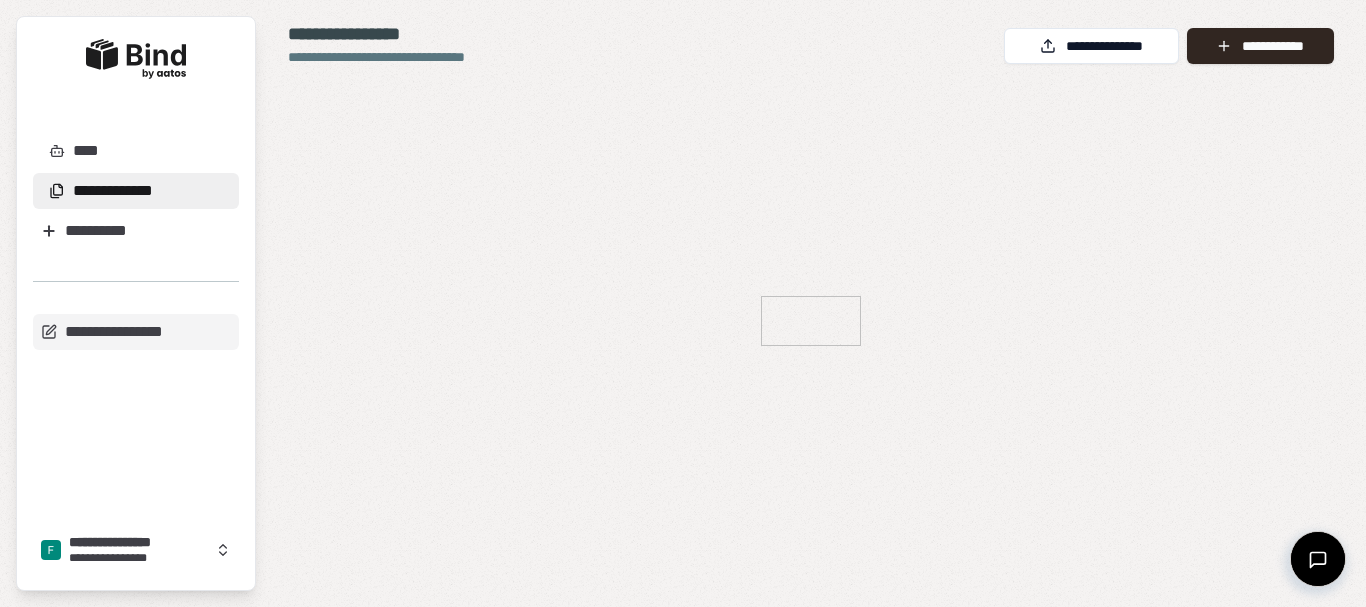 scroll, scrollTop: 0, scrollLeft: 0, axis: both 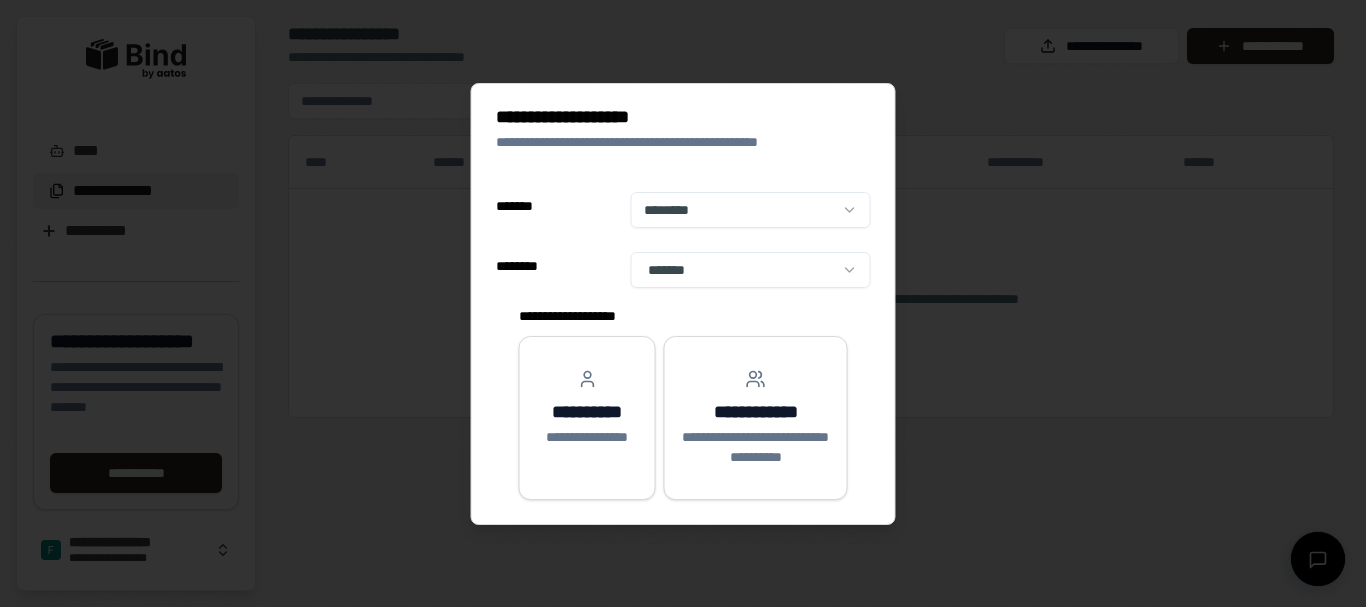 click on "**********" at bounding box center (683, 303) 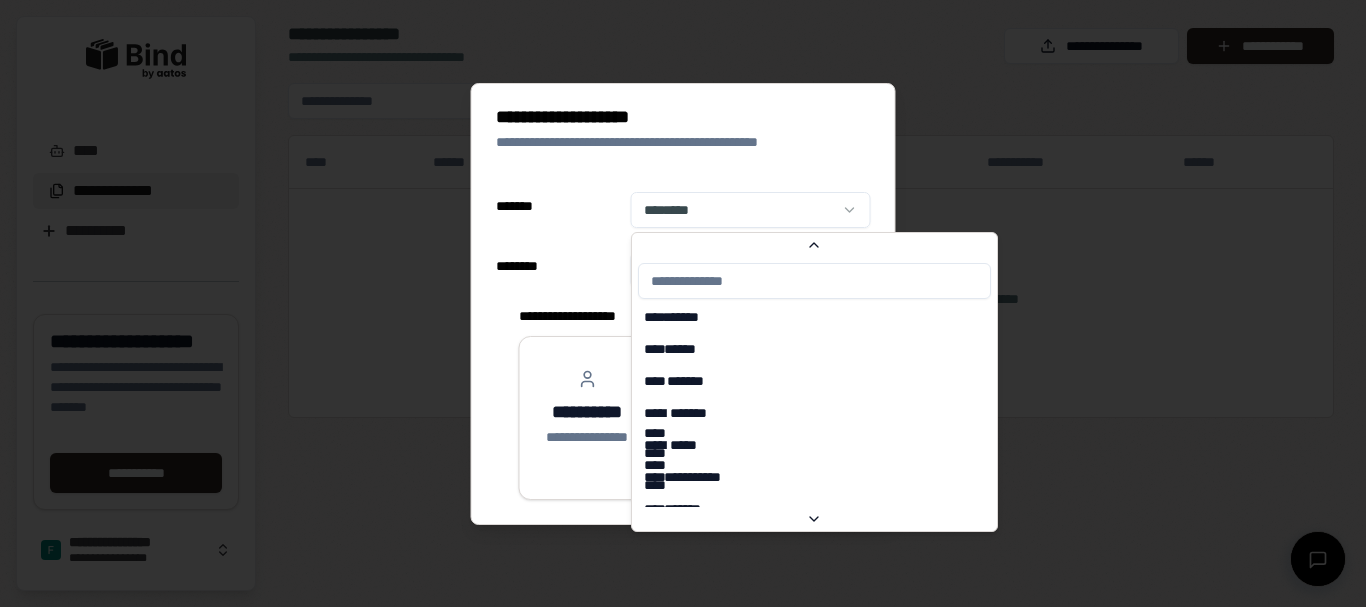 scroll, scrollTop: 3378, scrollLeft: 0, axis: vertical 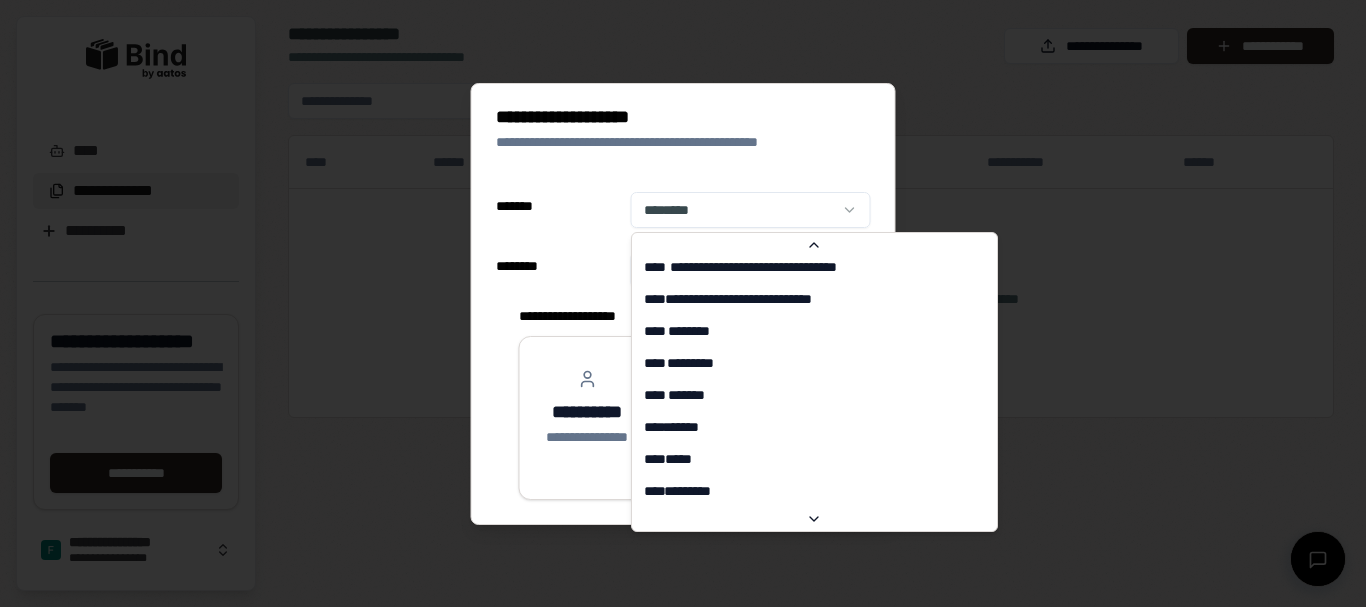 click 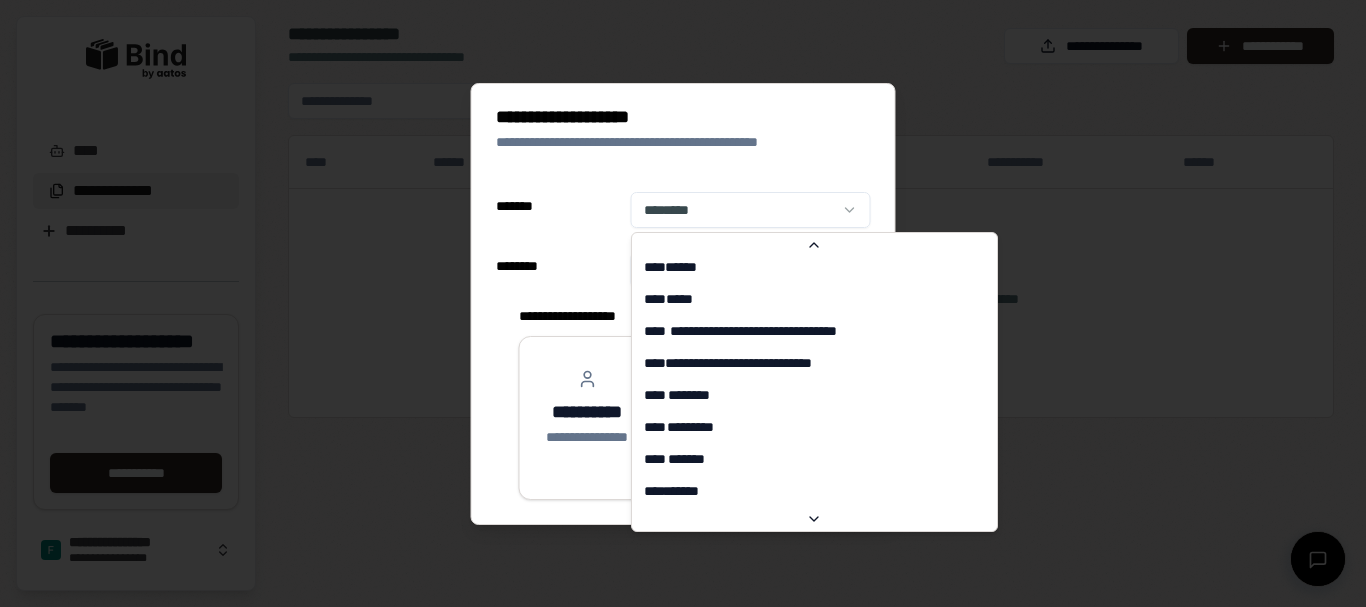 scroll, scrollTop: 3058, scrollLeft: 0, axis: vertical 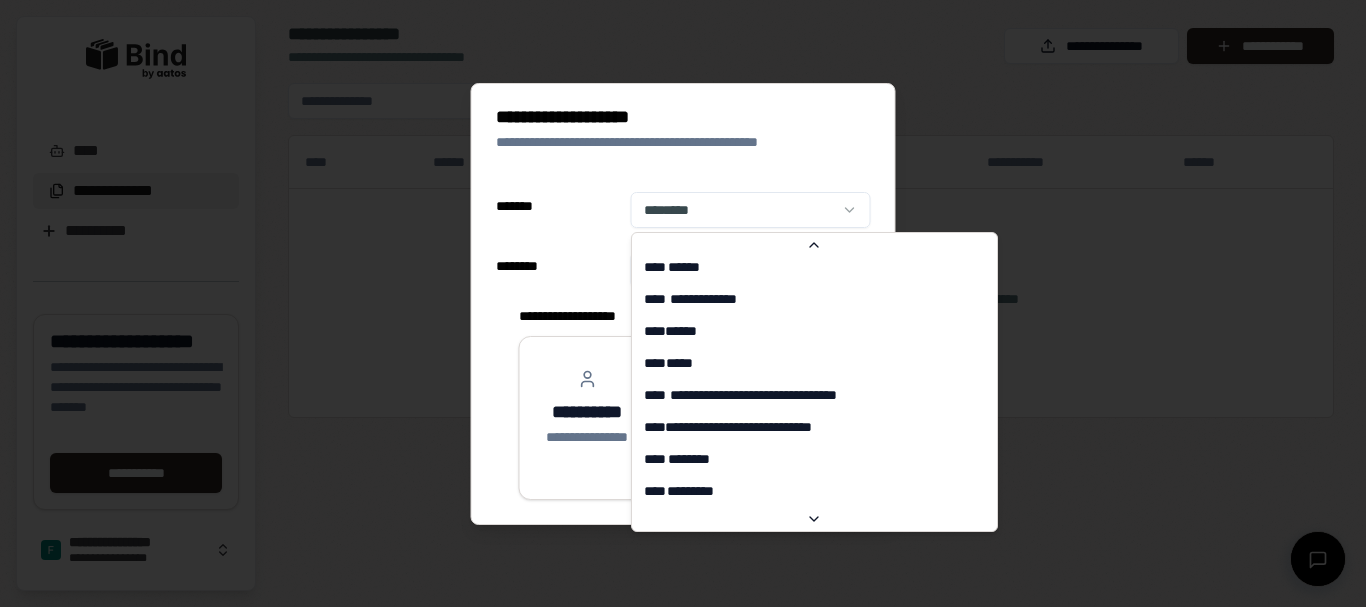 select on "**" 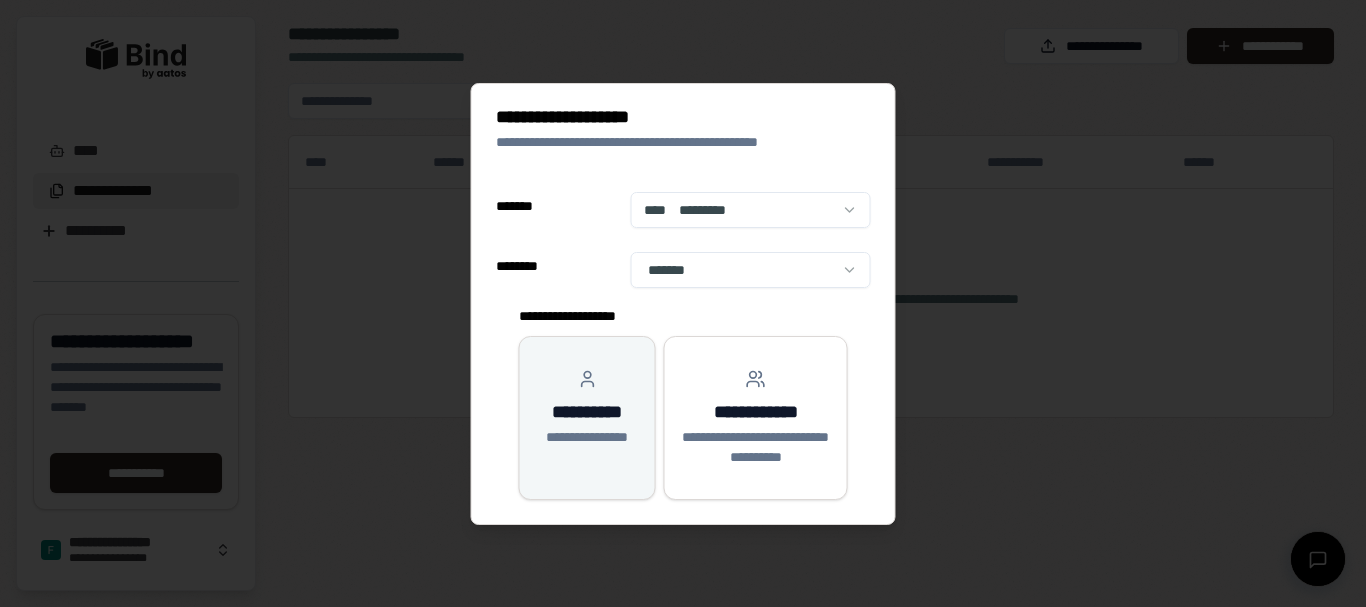 click on "**********" at bounding box center (587, 437) 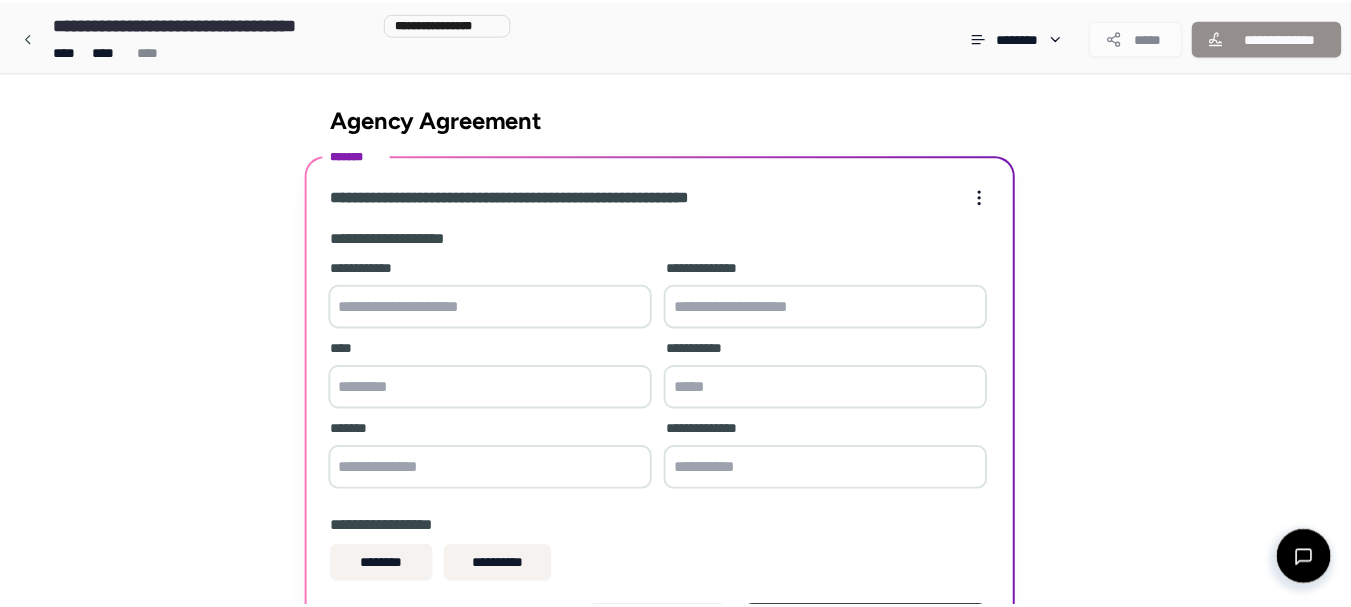 scroll, scrollTop: 144, scrollLeft: 0, axis: vertical 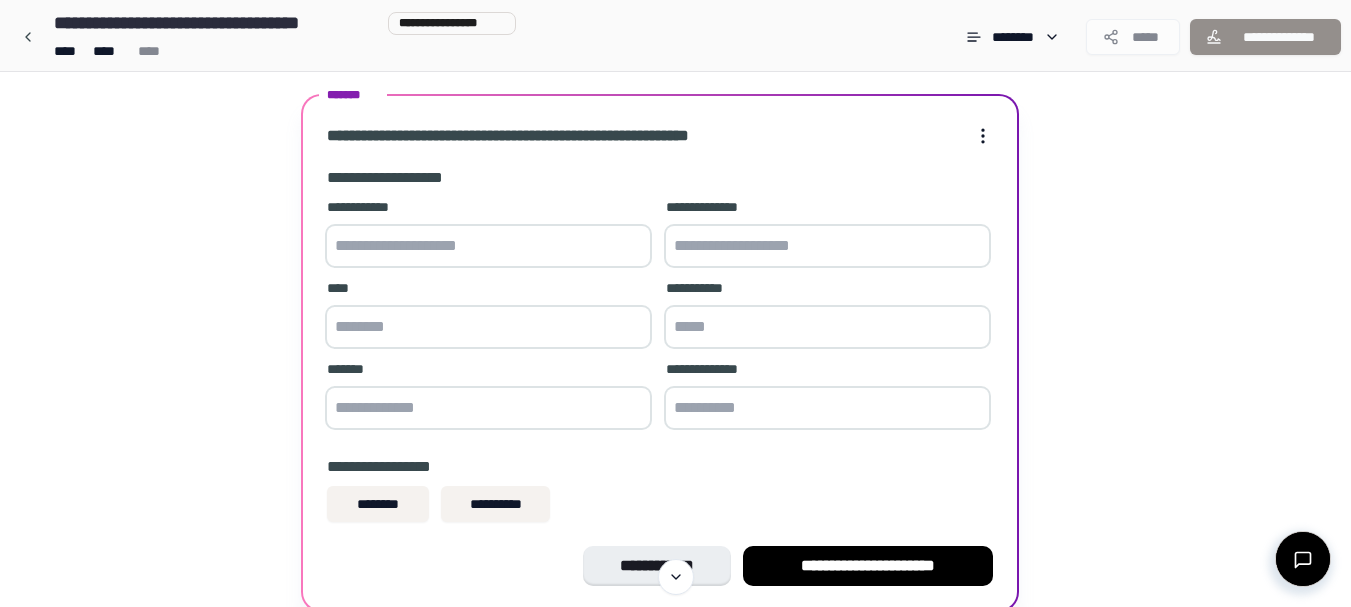click at bounding box center (827, 246) 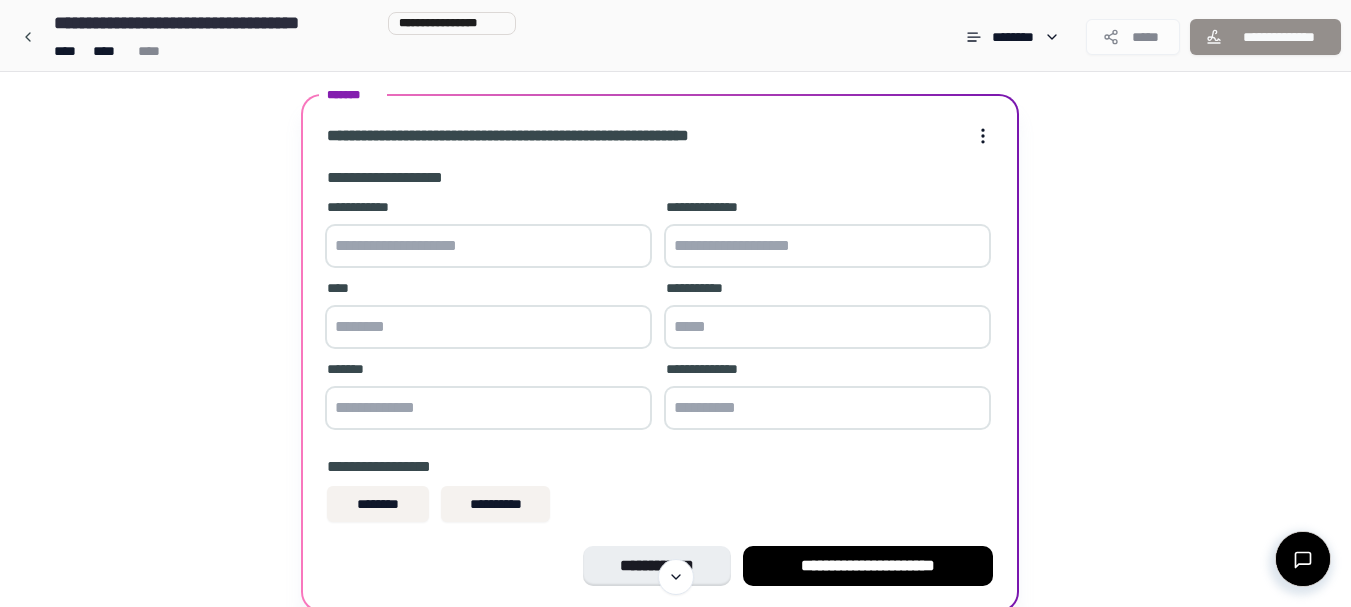 paste on "**********" 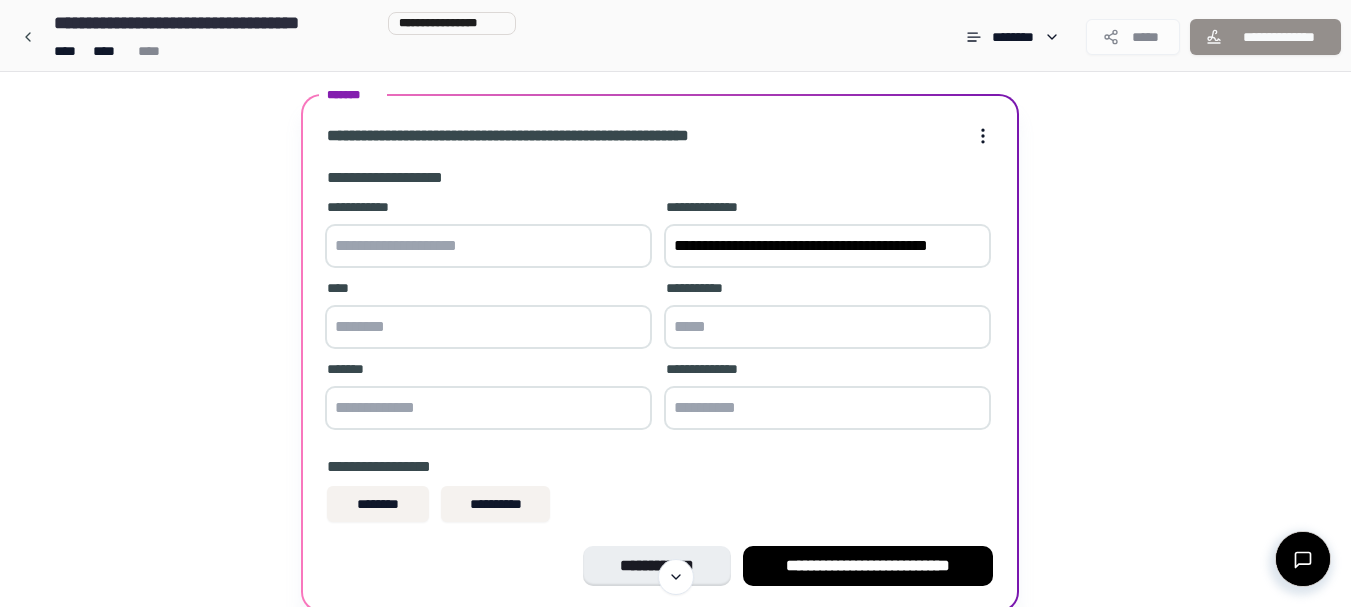 type on "**********" 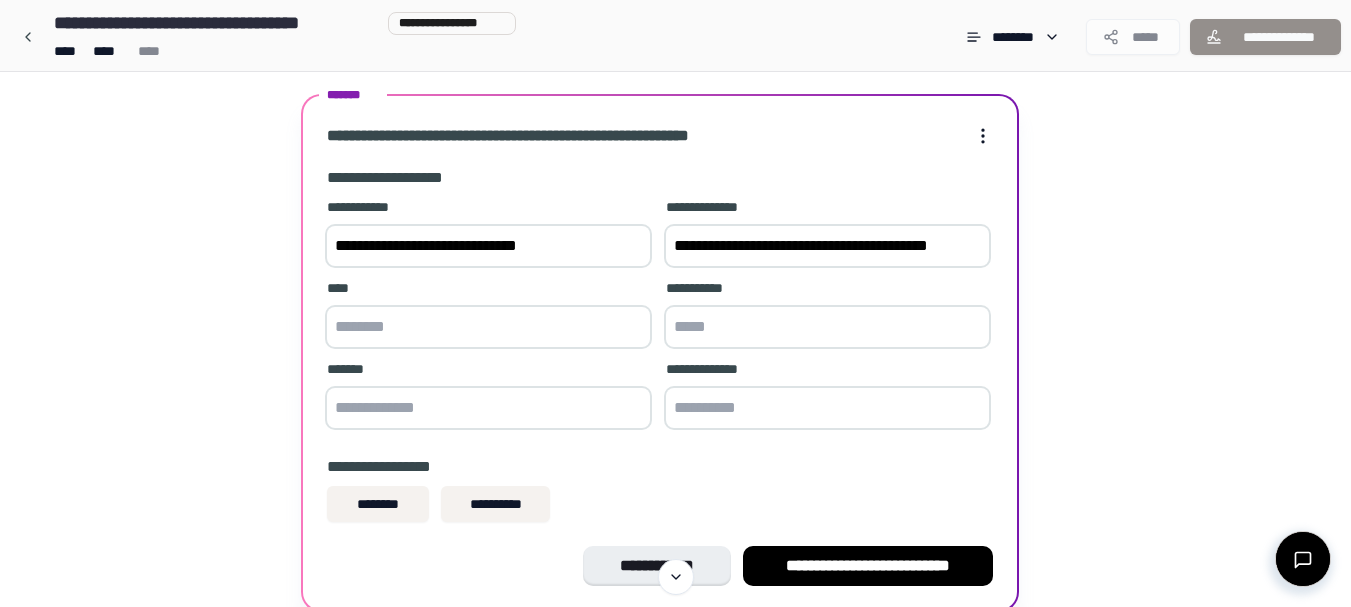 type on "**********" 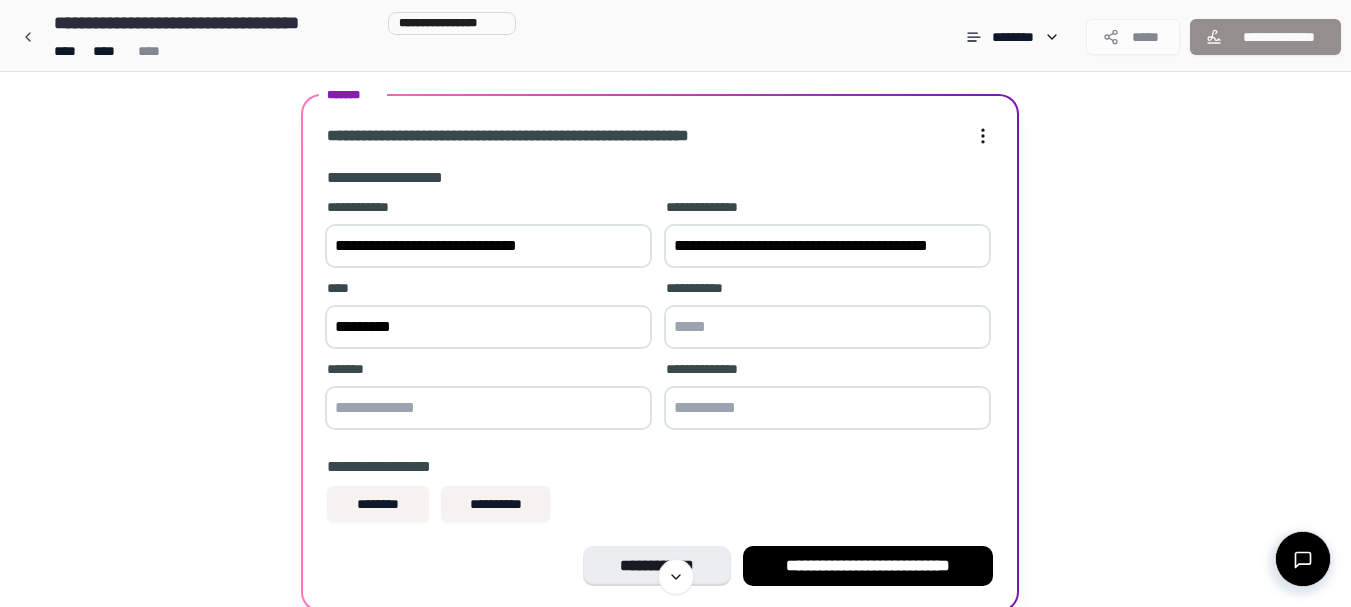 type on "*********" 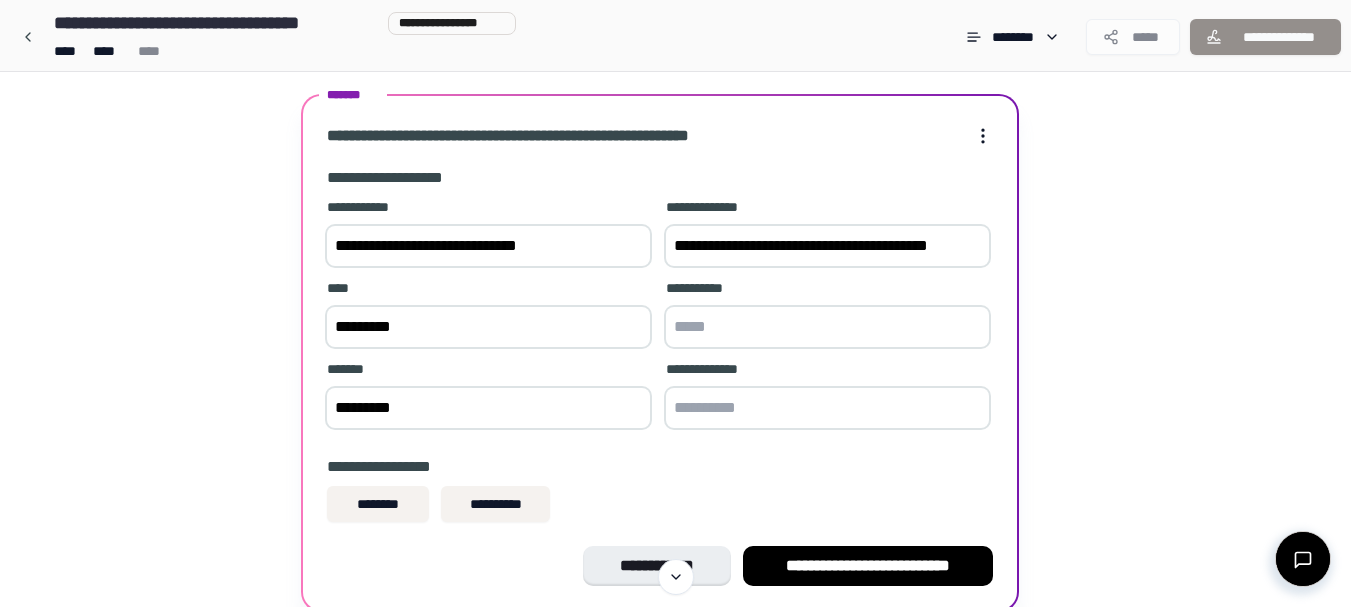 type on "*********" 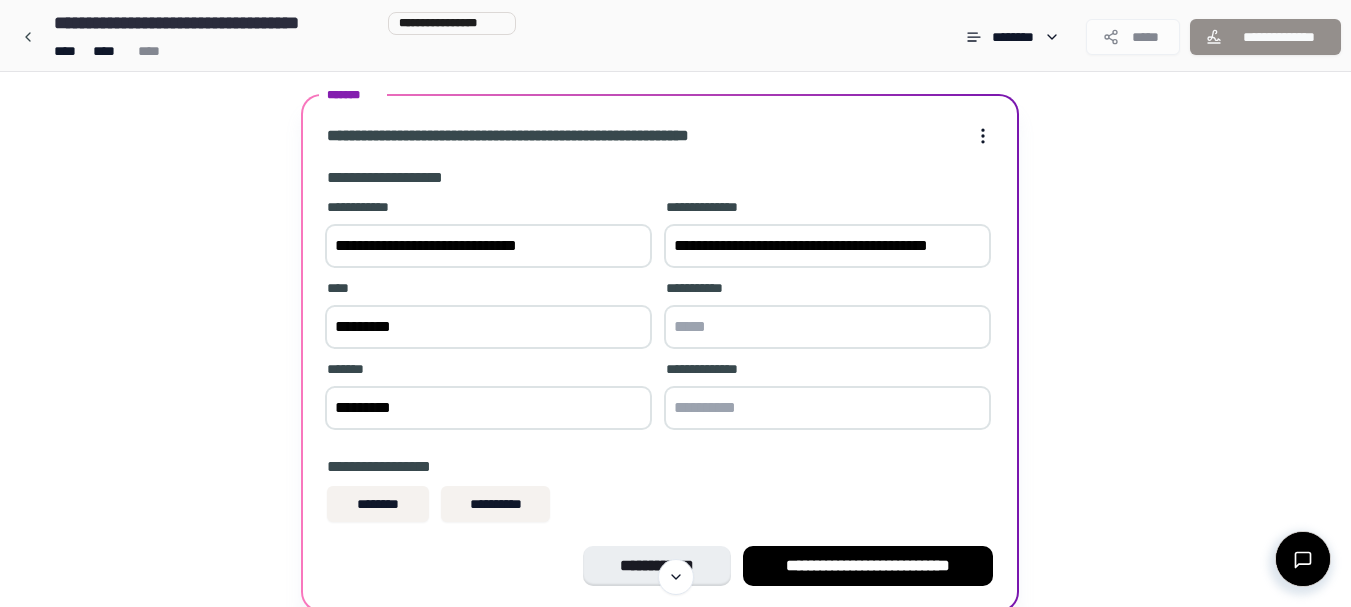 click at bounding box center (827, 327) 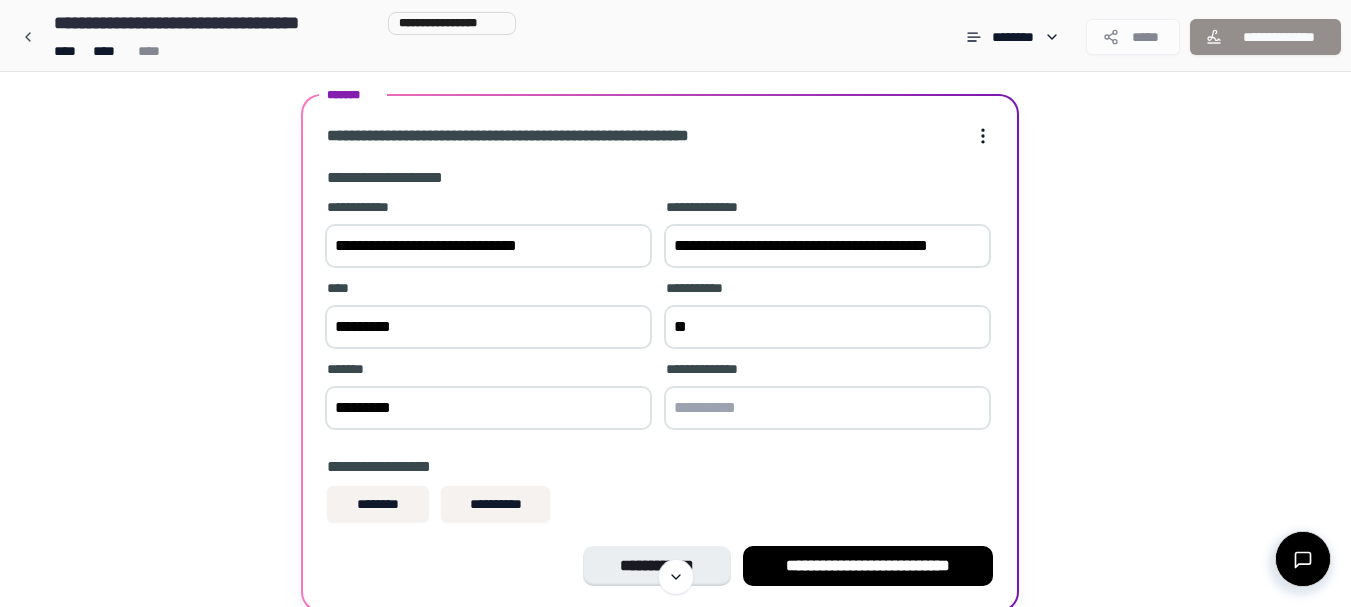 type on "*" 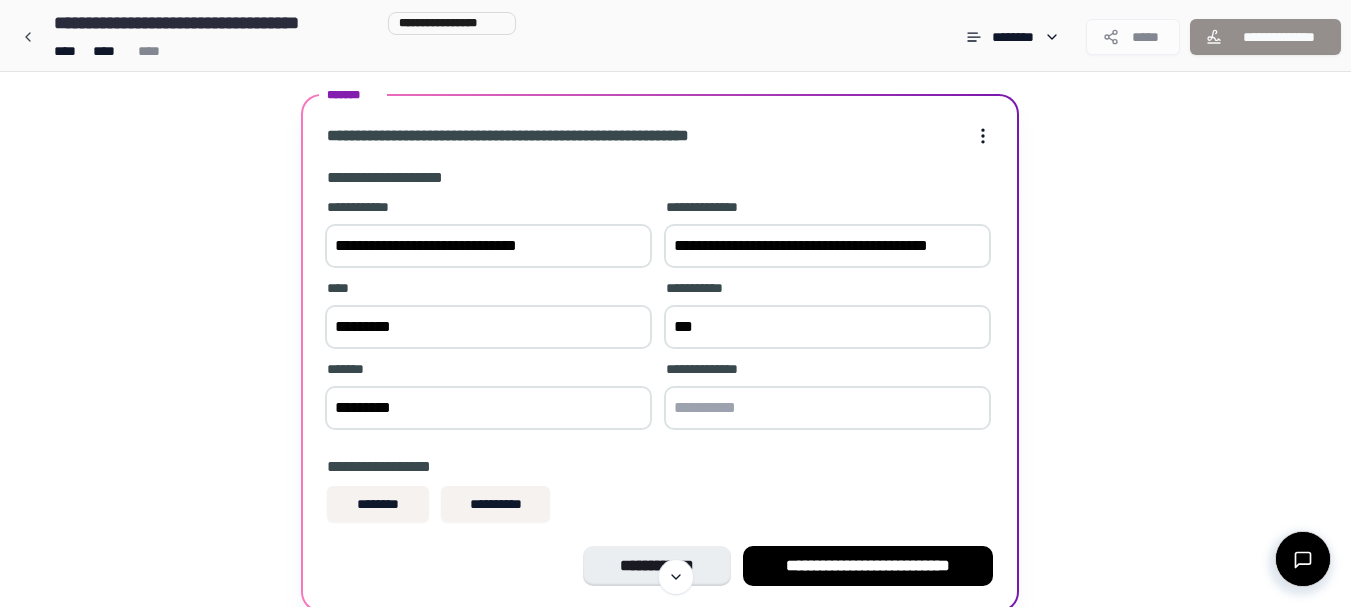 type on "***" 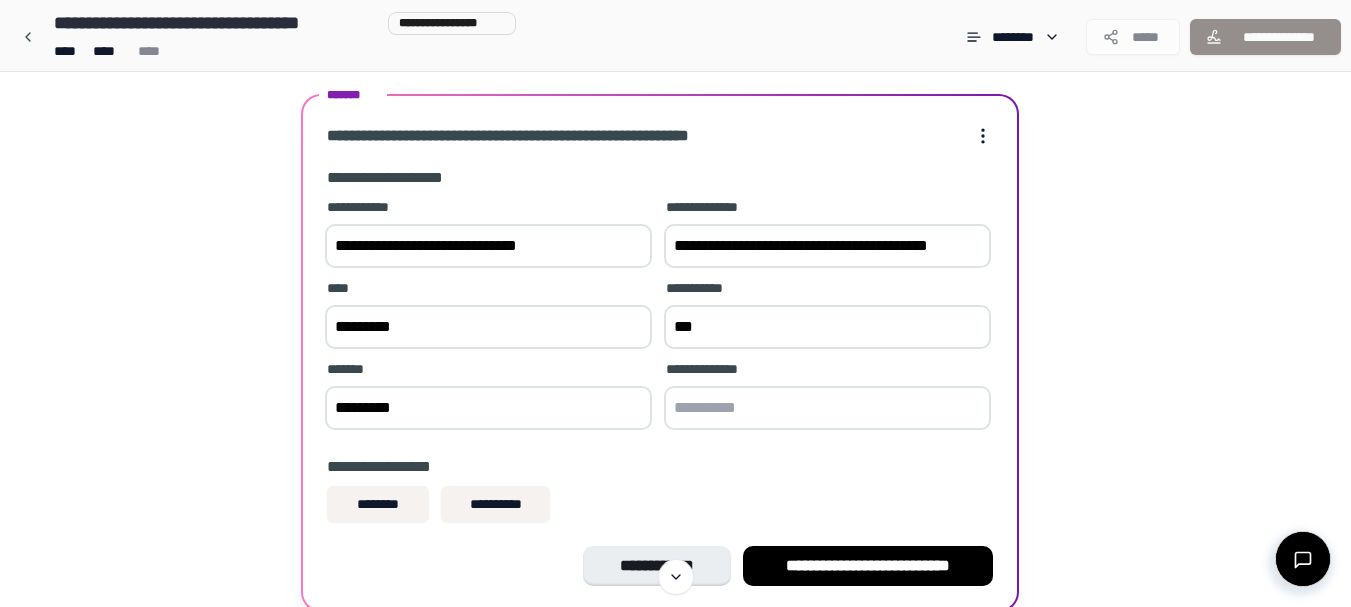 click at bounding box center [827, 408] 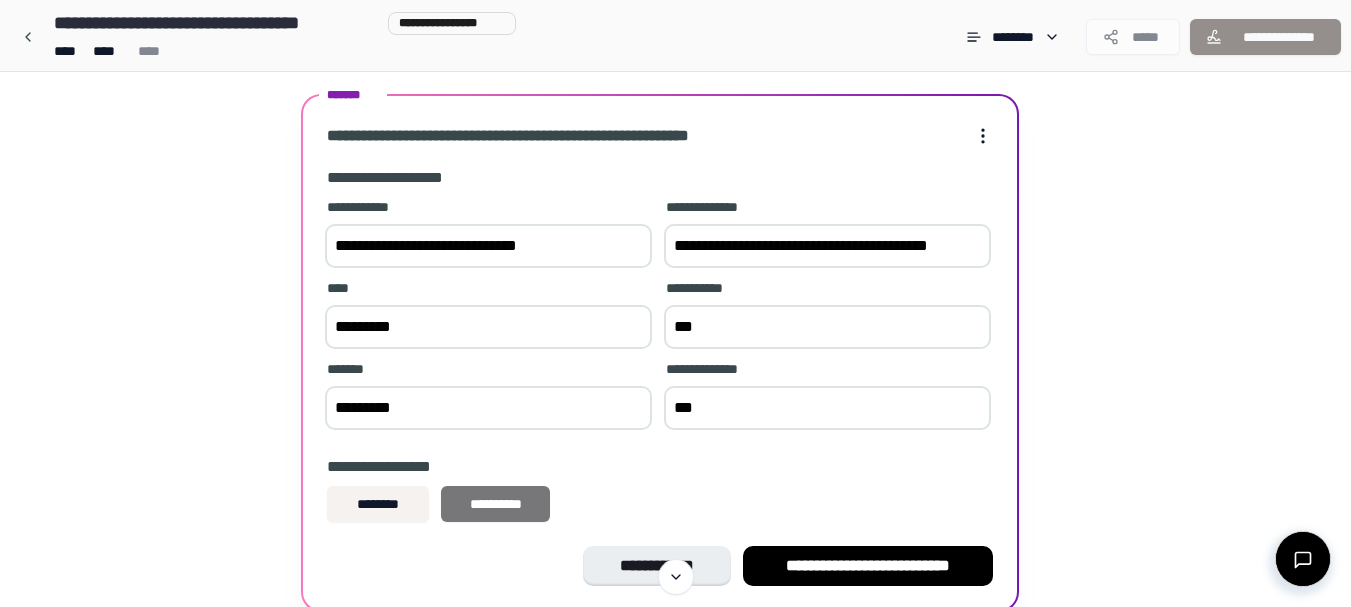 type on "***" 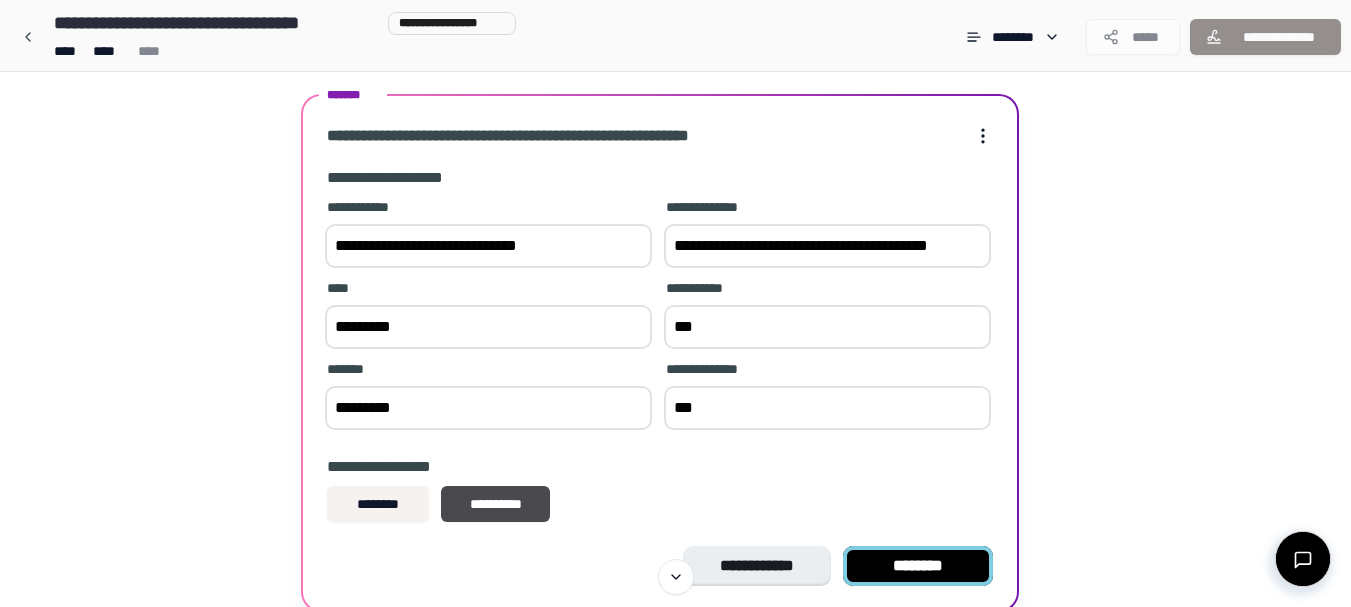 click on "********" at bounding box center [918, 566] 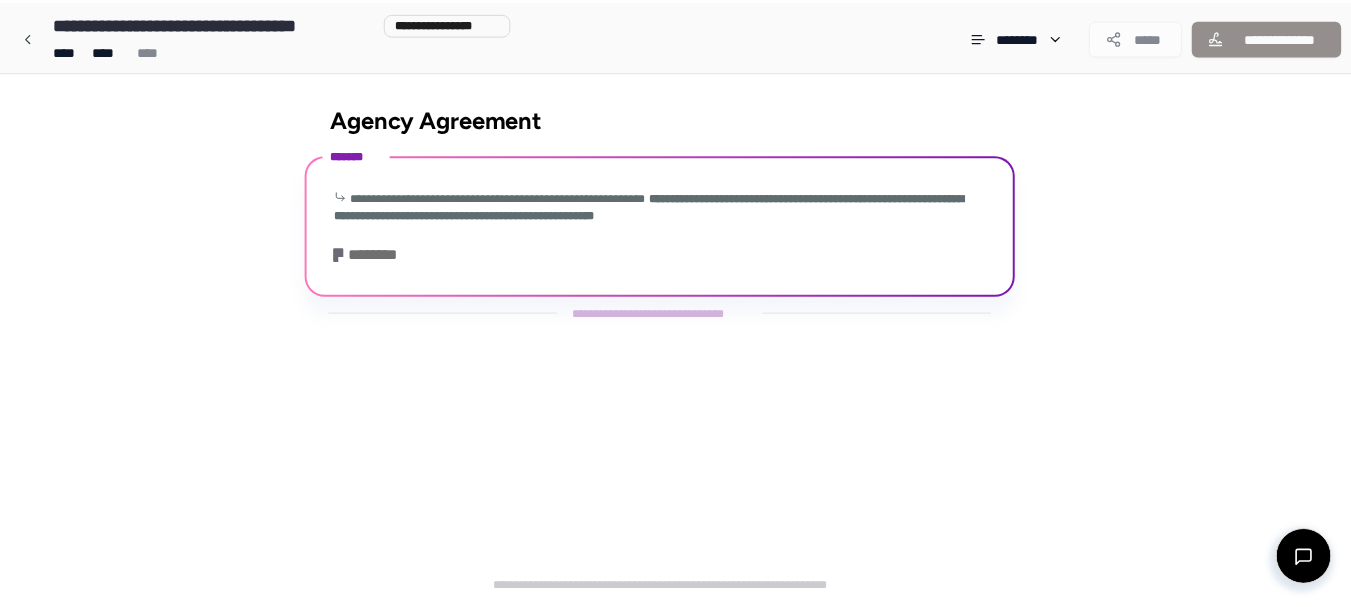 scroll, scrollTop: 66, scrollLeft: 0, axis: vertical 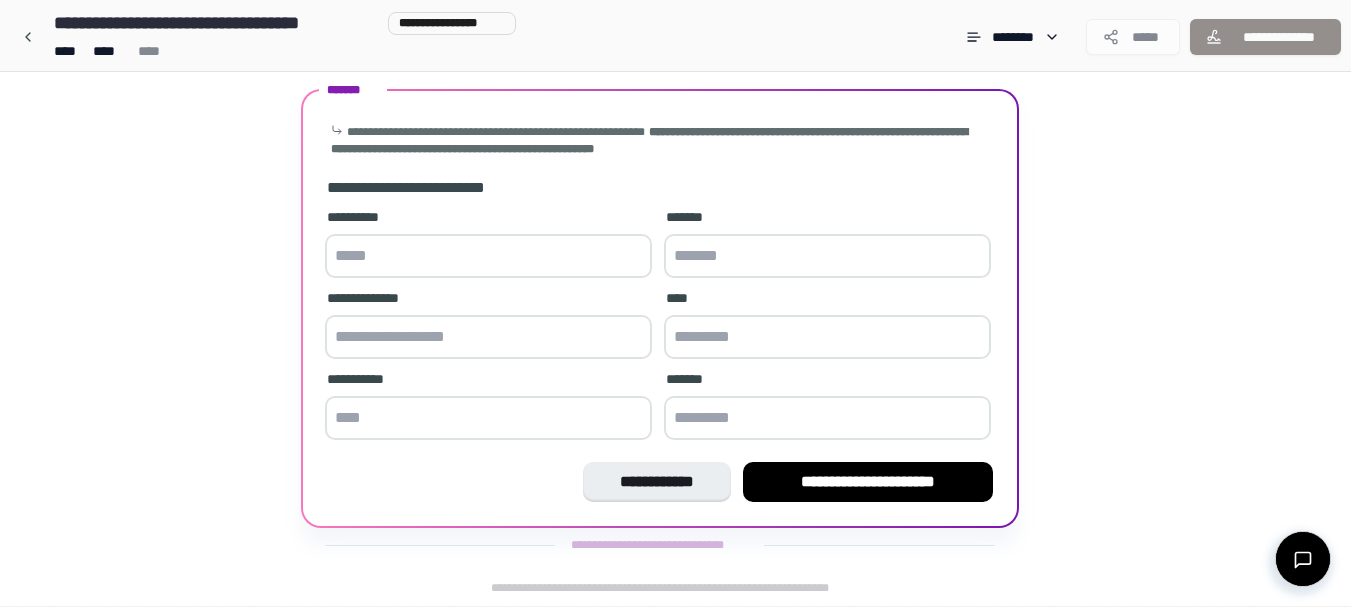 click on "**********" at bounding box center (660, 306) 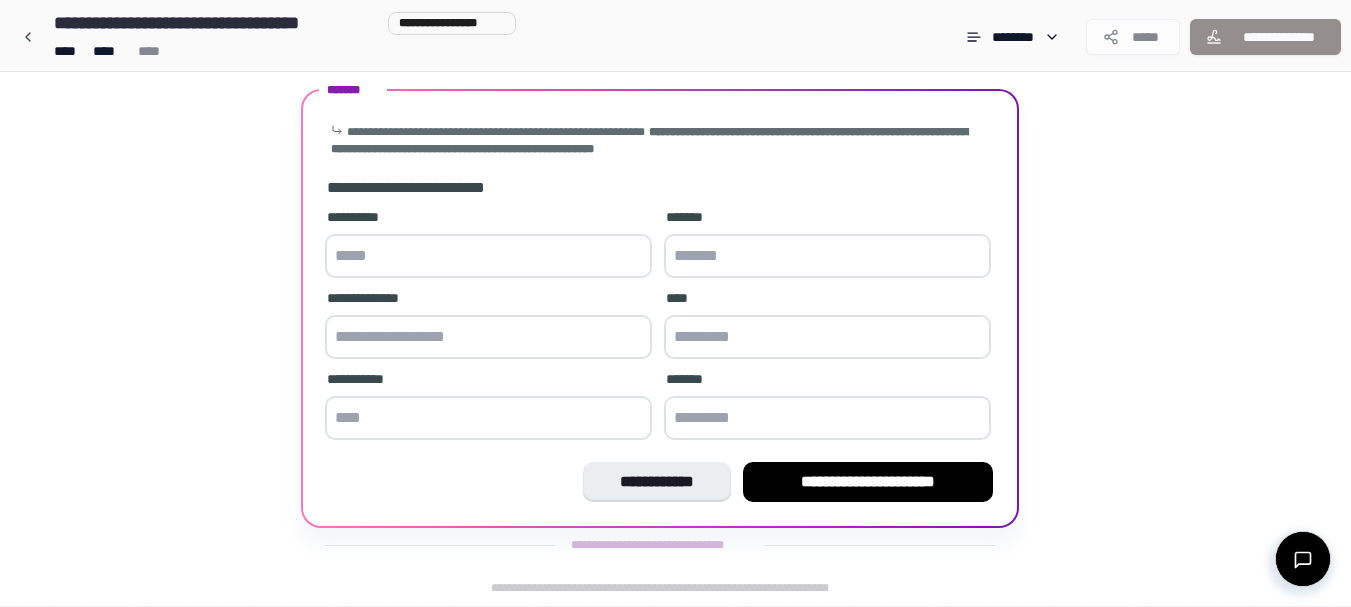 click at bounding box center (488, 256) 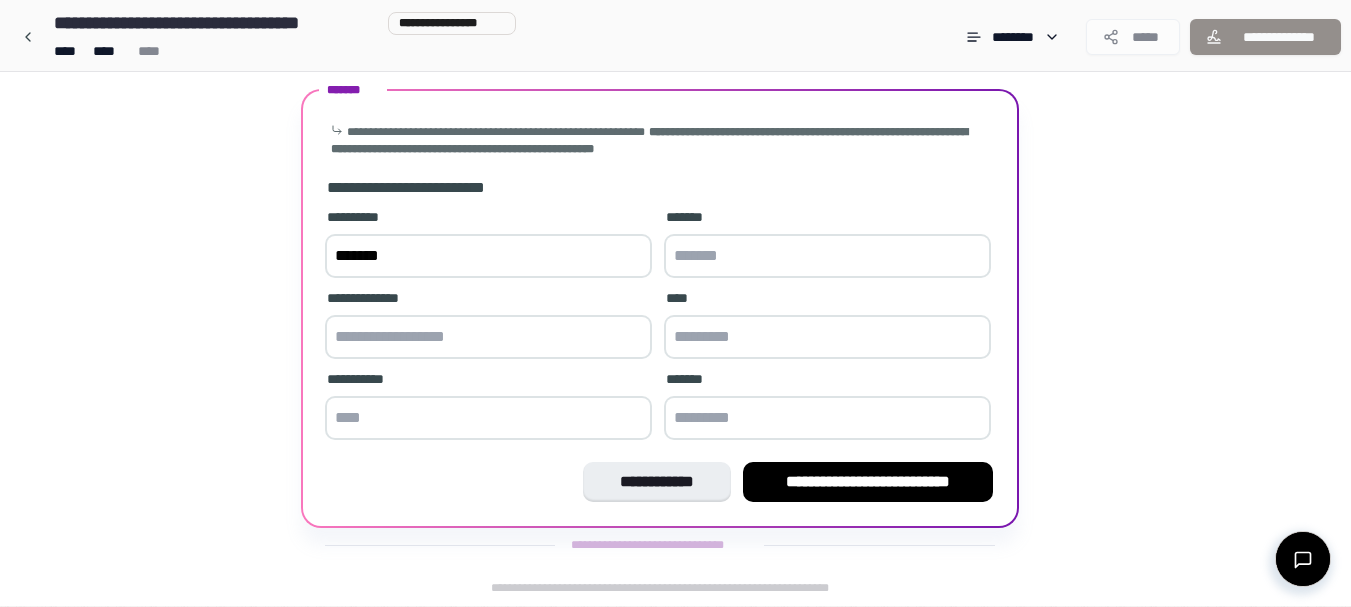type on "******" 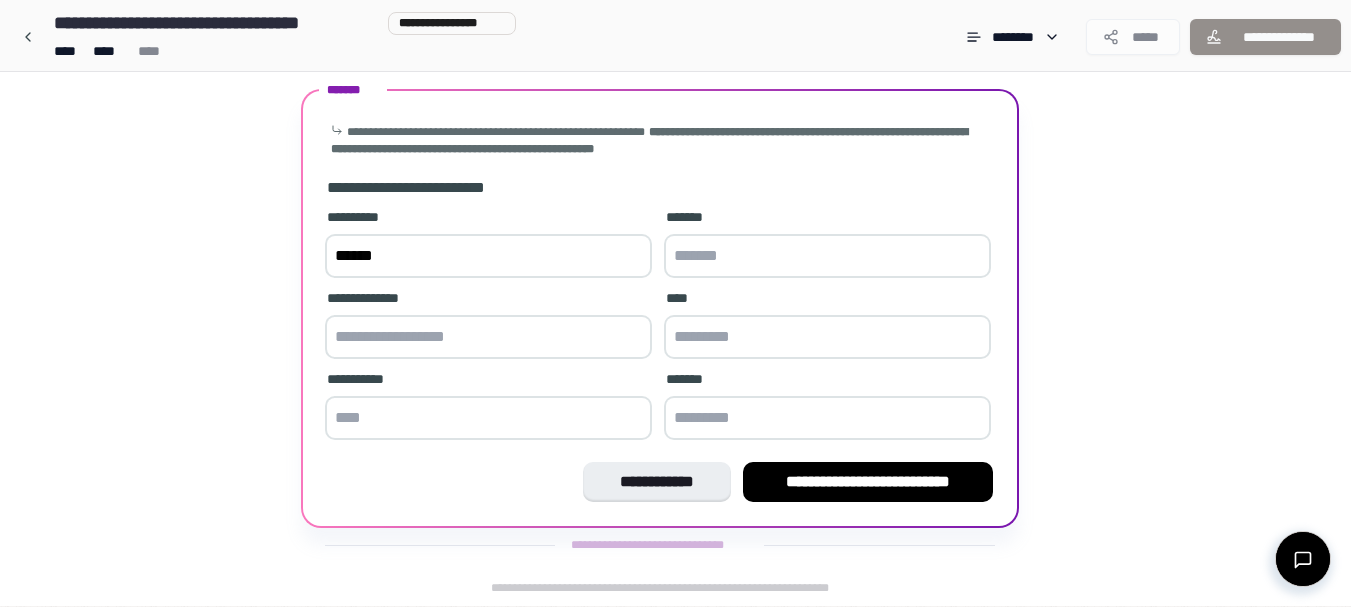 click at bounding box center (827, 256) 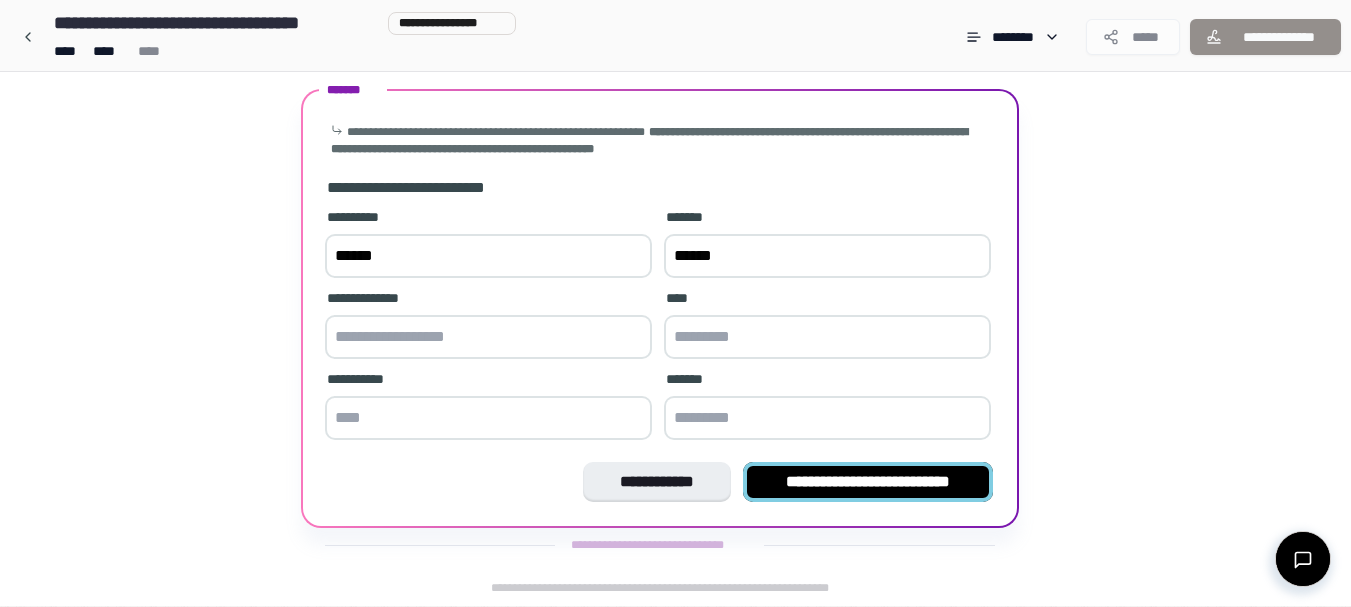 type on "******" 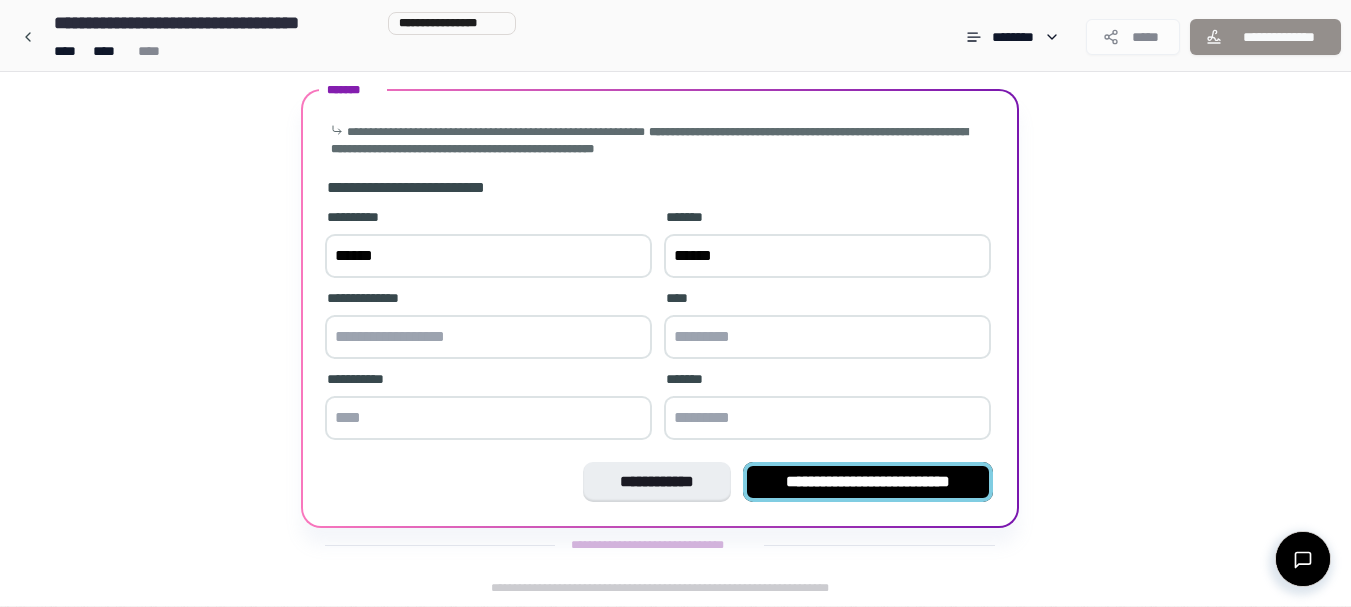 click on "**********" at bounding box center [868, 482] 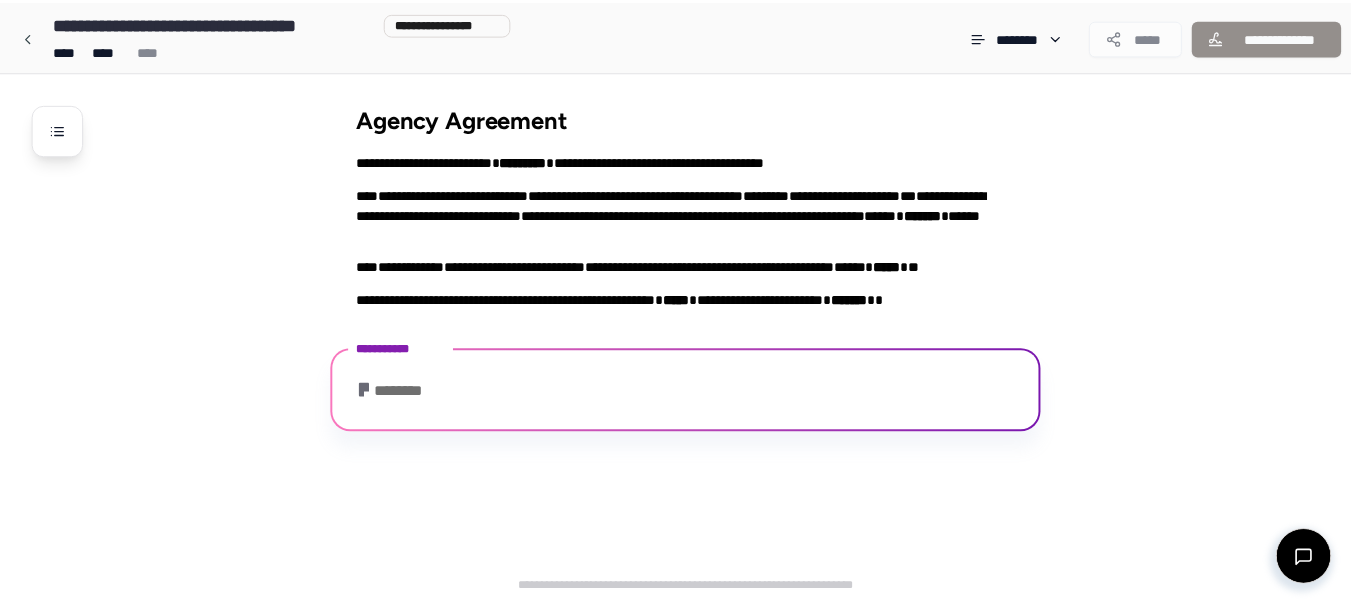 scroll, scrollTop: 226, scrollLeft: 0, axis: vertical 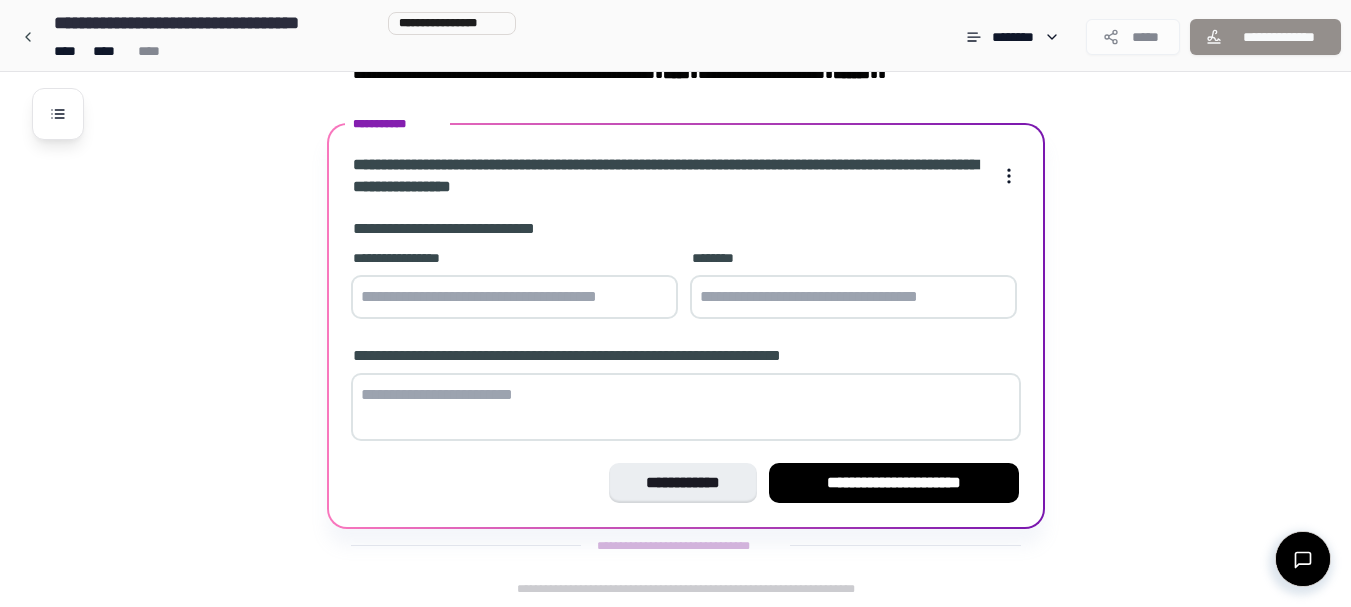 click at bounding box center [514, 297] 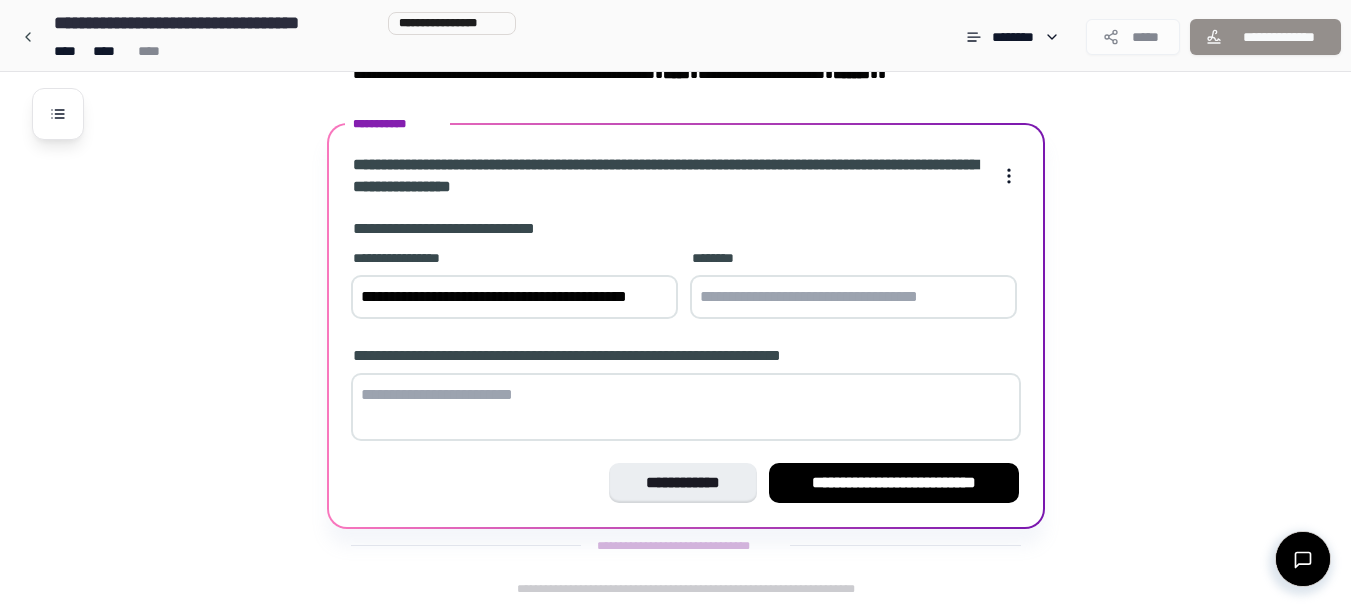 scroll, scrollTop: 250, scrollLeft: 0, axis: vertical 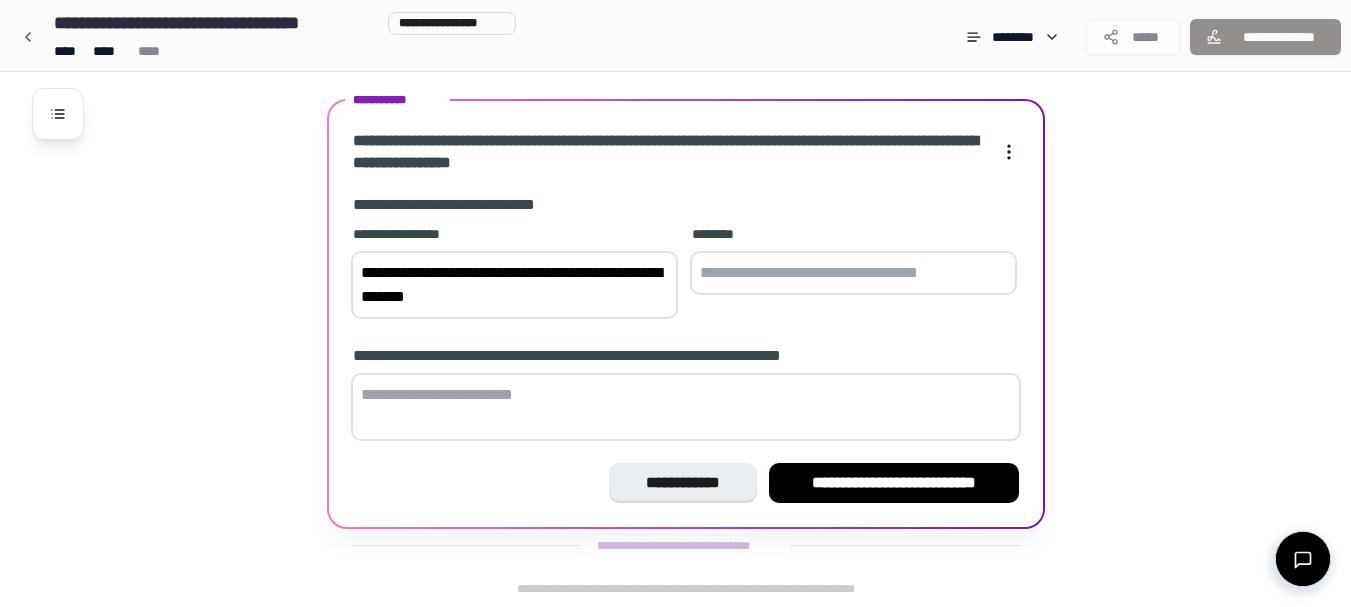 type on "**********" 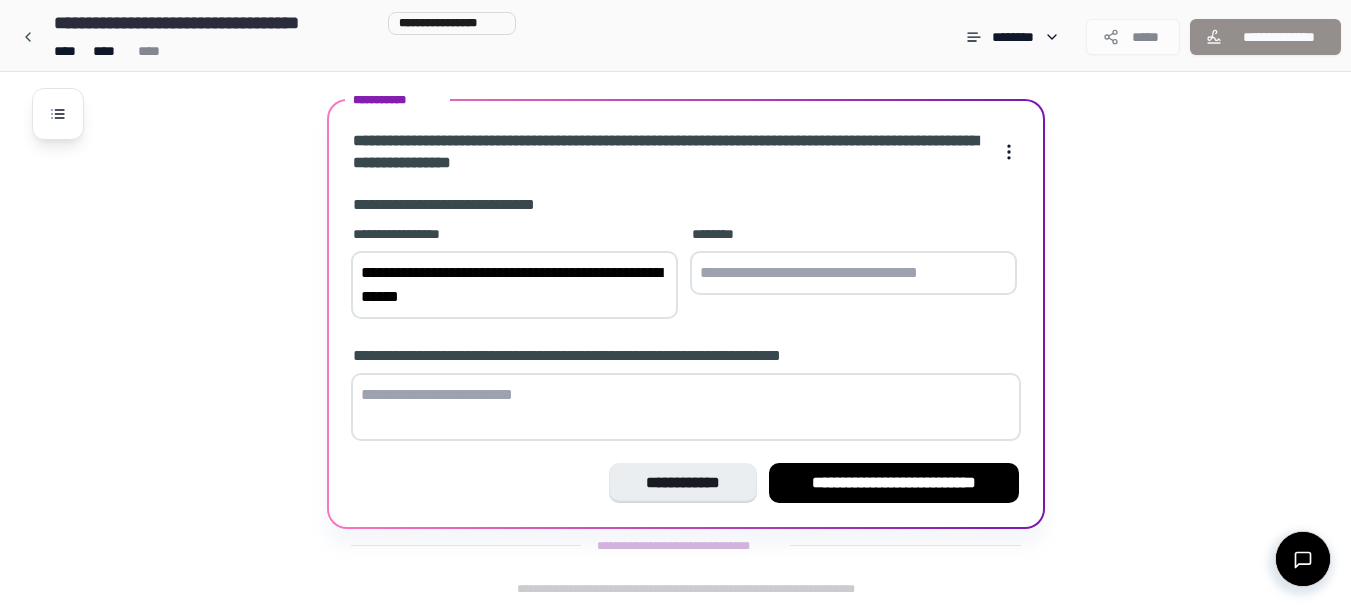 click at bounding box center (853, 273) 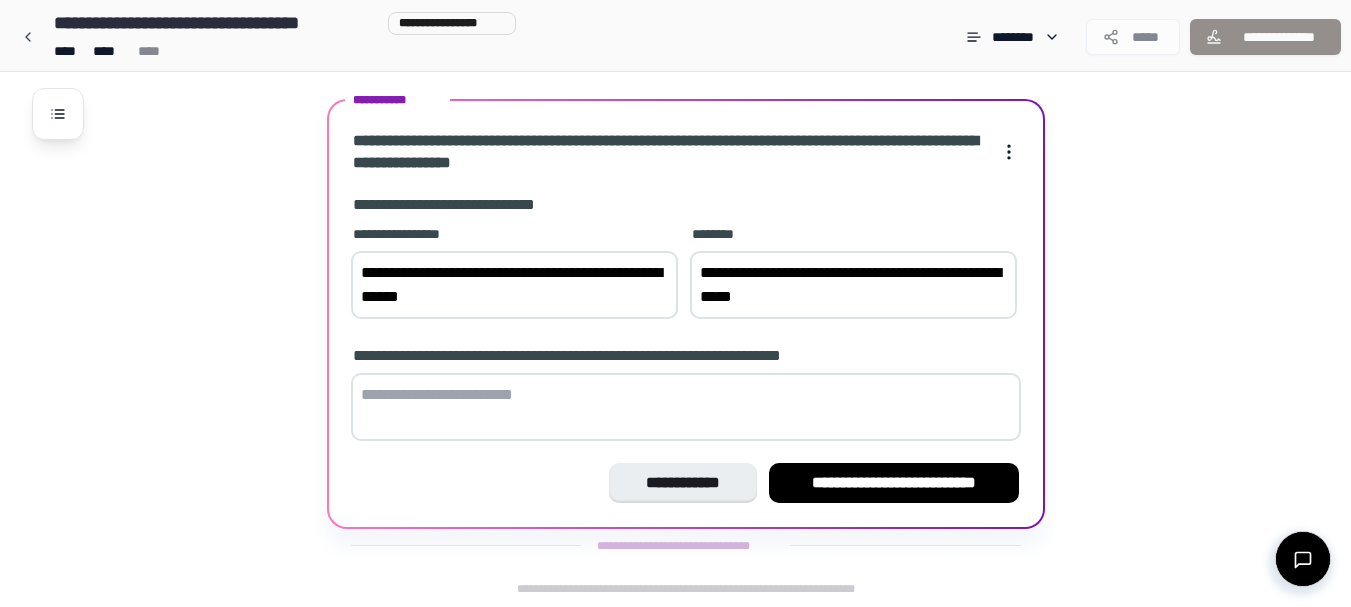type on "**********" 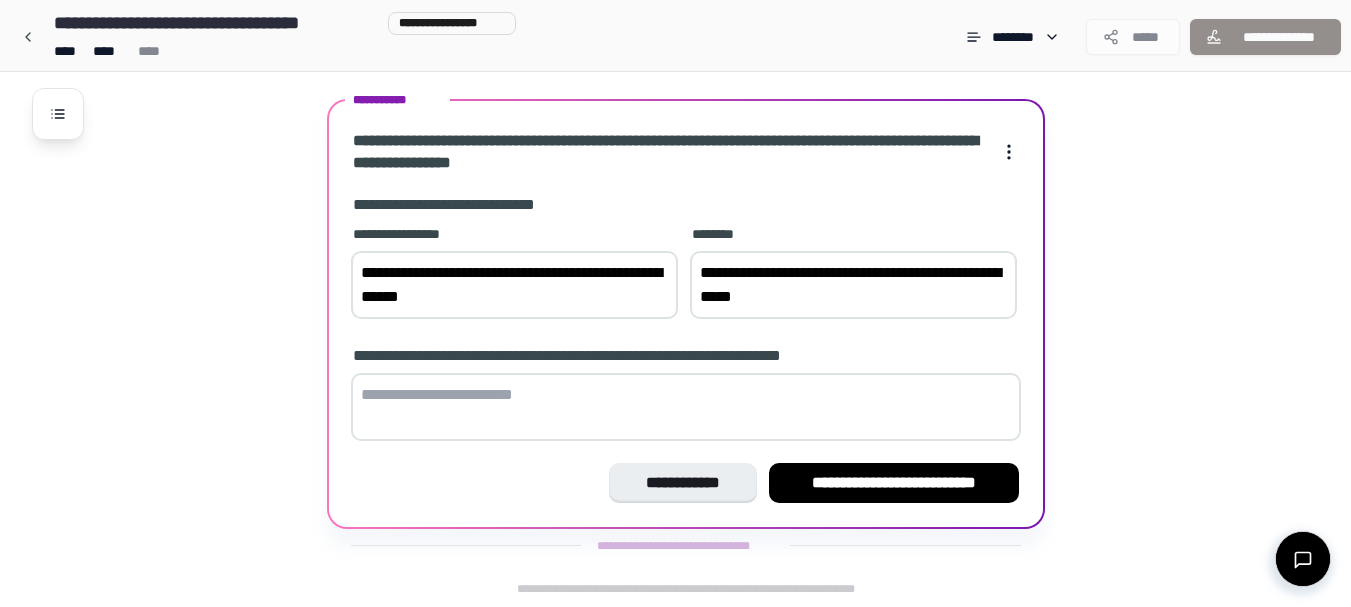 click at bounding box center (686, 407) 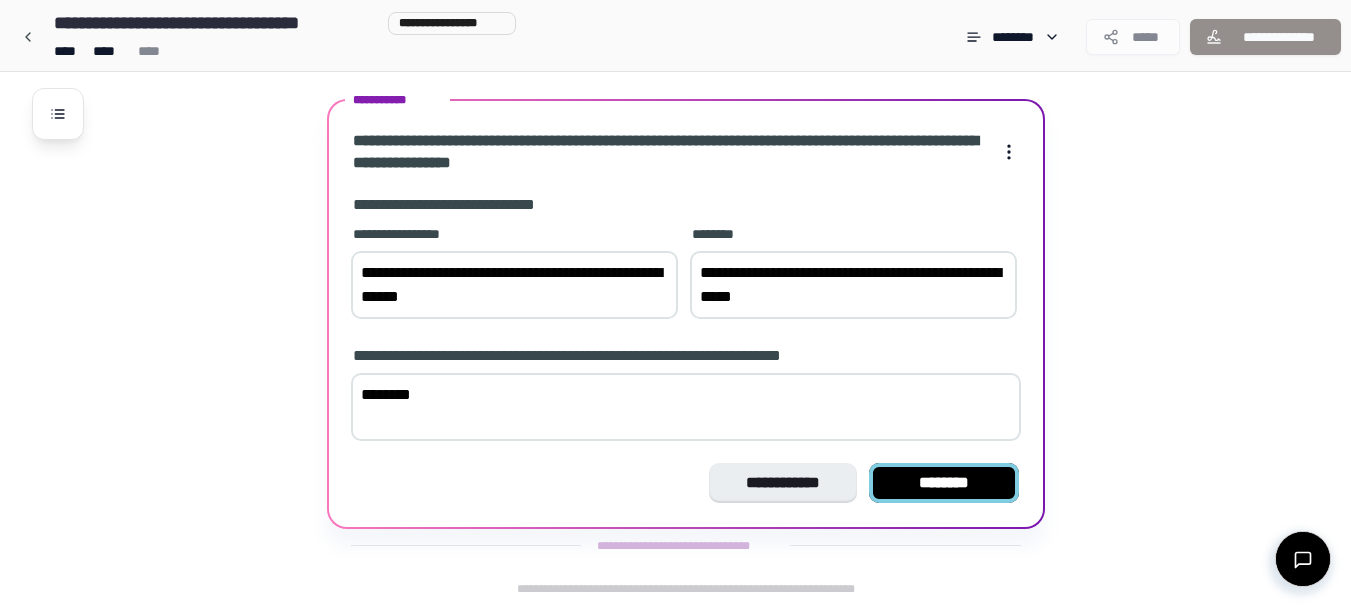 type on "********" 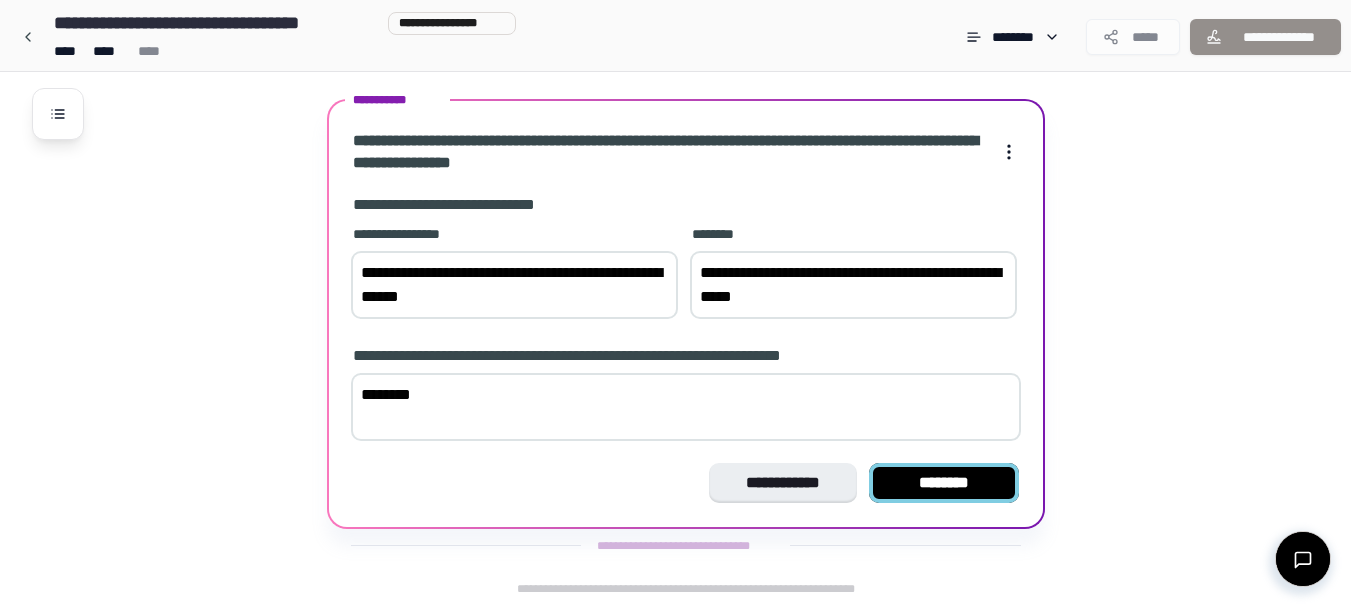 click on "********" at bounding box center [944, 483] 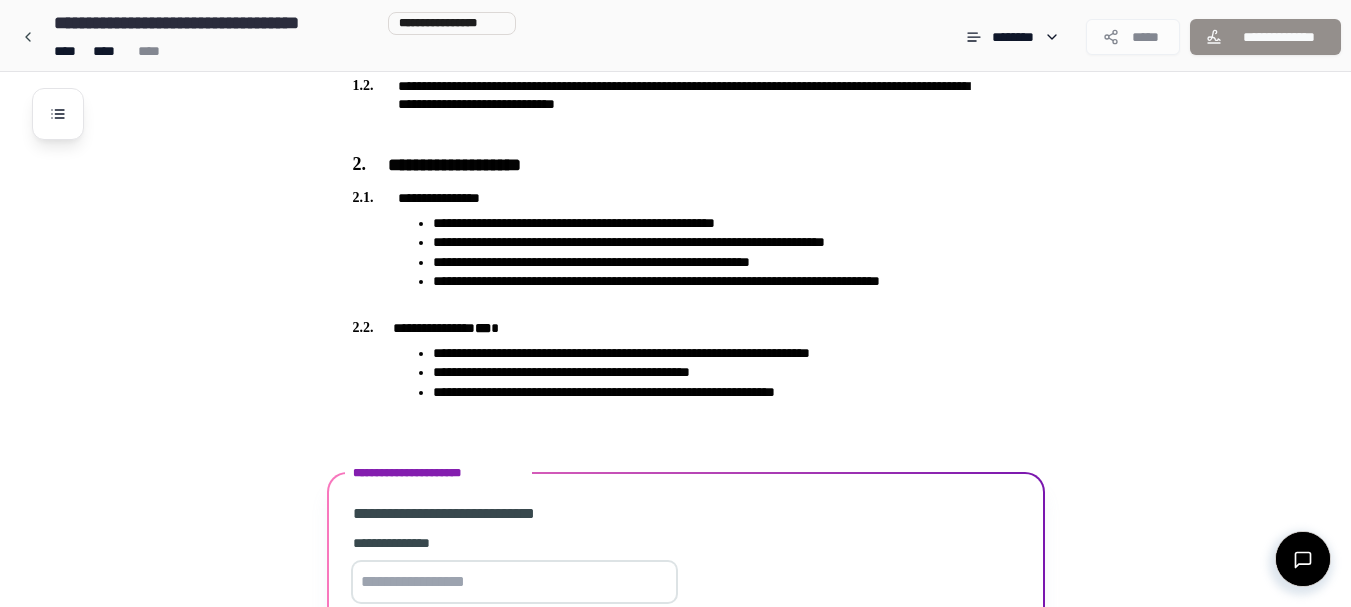 scroll, scrollTop: 742, scrollLeft: 0, axis: vertical 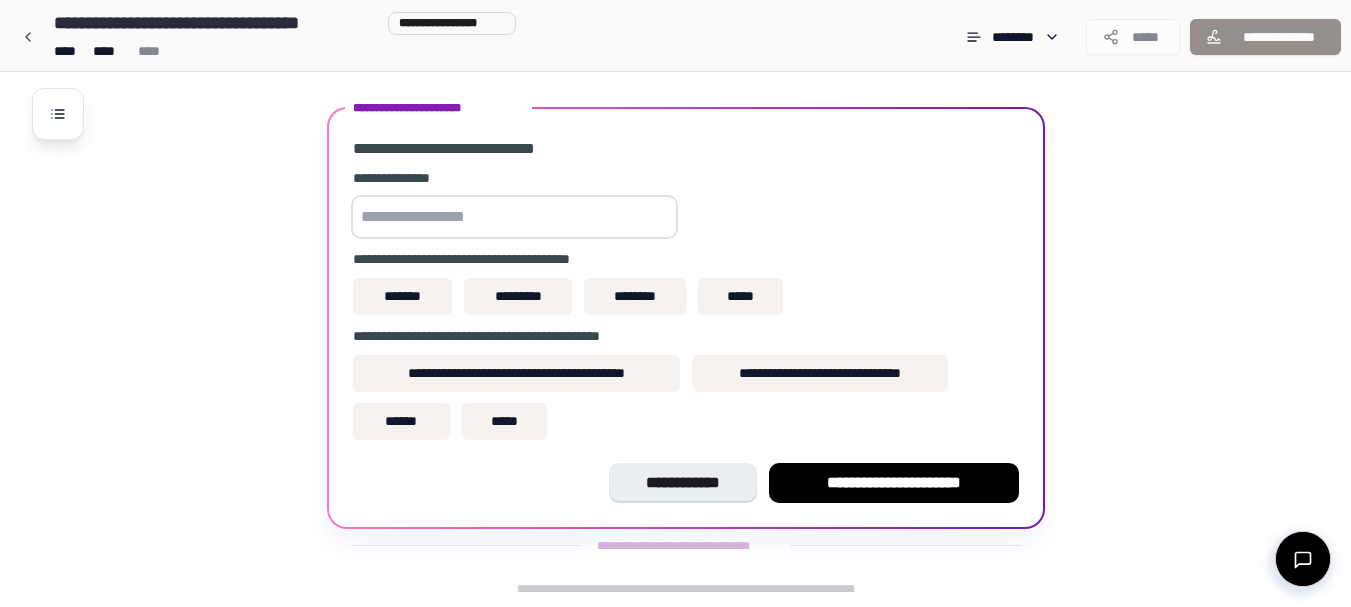 click at bounding box center (514, 217) 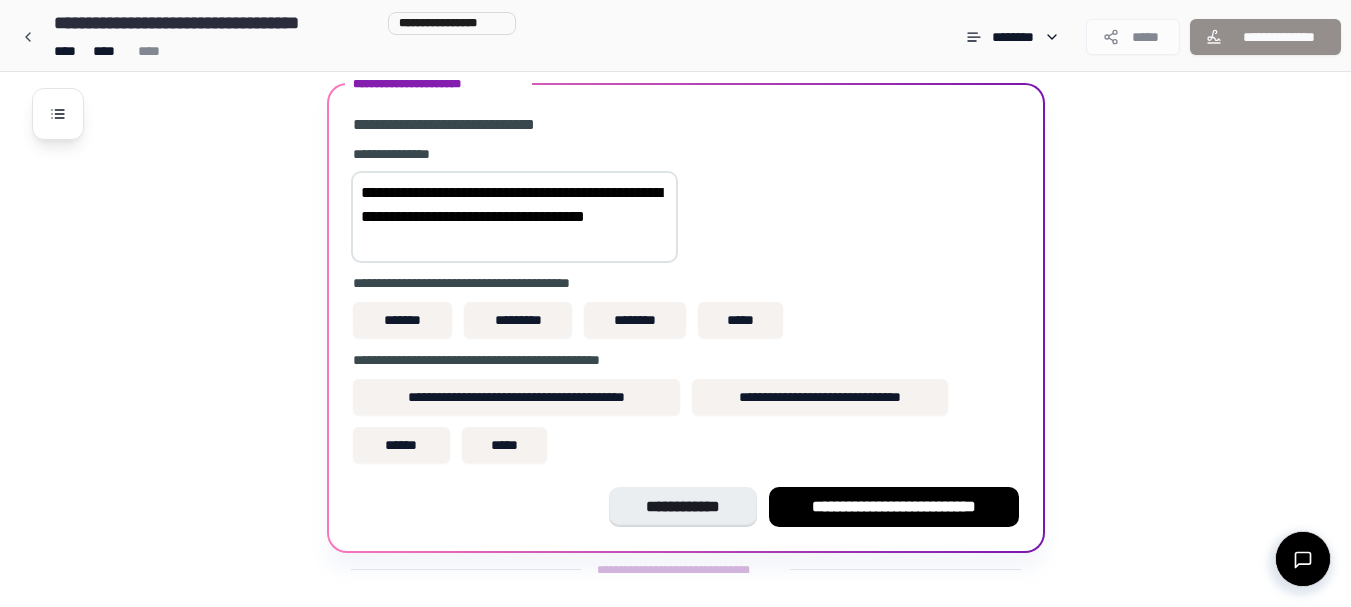 scroll, scrollTop: 790, scrollLeft: 0, axis: vertical 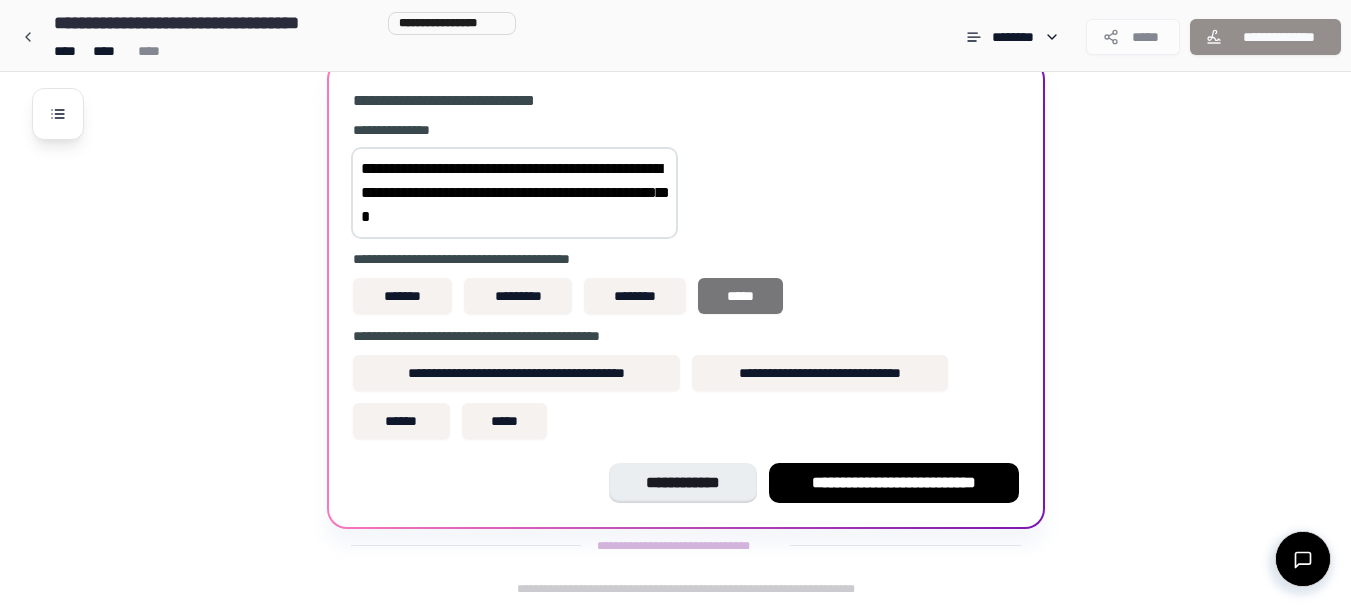 type on "**********" 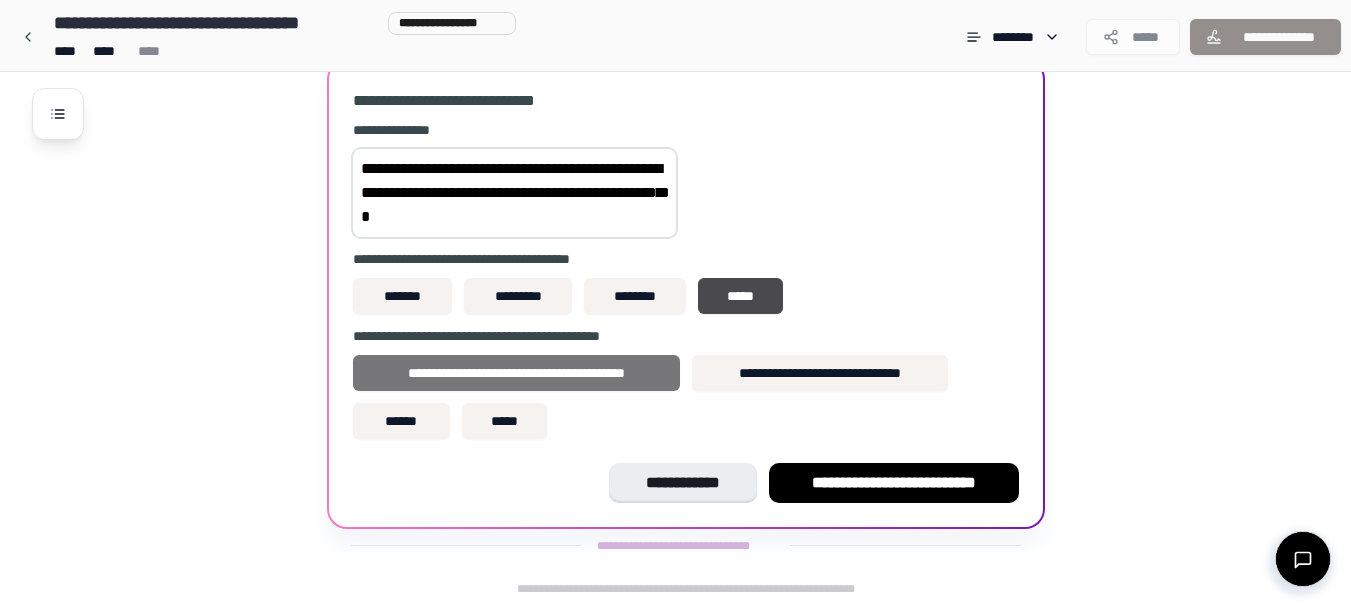click on "**********" at bounding box center [517, 373] 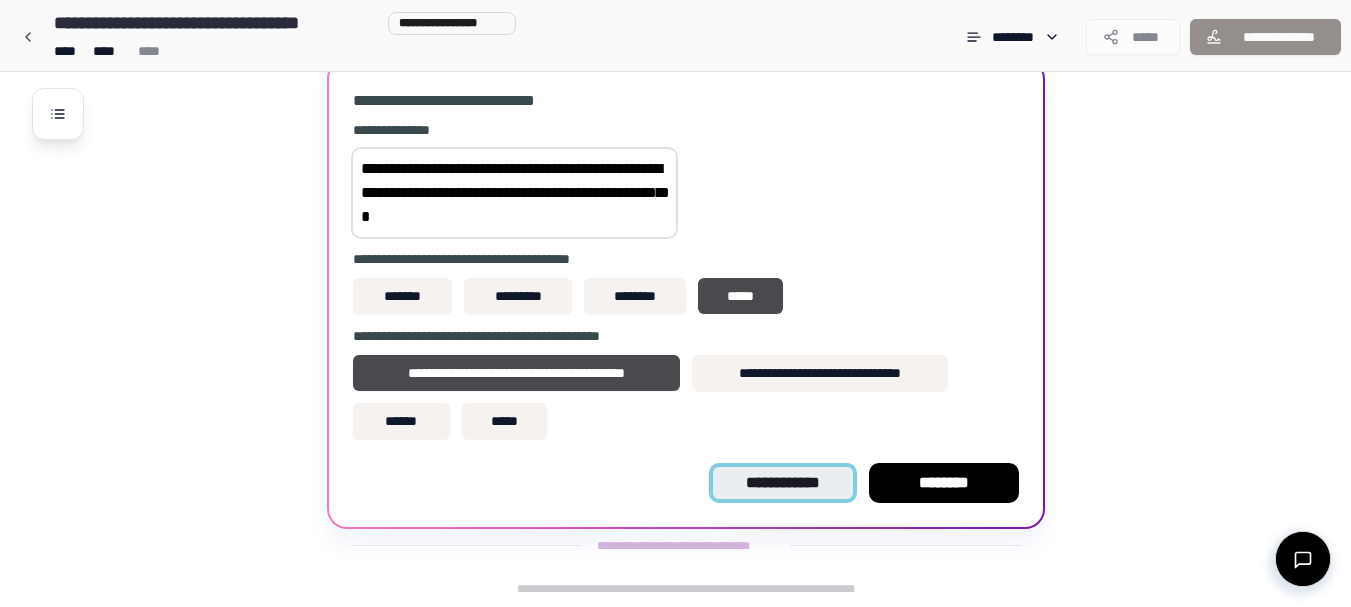 click on "**********" at bounding box center (782, 483) 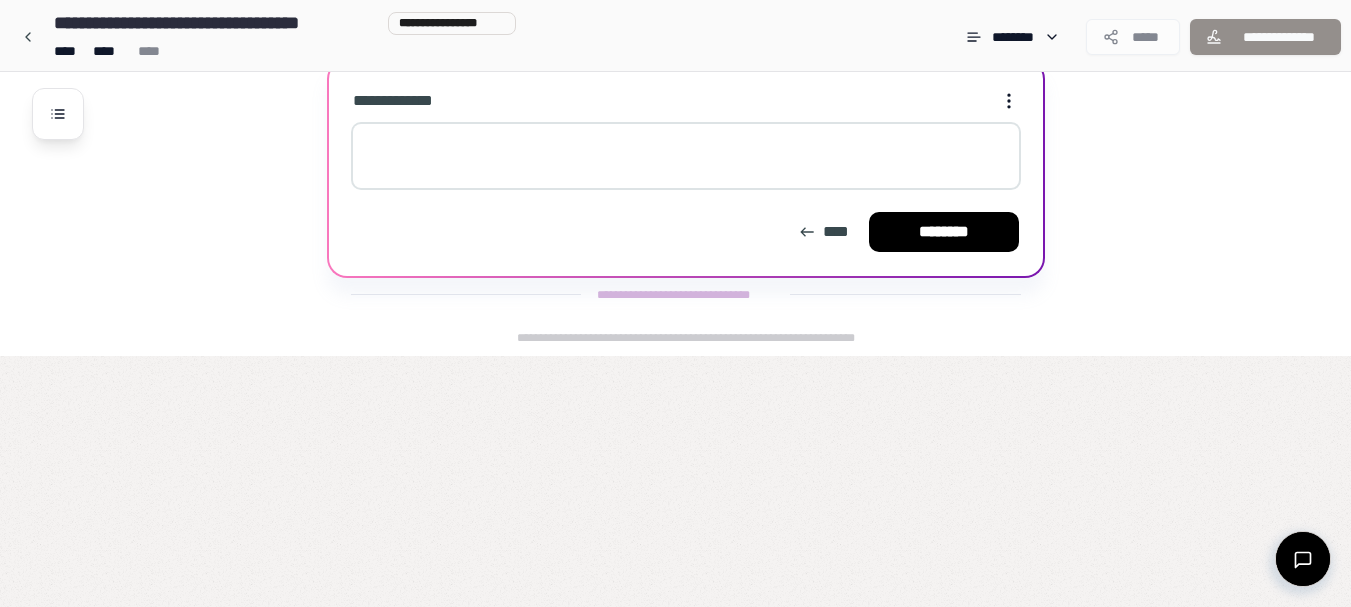 scroll, scrollTop: 539, scrollLeft: 0, axis: vertical 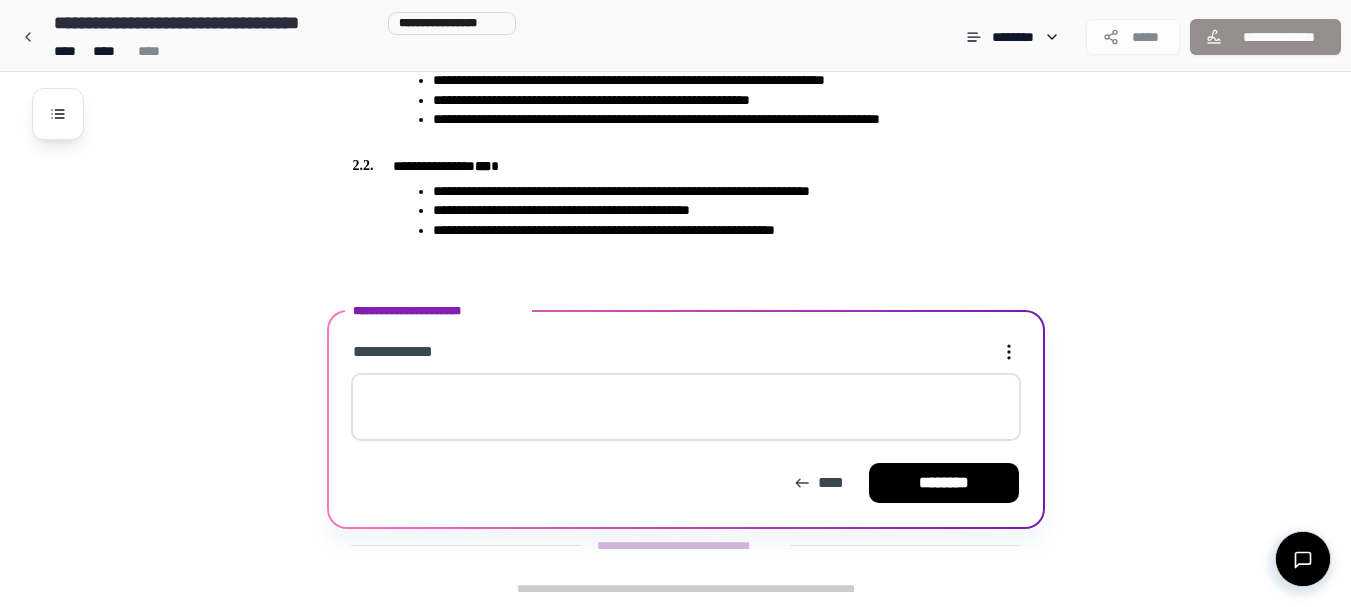 click at bounding box center (686, 407) 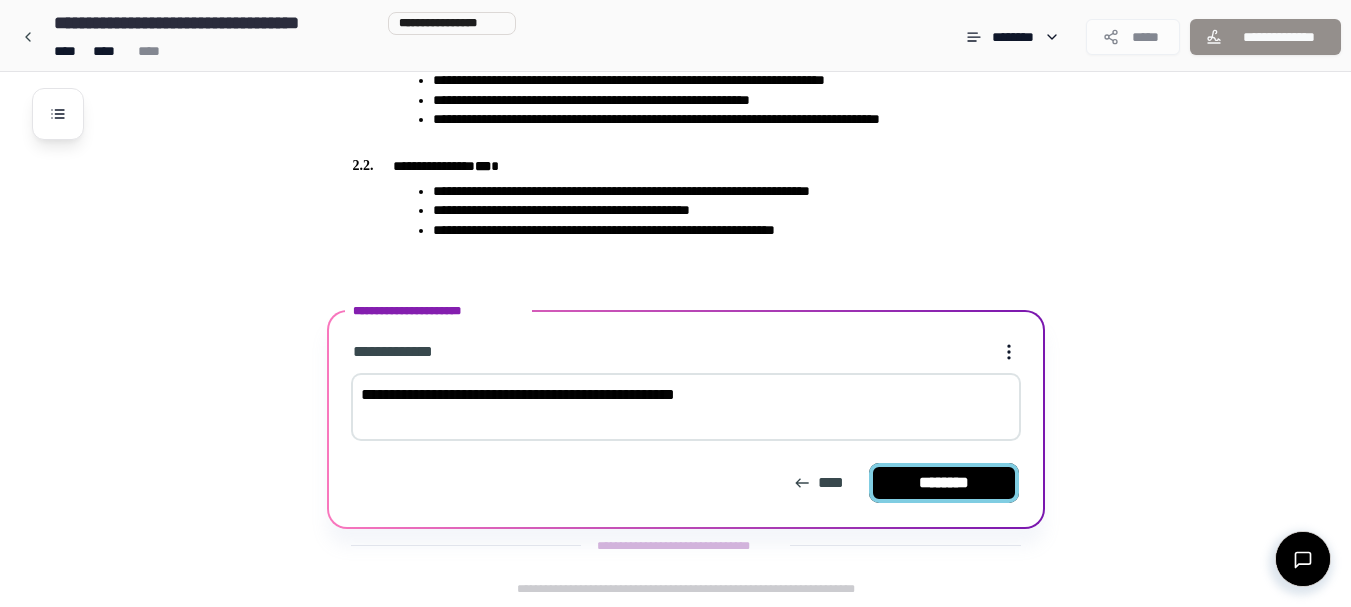 type on "**********" 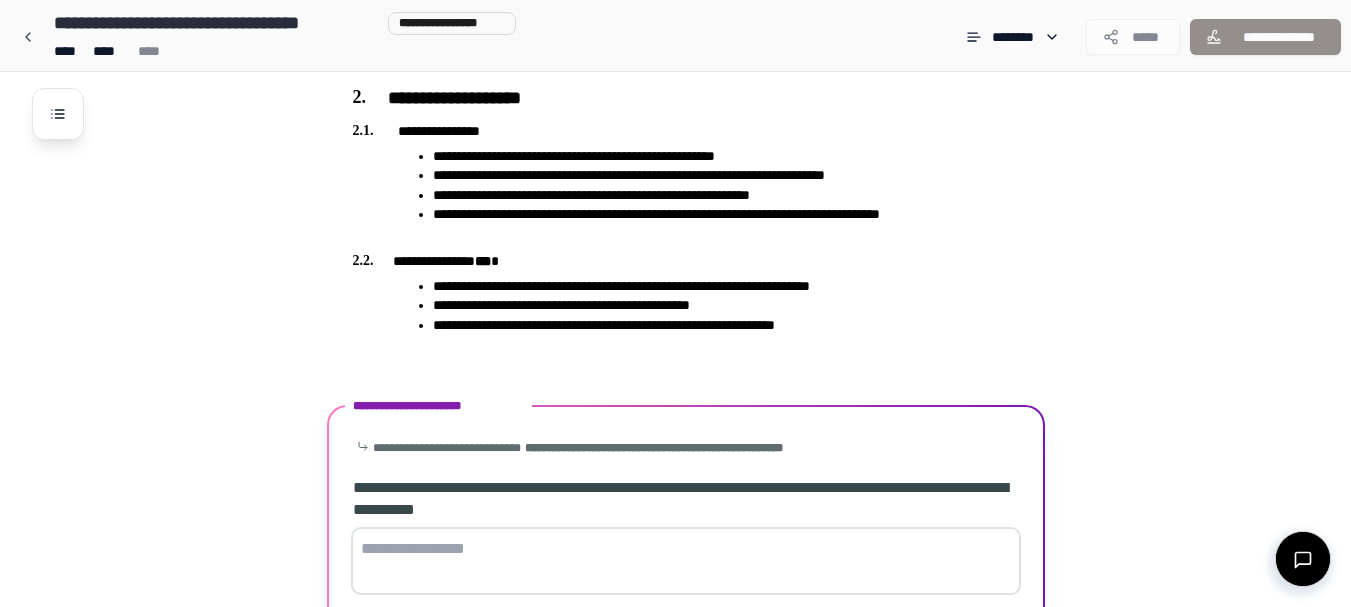 scroll, scrollTop: 598, scrollLeft: 0, axis: vertical 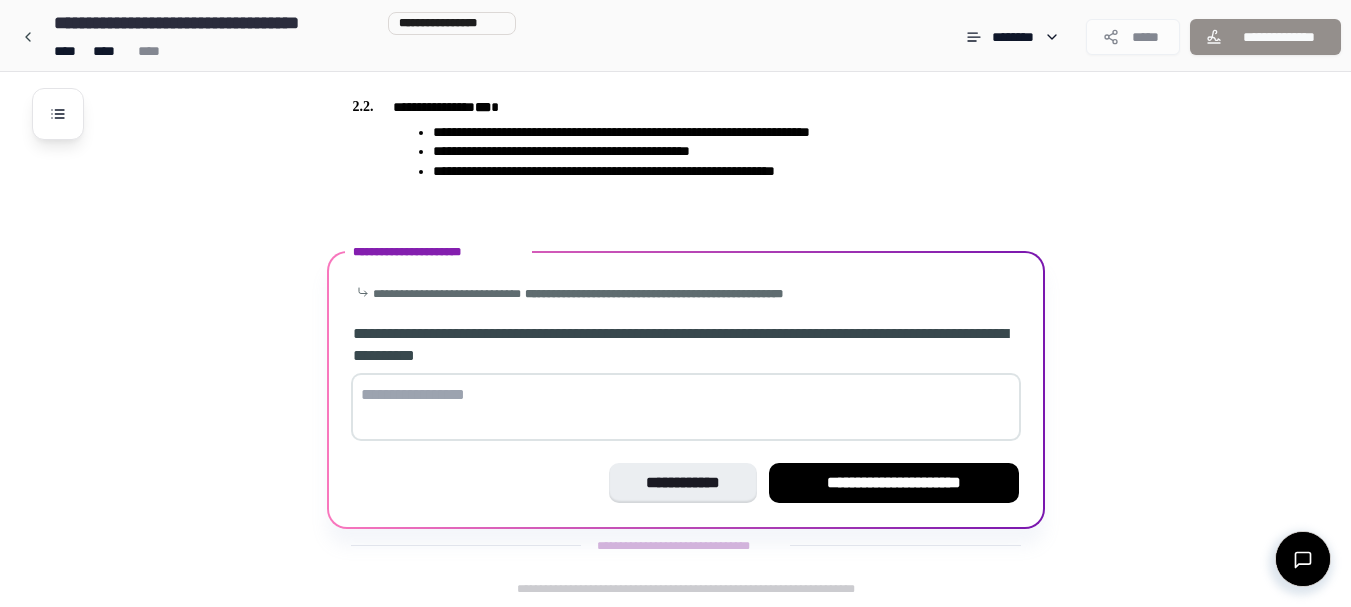 click at bounding box center [686, 407] 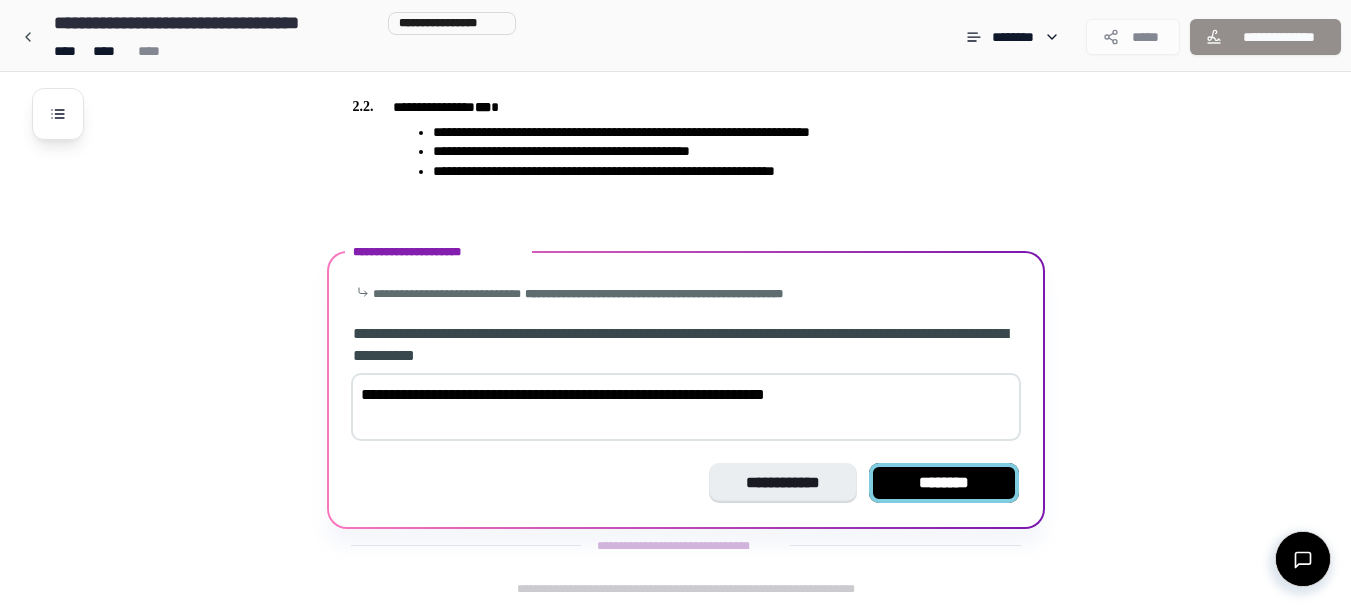 type on "**********" 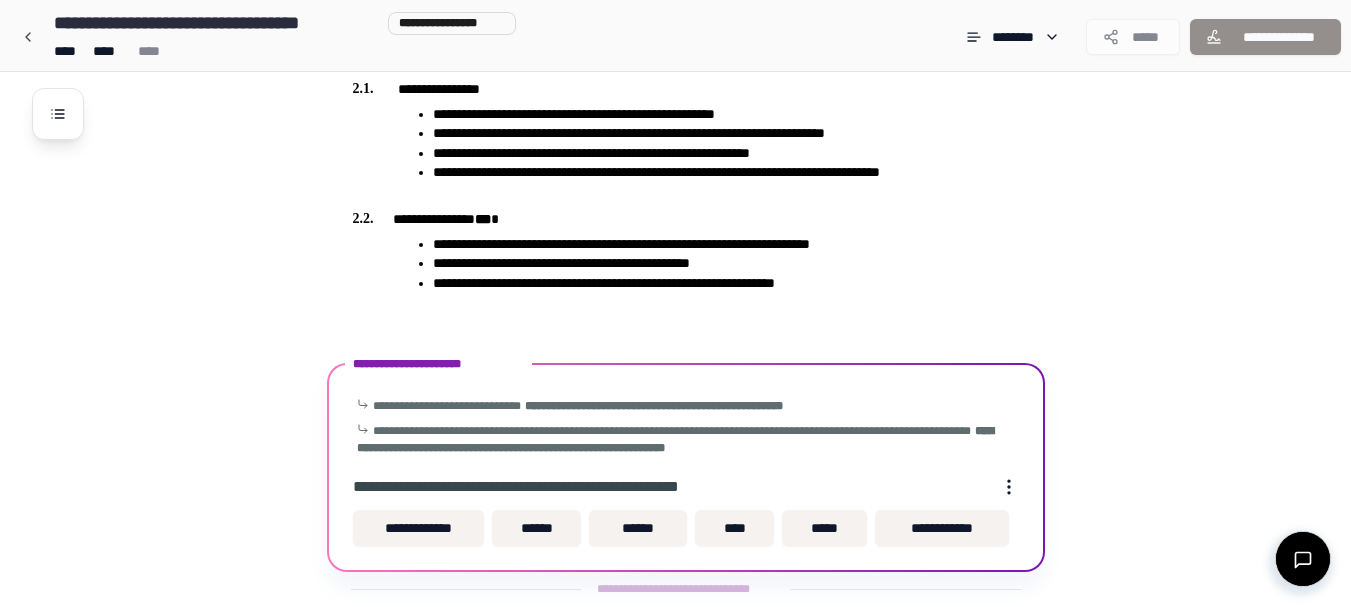 scroll, scrollTop: 529, scrollLeft: 0, axis: vertical 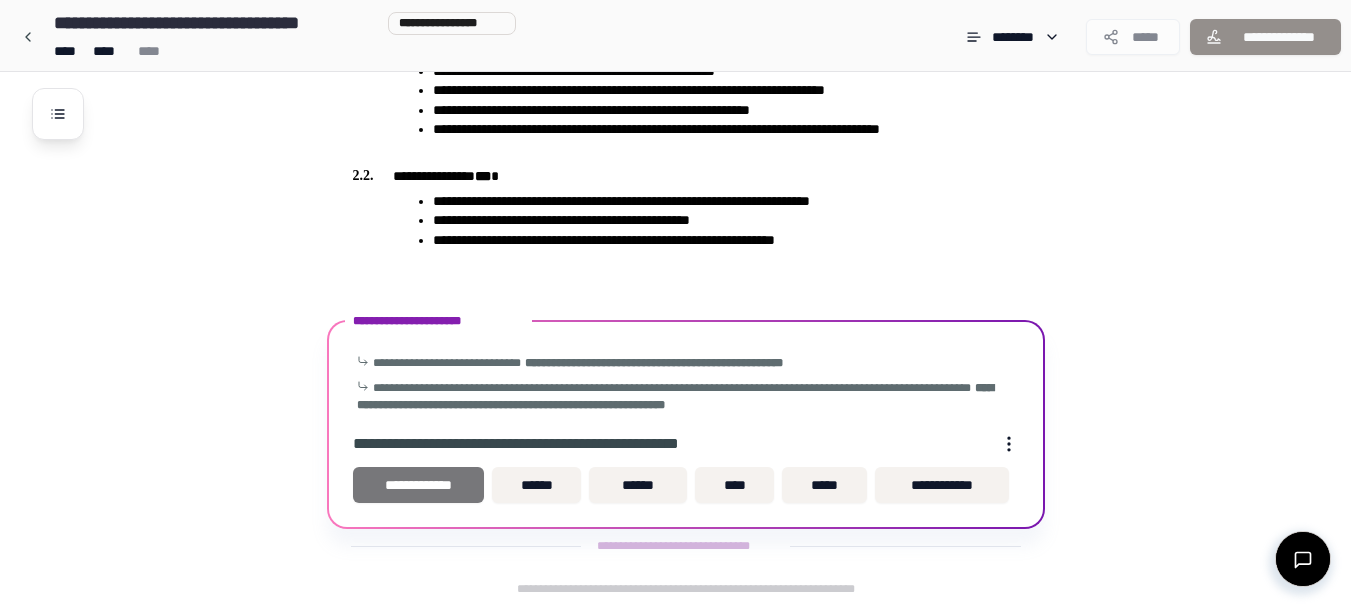 click on "**********" at bounding box center (419, 485) 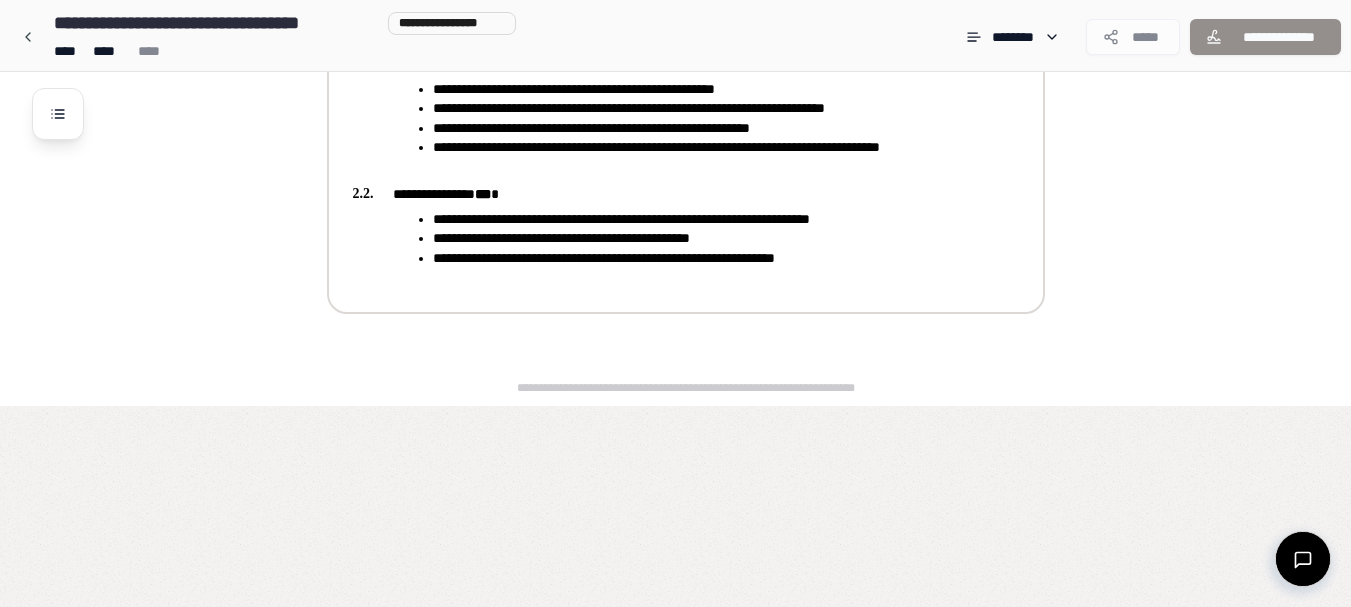 scroll, scrollTop: 310, scrollLeft: 0, axis: vertical 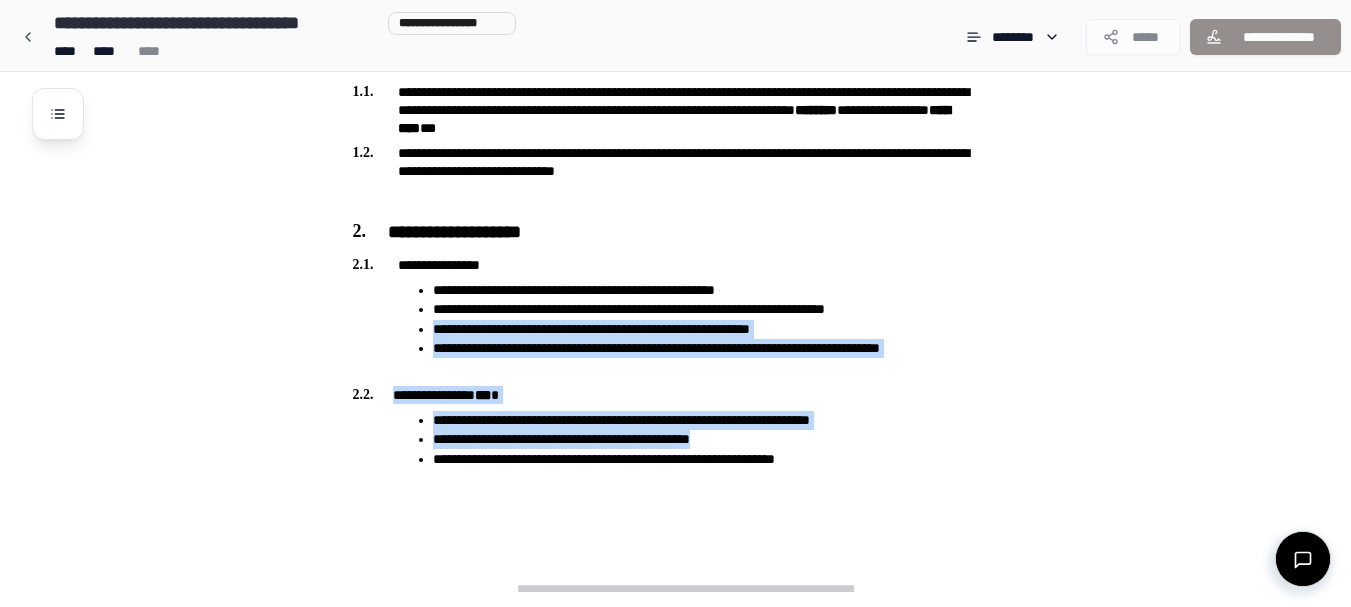 drag, startPoint x: 1350, startPoint y: 432, endPoint x: 1166, endPoint y: 325, distance: 212.84972 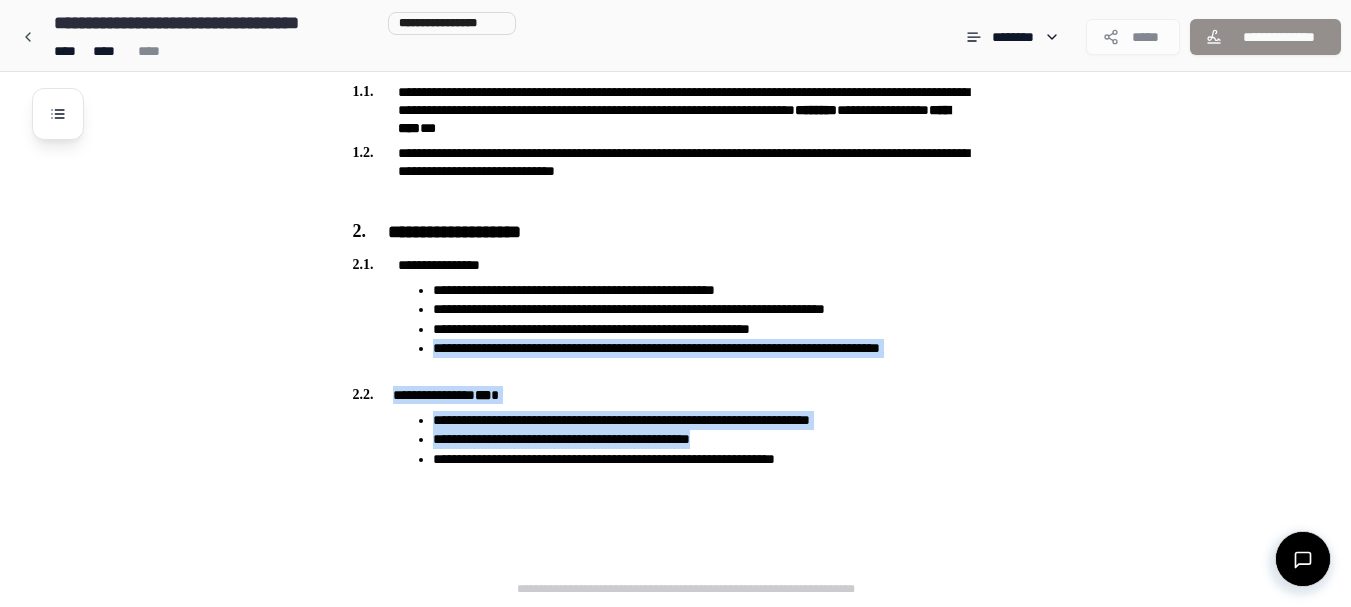 click on "**********" at bounding box center [701, 184] 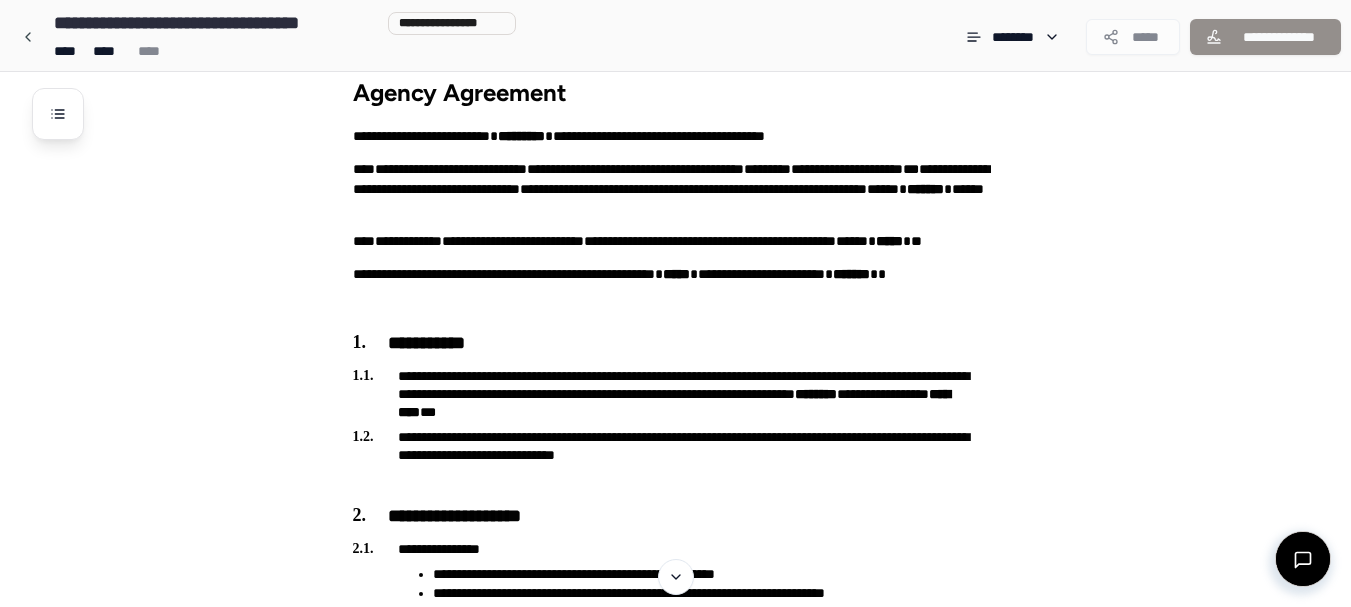 scroll, scrollTop: 0, scrollLeft: 0, axis: both 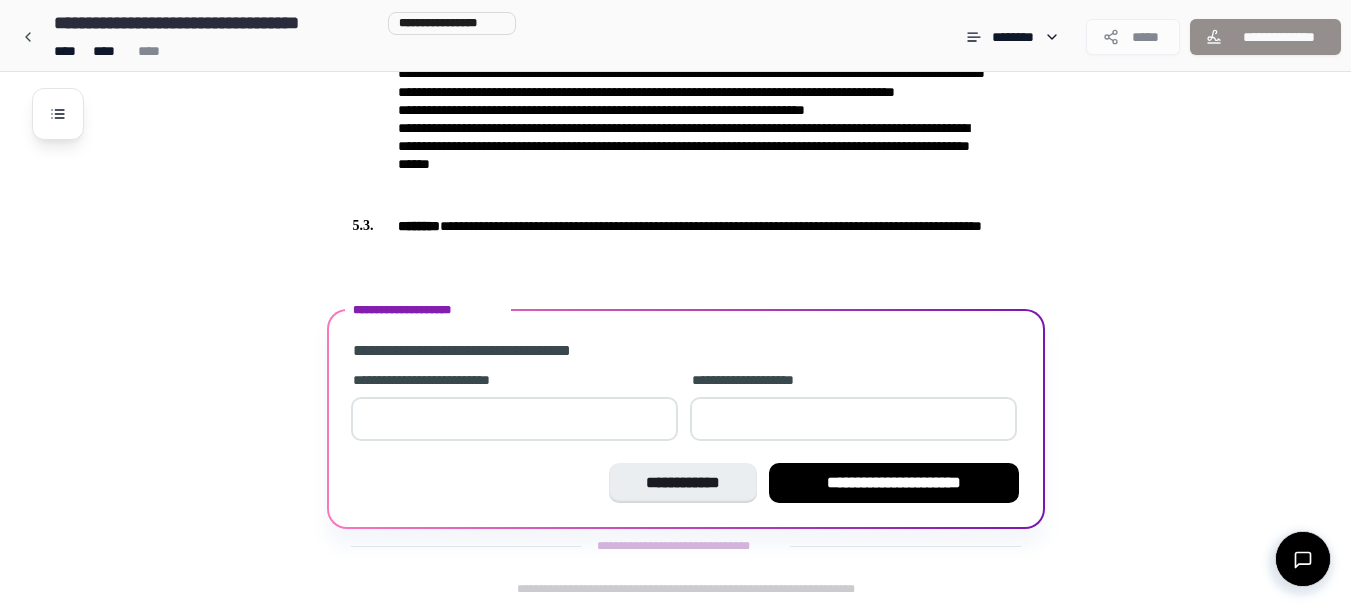 click at bounding box center [514, 419] 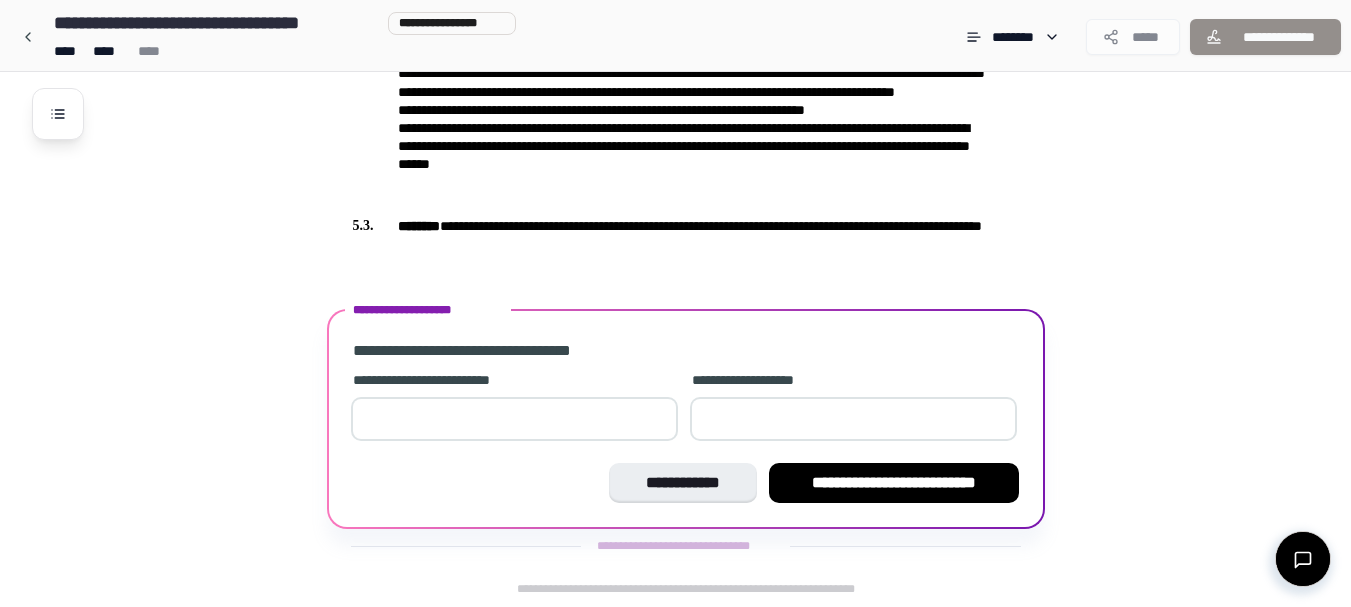 click on "**" at bounding box center (514, 419) 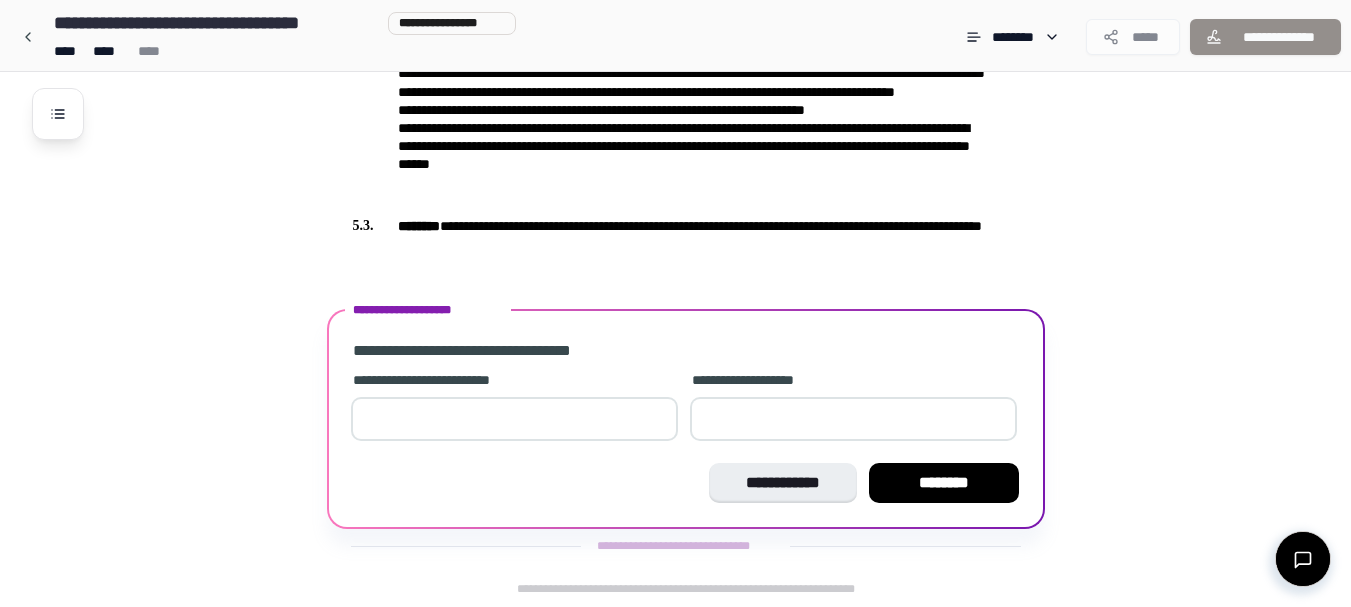 type on "**" 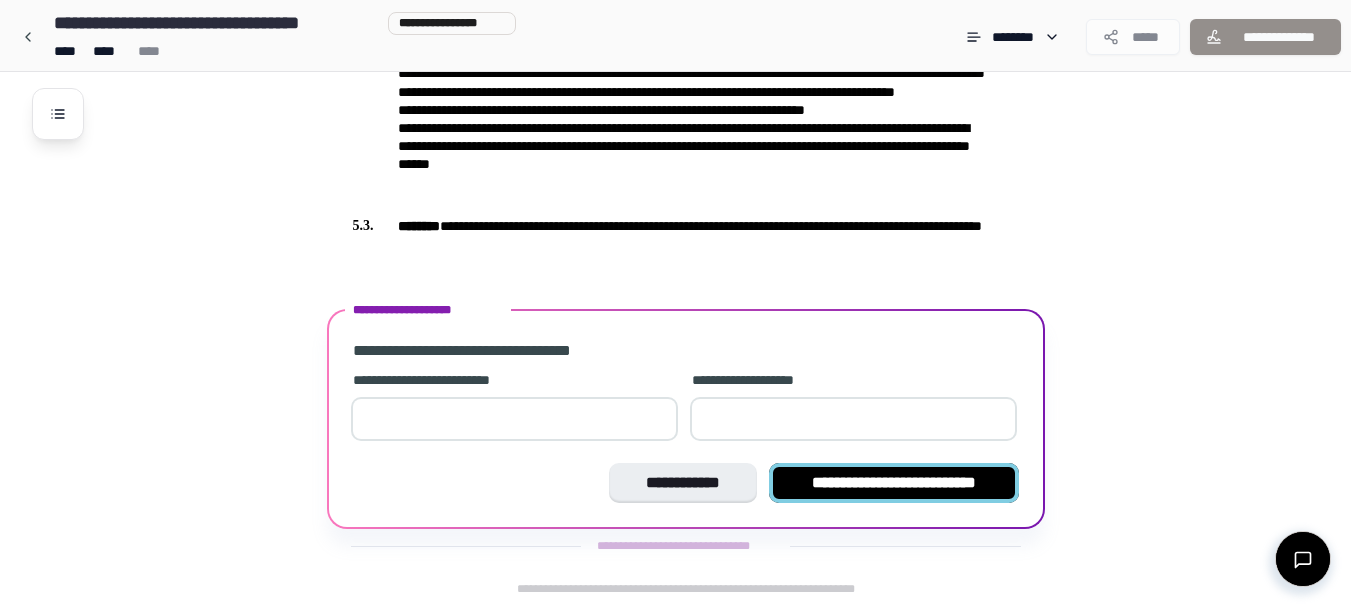 type 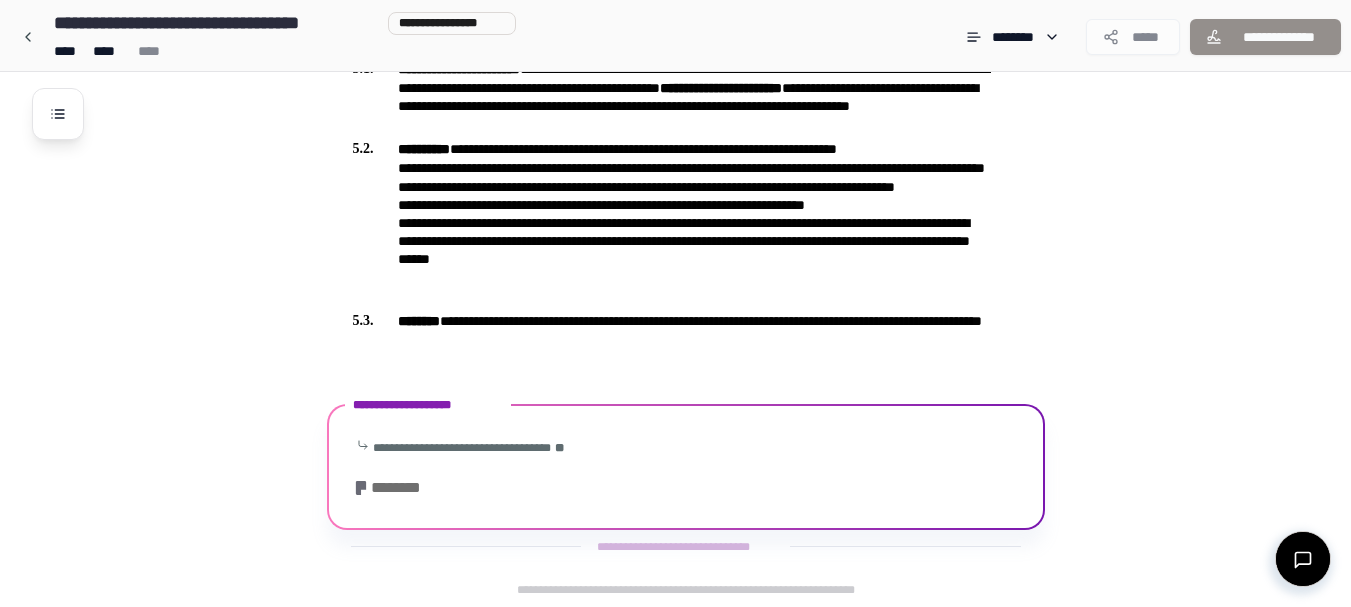 scroll, scrollTop: 1267, scrollLeft: 0, axis: vertical 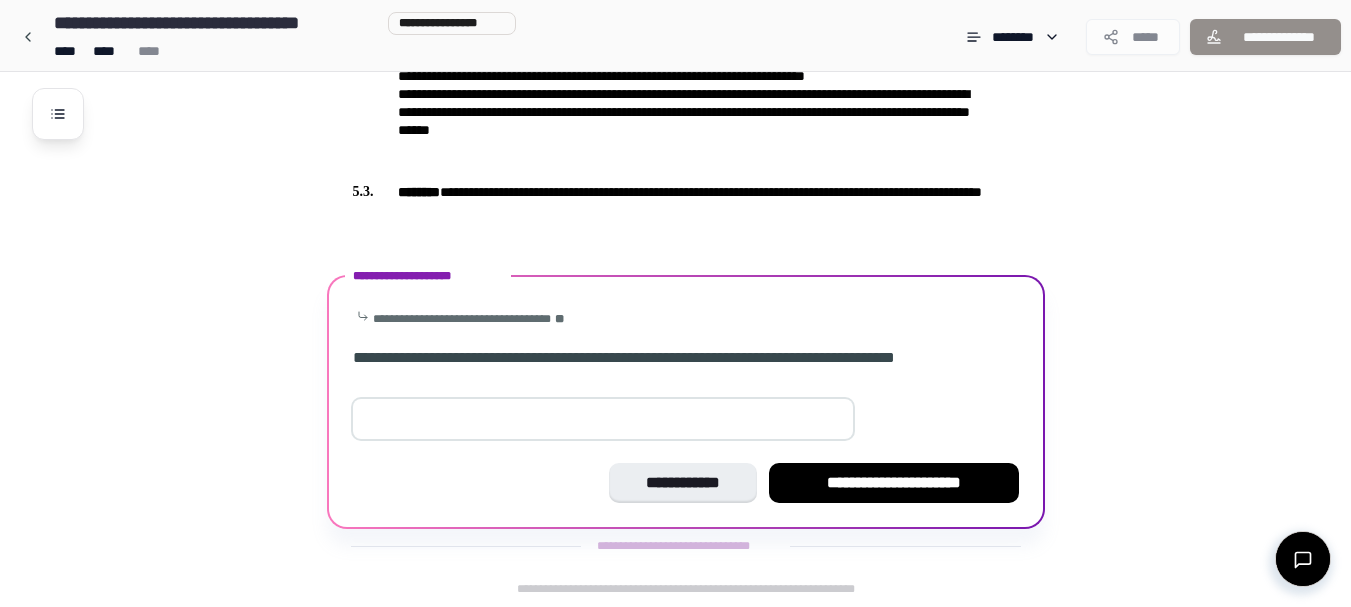 click at bounding box center (603, 419) 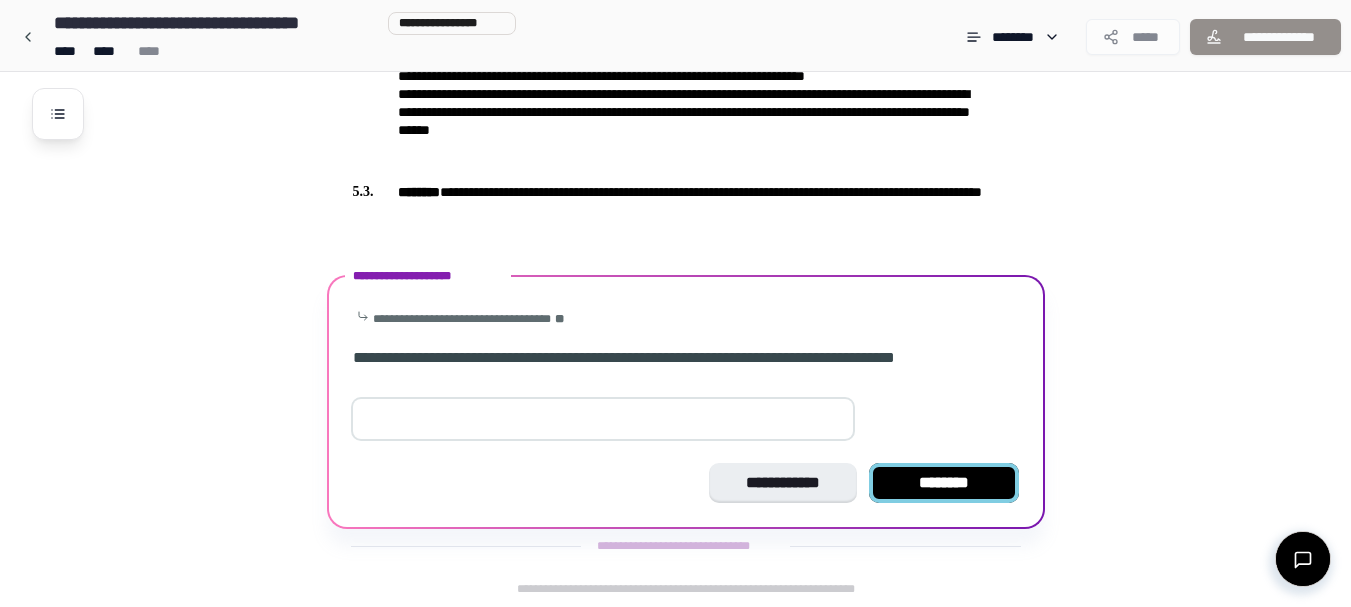 type on "*" 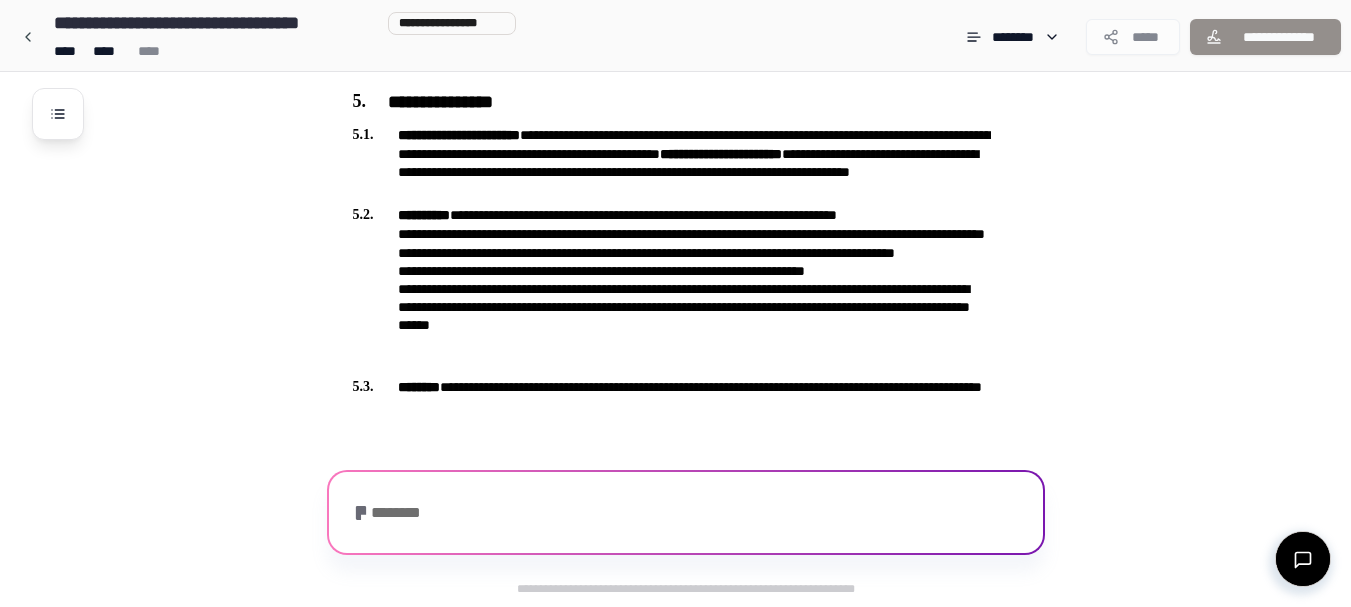 scroll, scrollTop: 1071, scrollLeft: 0, axis: vertical 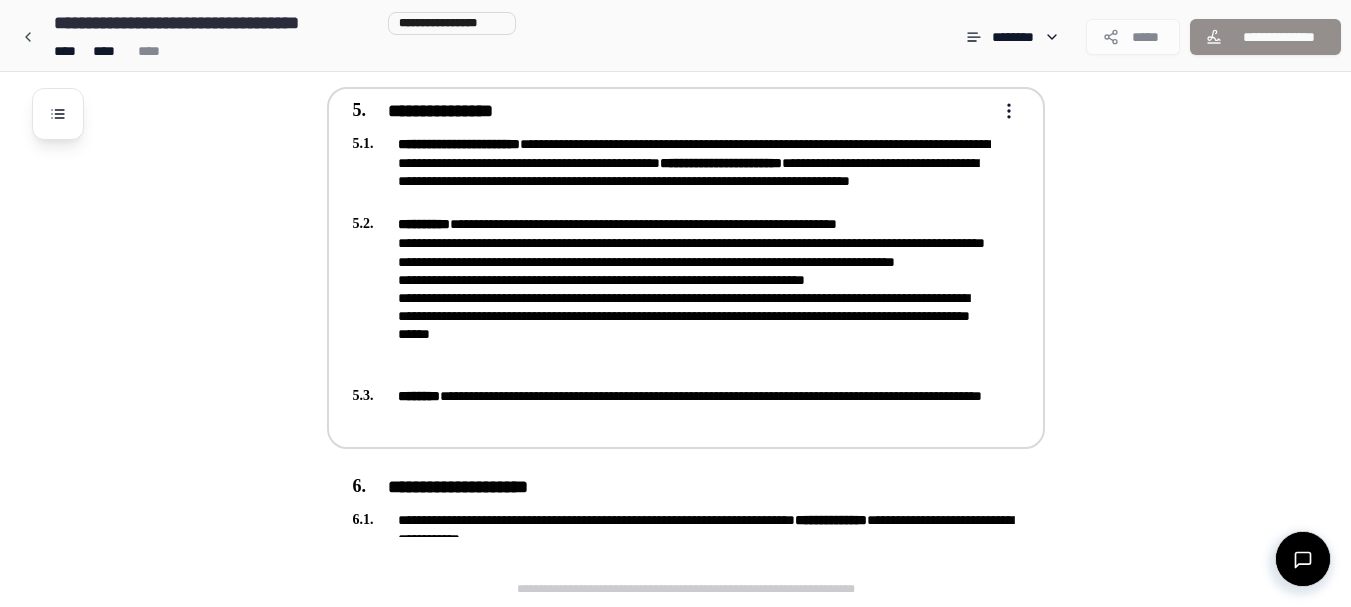 click on "**********" at bounding box center [686, 268] 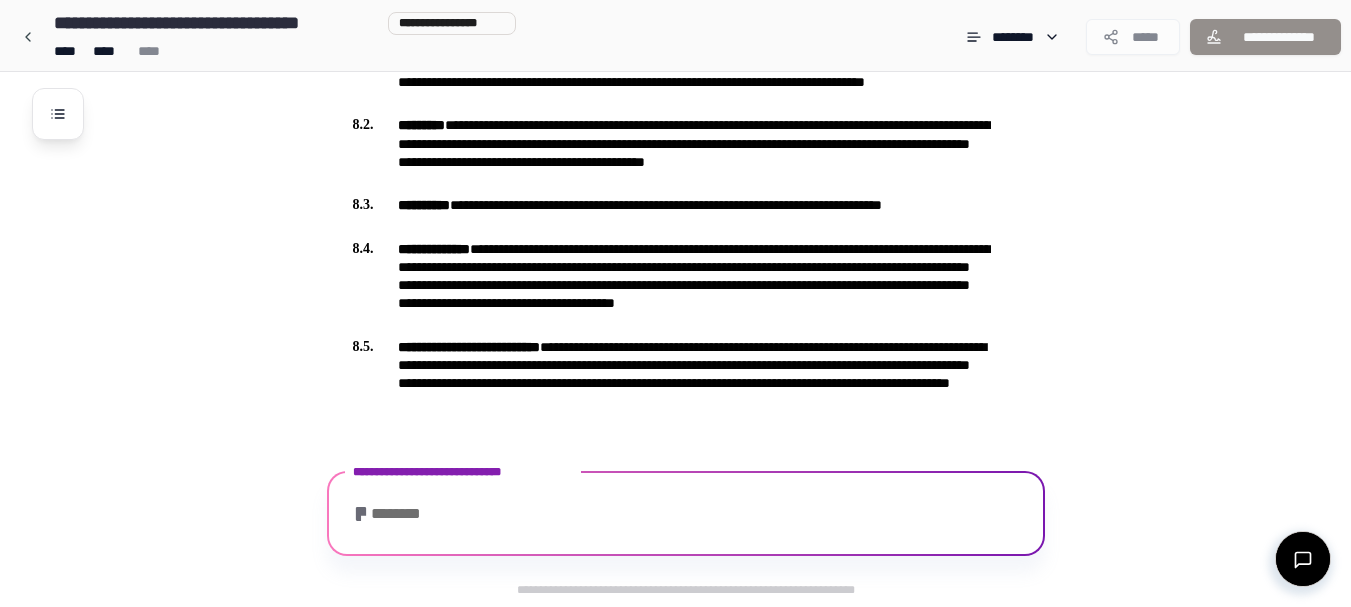 scroll, scrollTop: 2005, scrollLeft: 0, axis: vertical 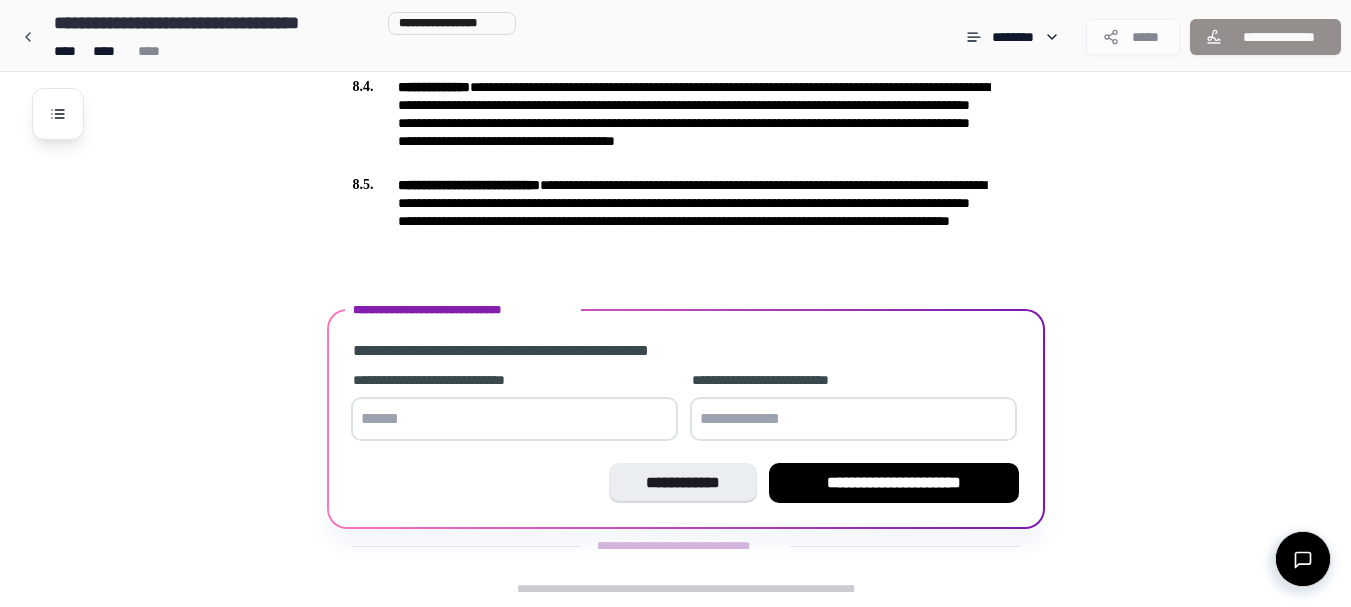 click at bounding box center [514, 419] 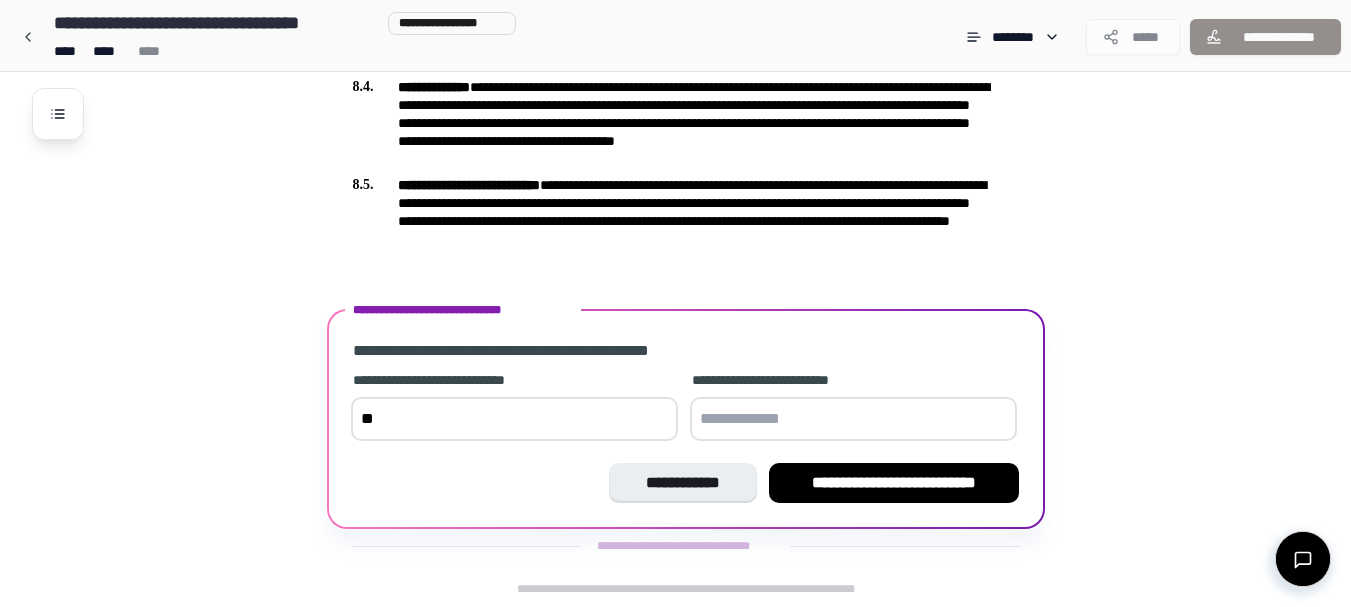 click at bounding box center [853, 419] 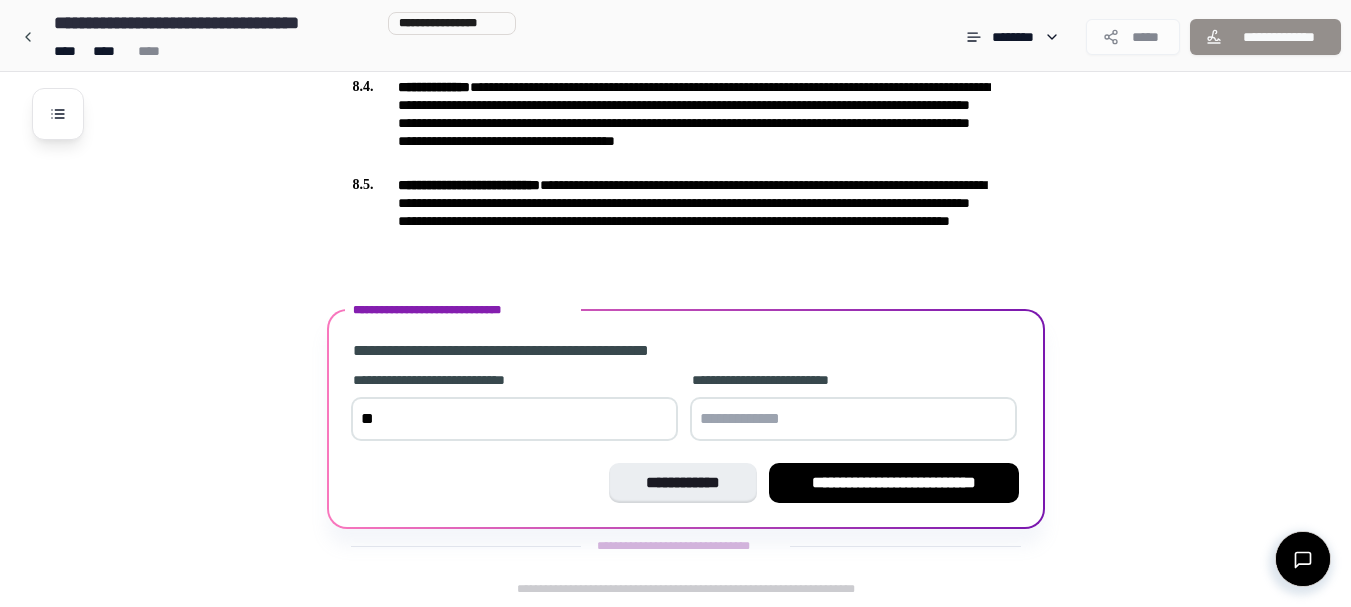 click on "**" at bounding box center [514, 419] 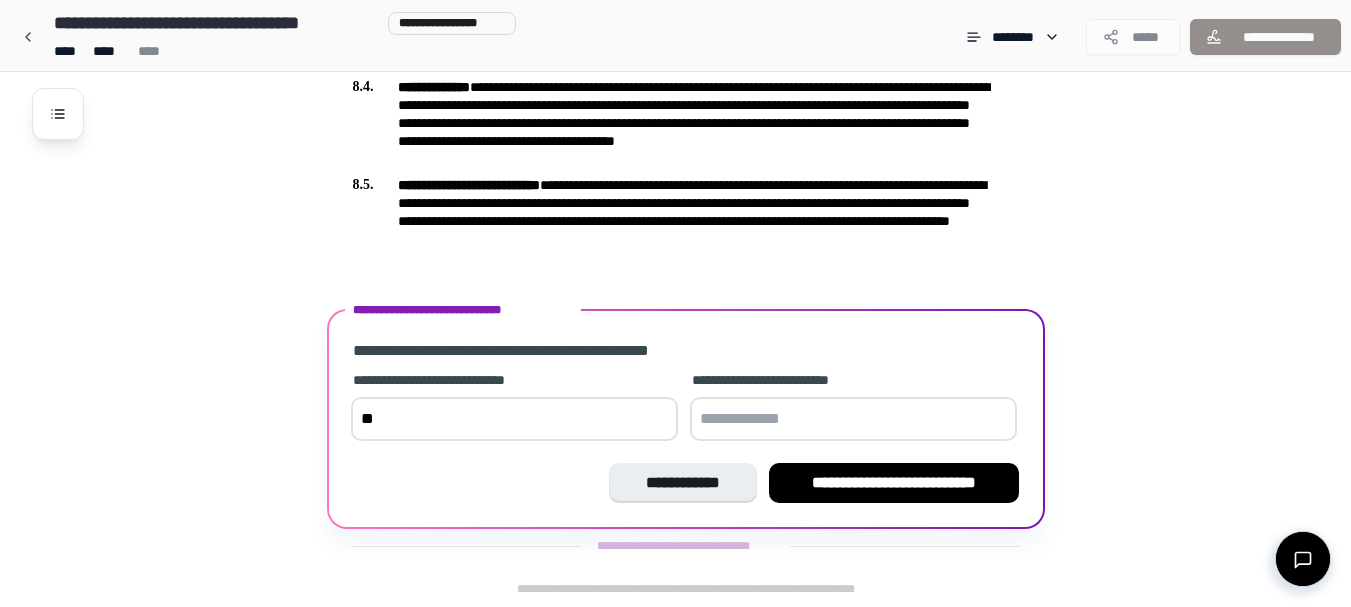 click at bounding box center (853, 419) 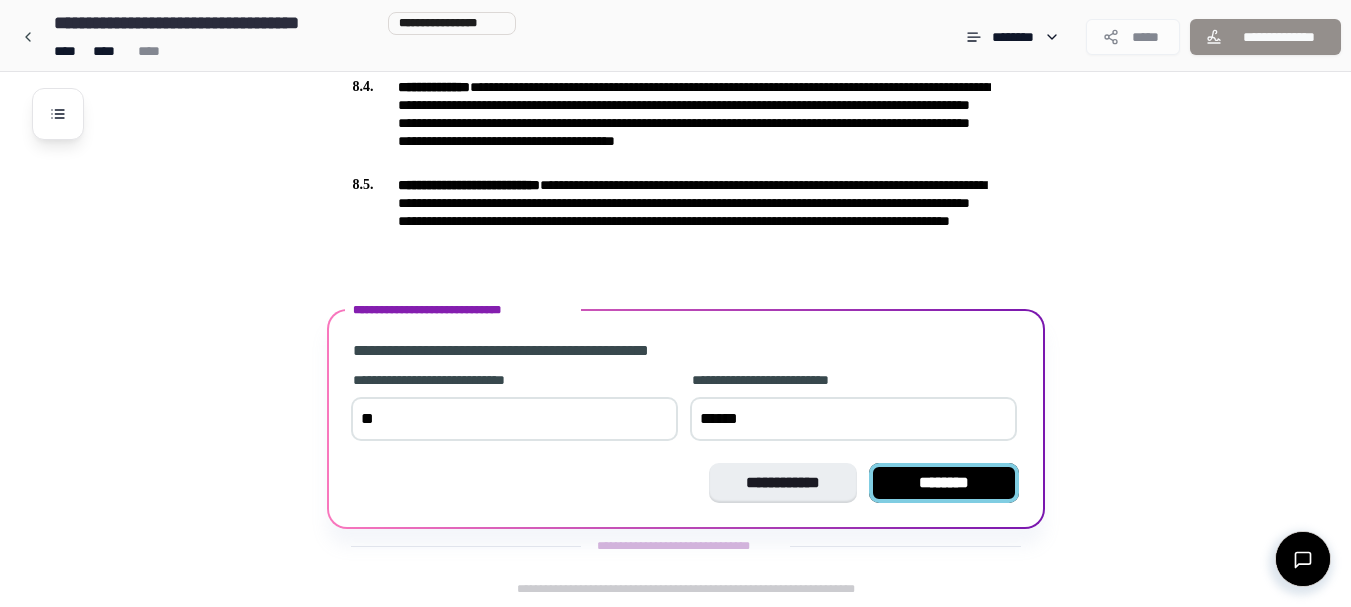 type on "******" 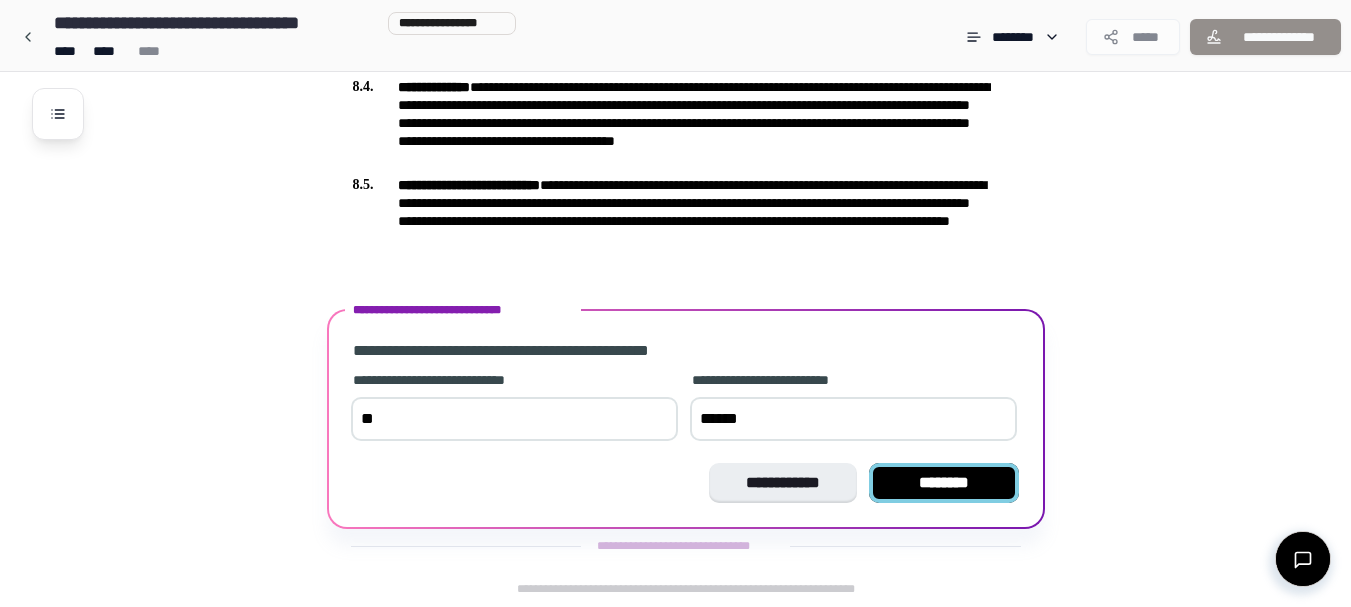 click on "********" at bounding box center [944, 483] 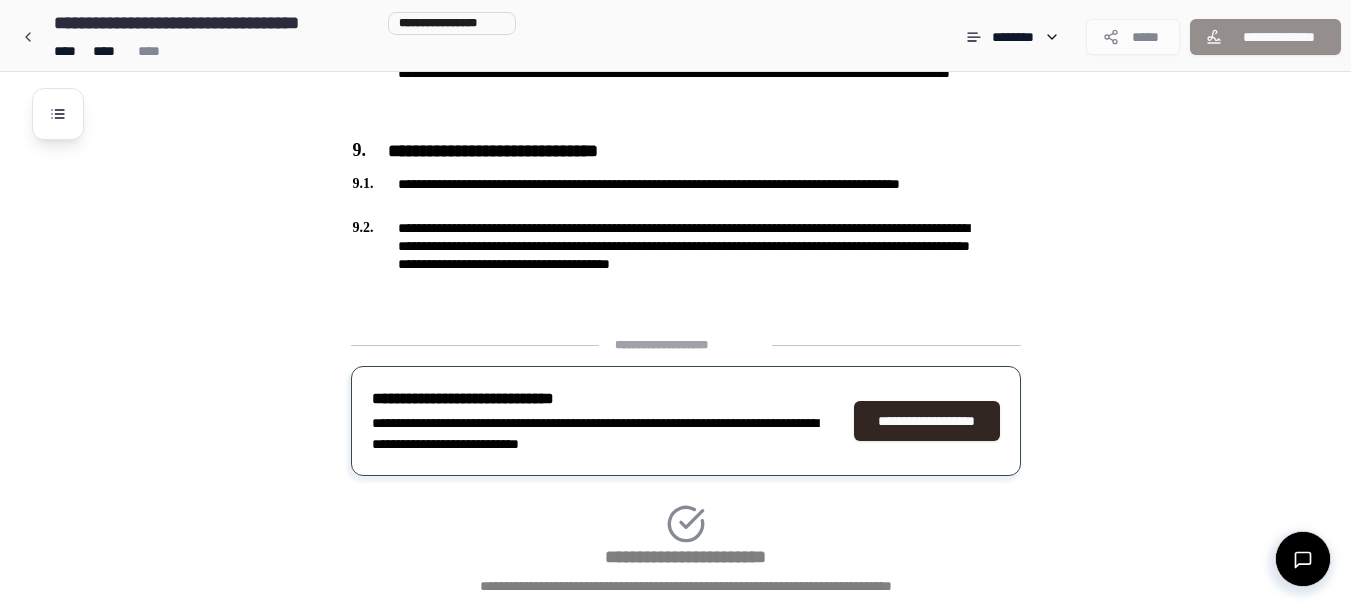 scroll, scrollTop: 2287, scrollLeft: 0, axis: vertical 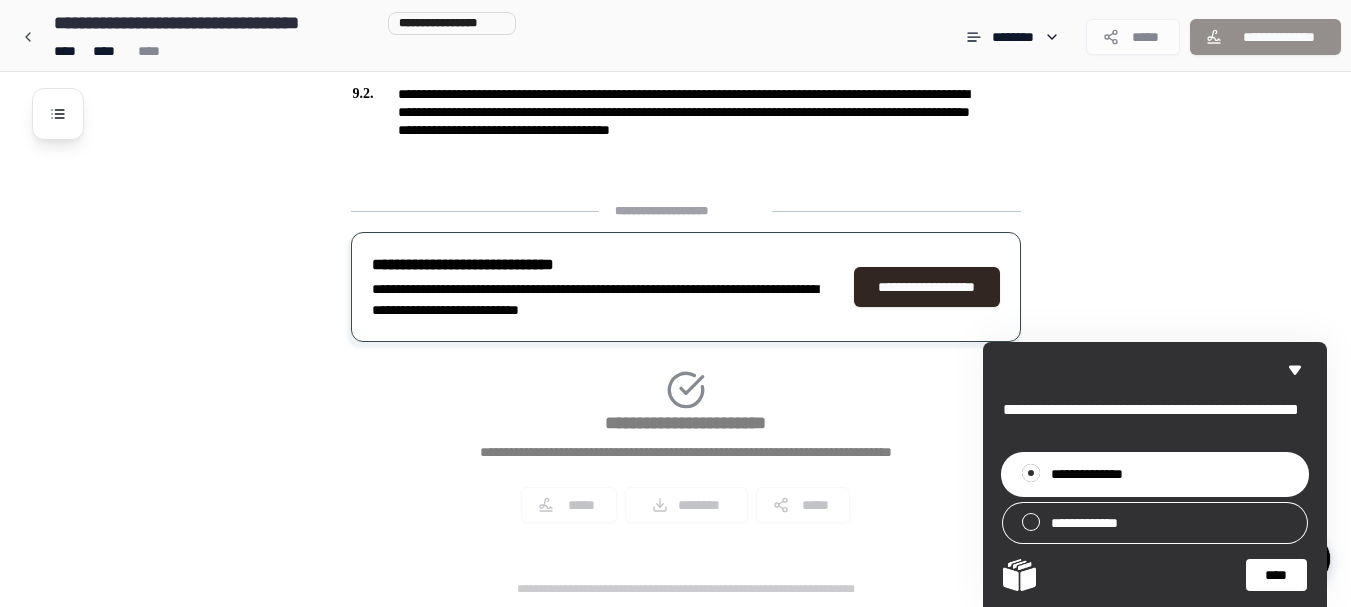 click on "****" at bounding box center [1276, 575] 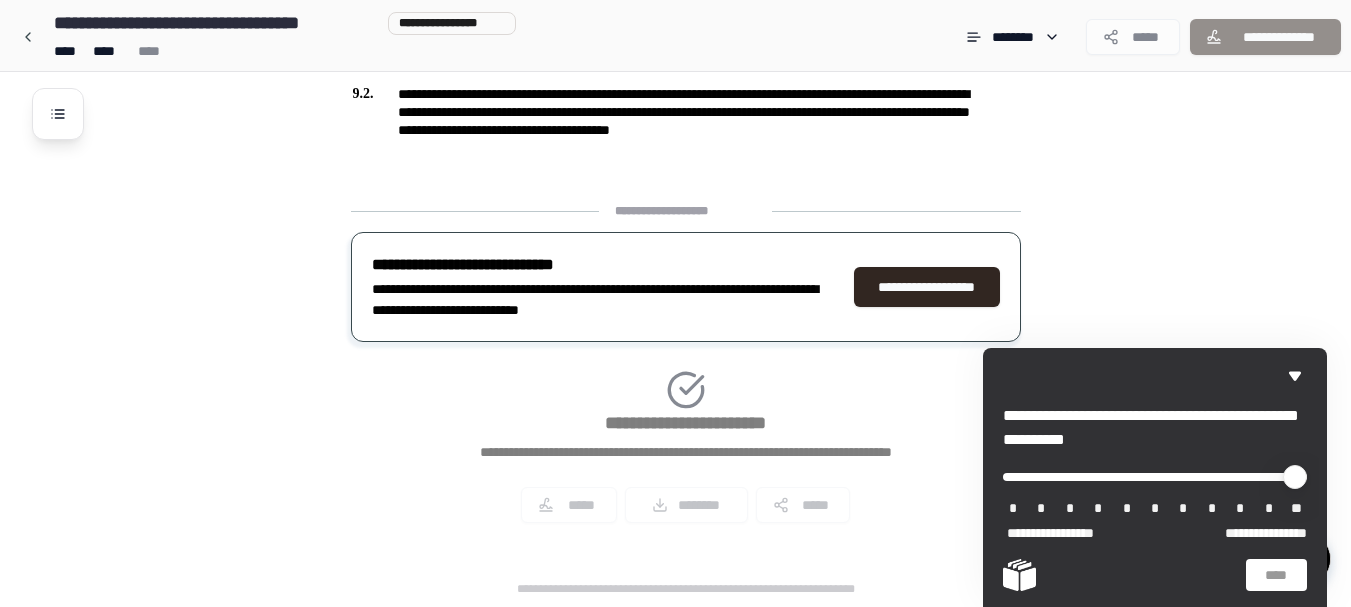 click on "**********" at bounding box center (1259, 534) 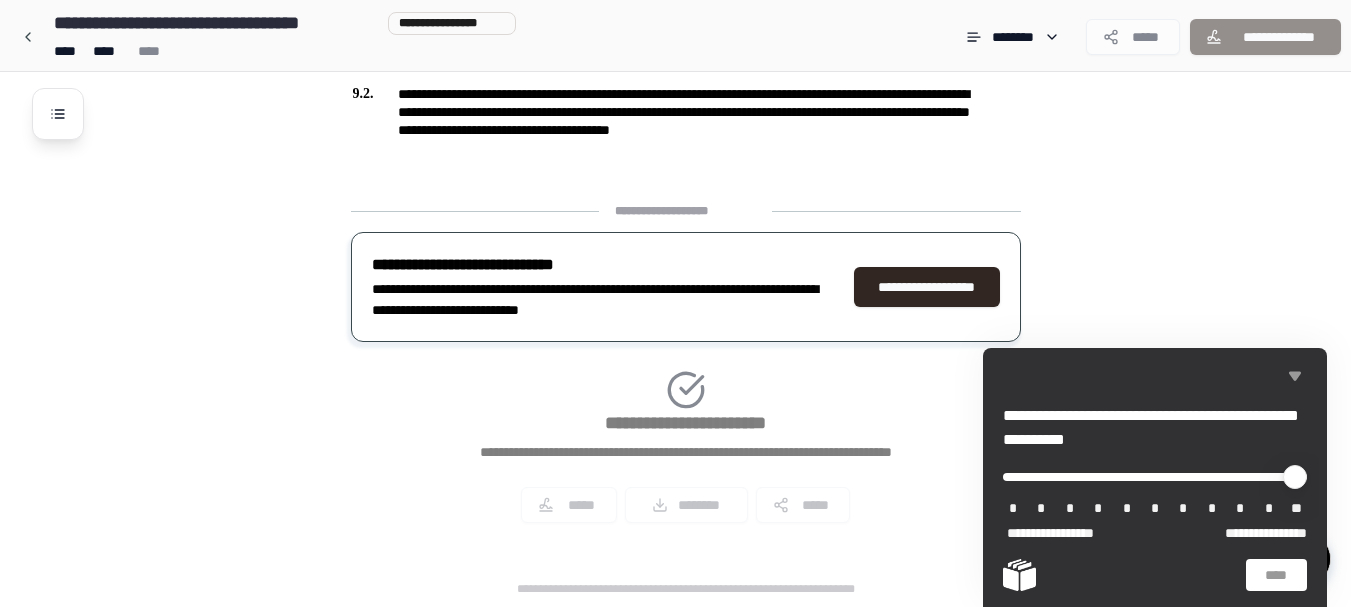 click 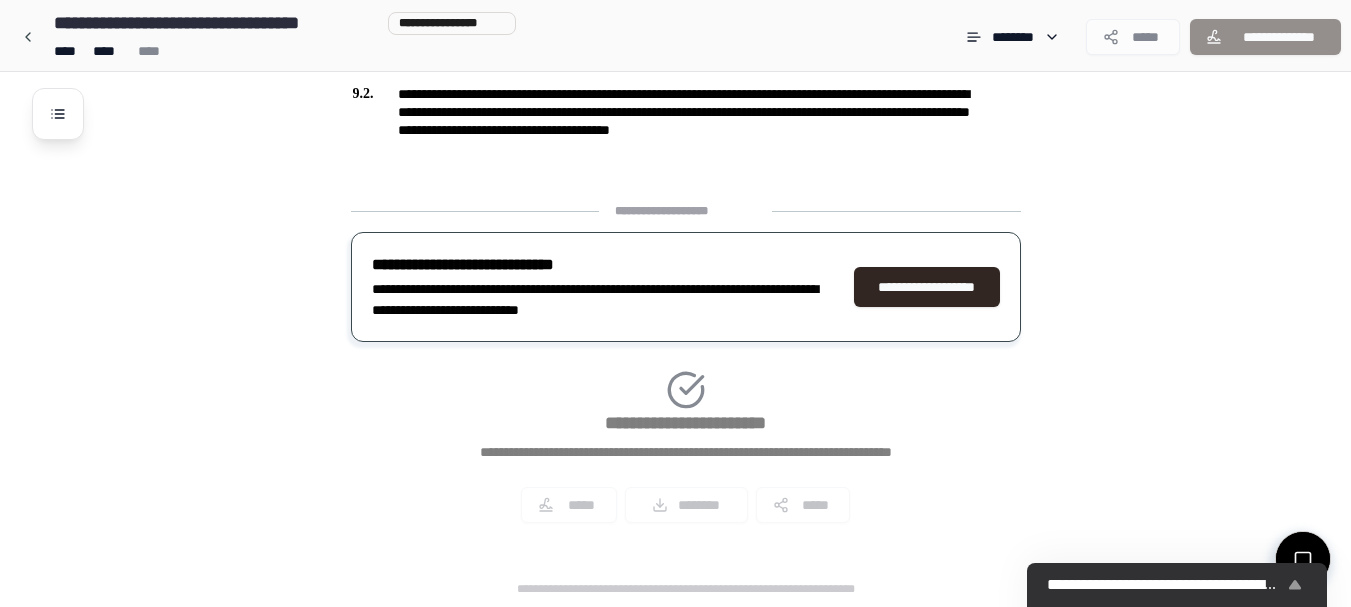 click 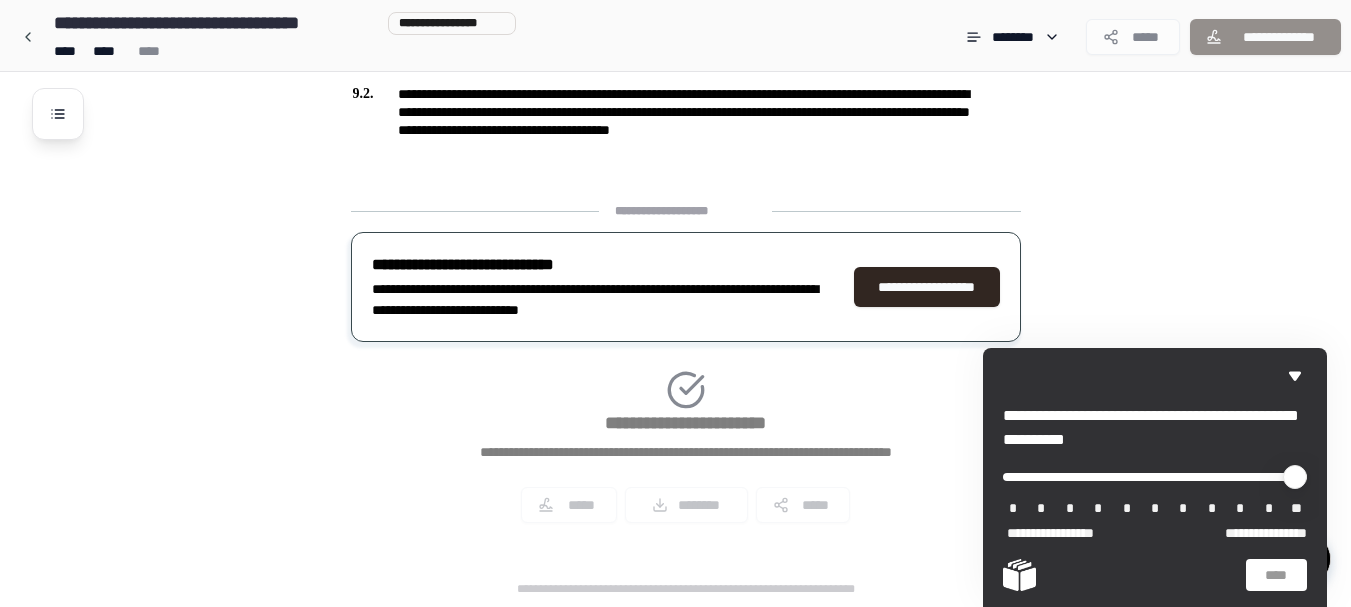 click on "**********" at bounding box center [1259, 534] 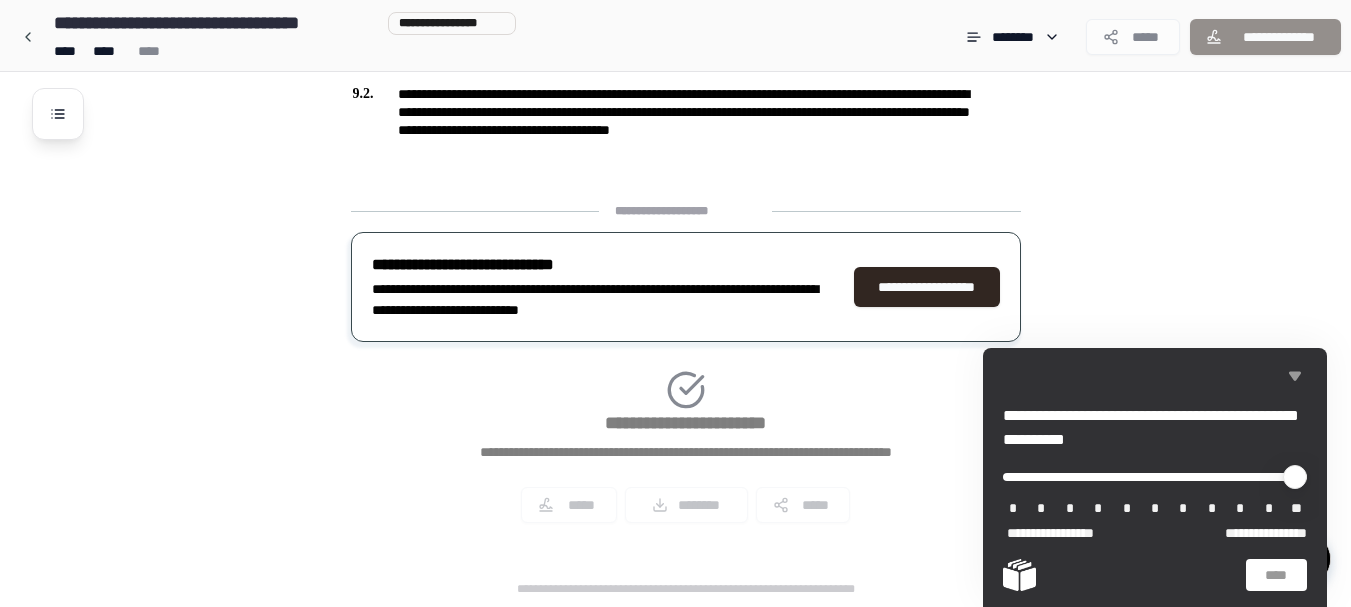 click 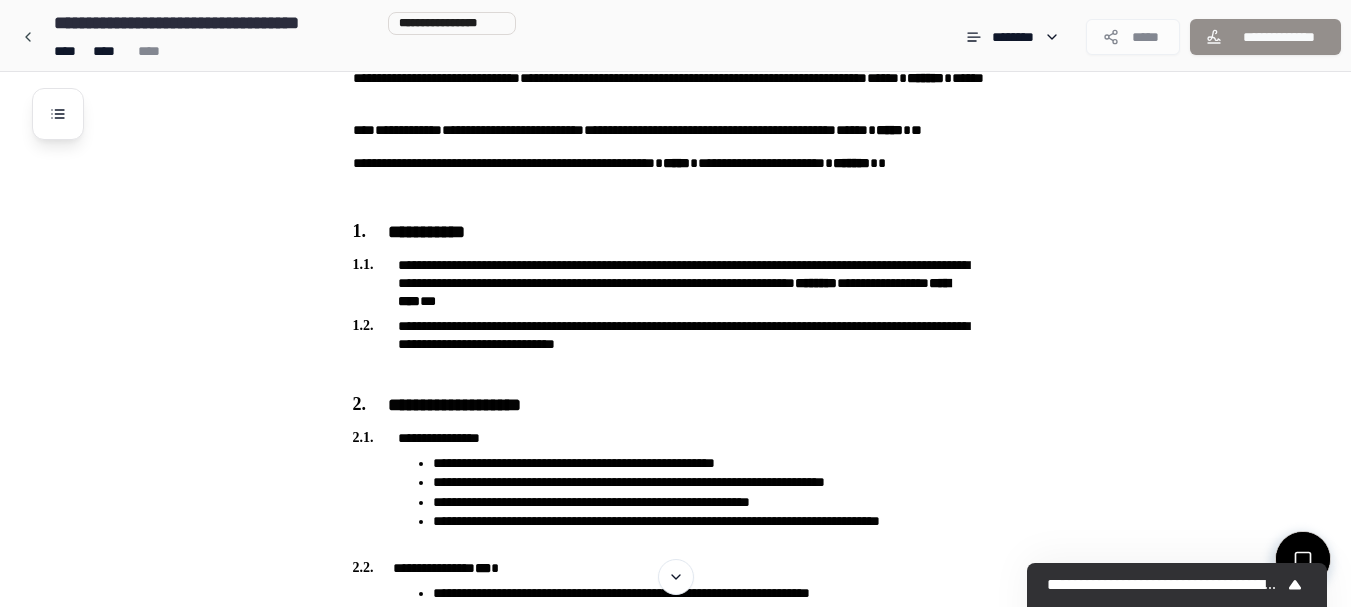 scroll, scrollTop: 0, scrollLeft: 0, axis: both 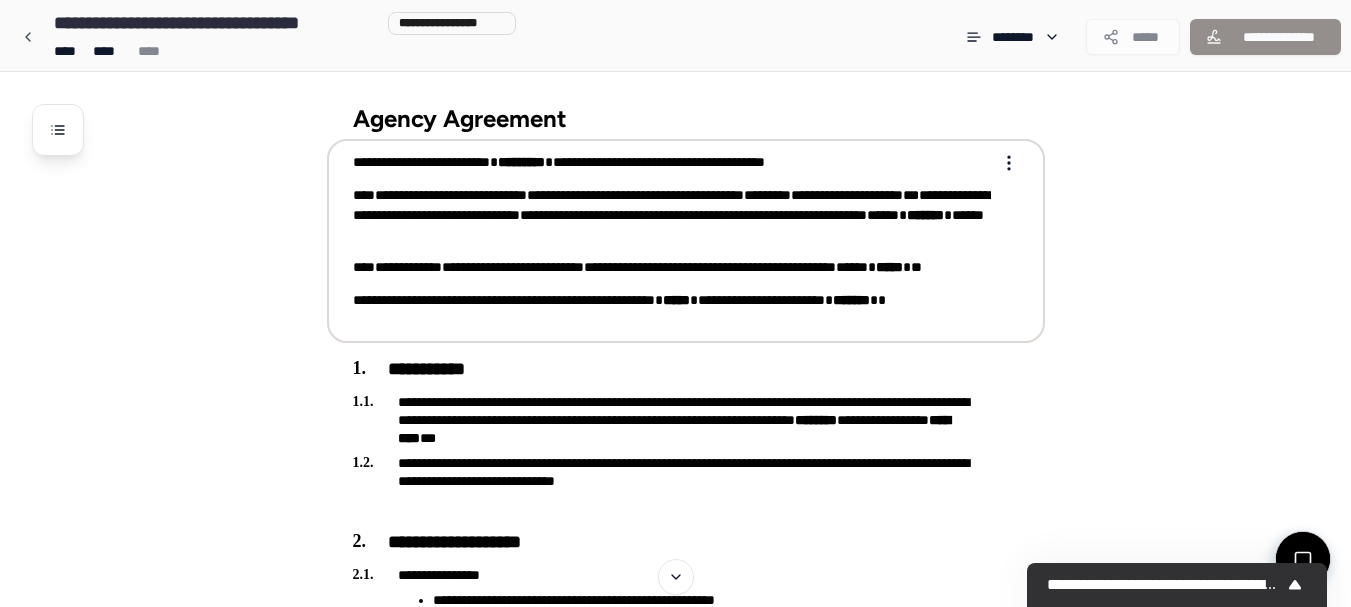 click on "****" at bounding box center [852, 267] 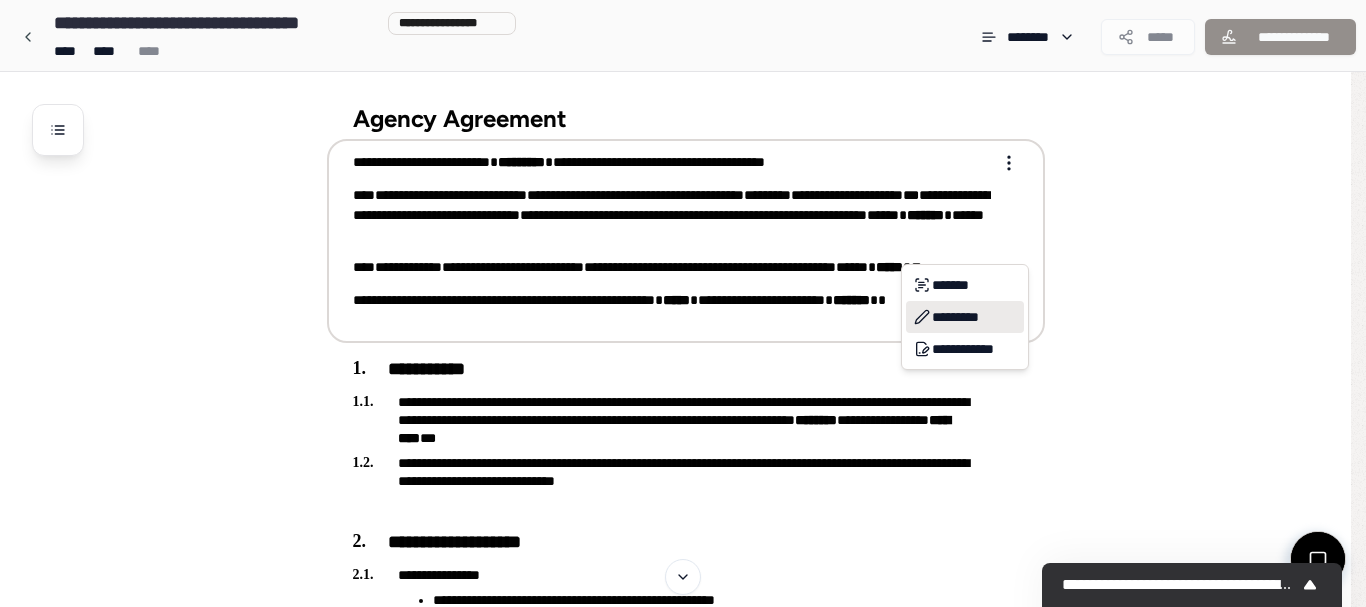 click 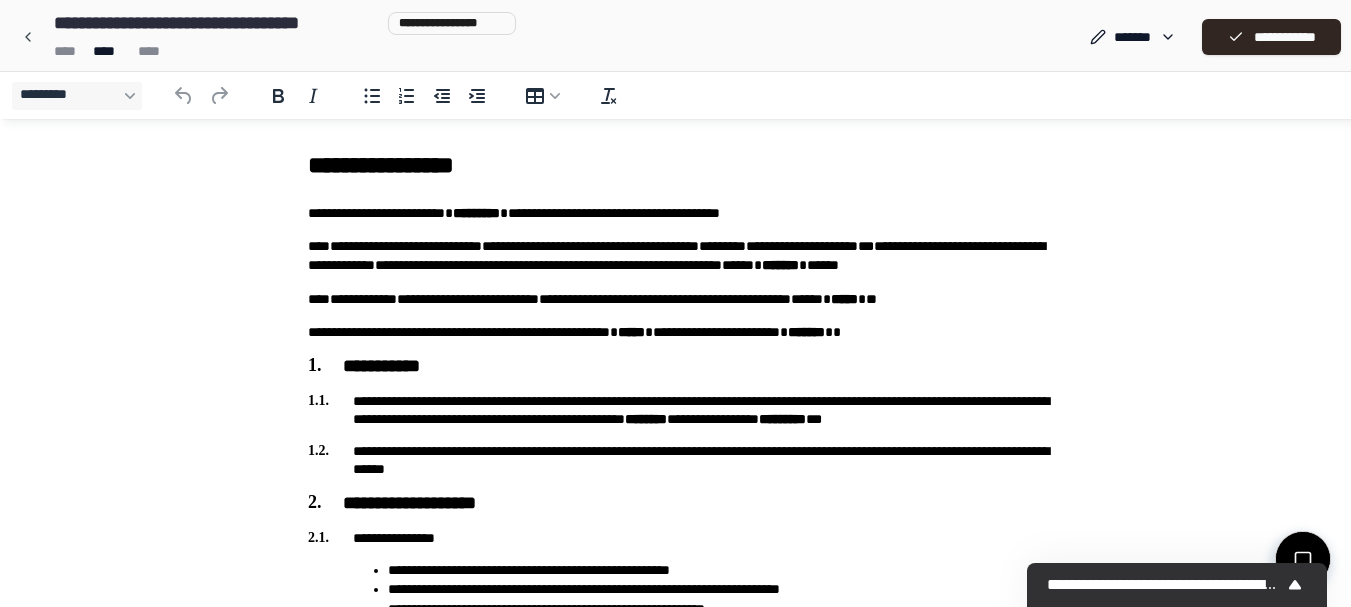 scroll, scrollTop: 0, scrollLeft: 0, axis: both 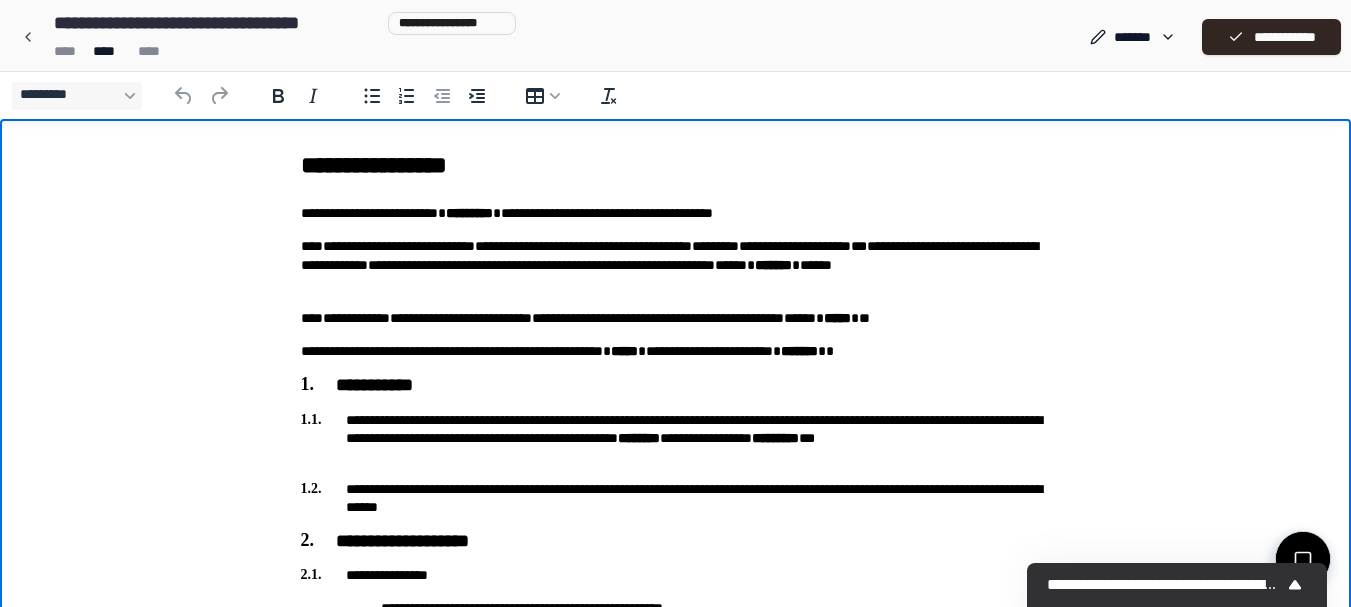 click on "**********" at bounding box center [676, 318] 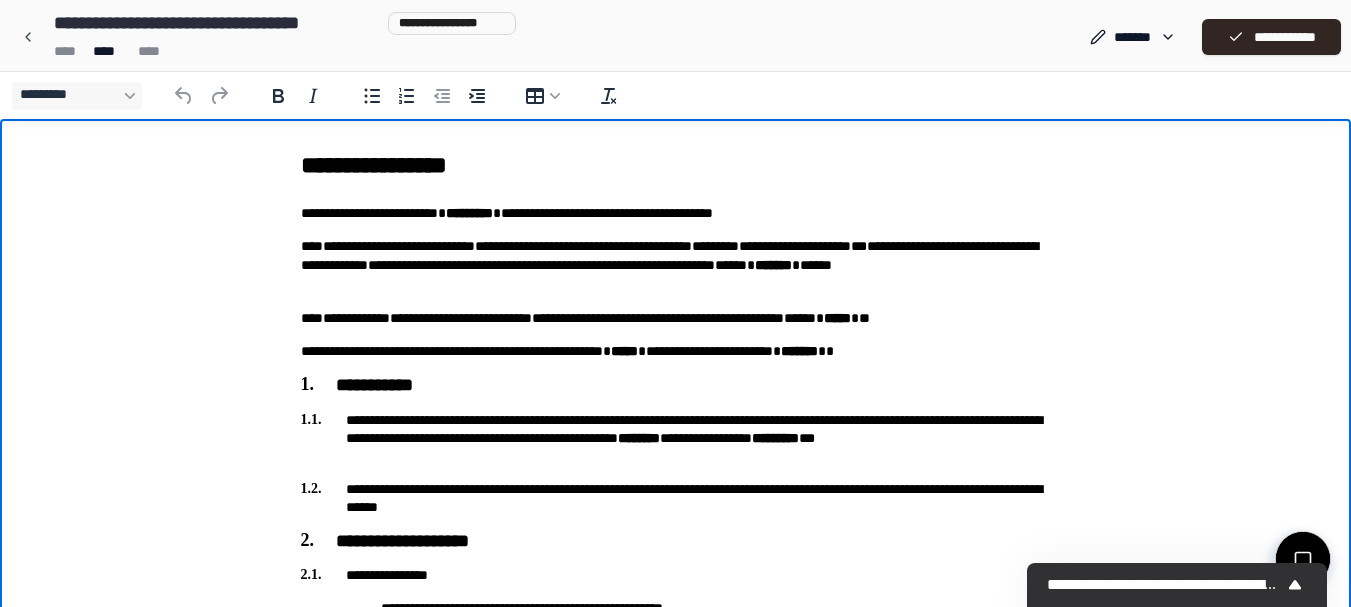 type 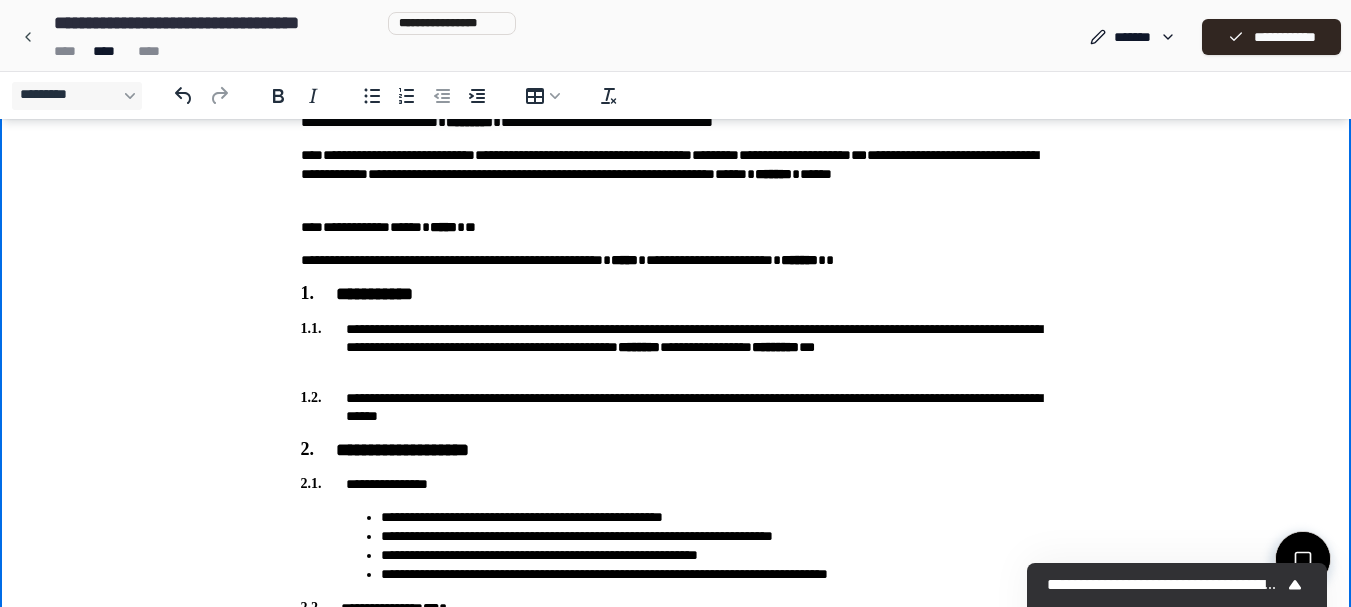scroll, scrollTop: 280, scrollLeft: 0, axis: vertical 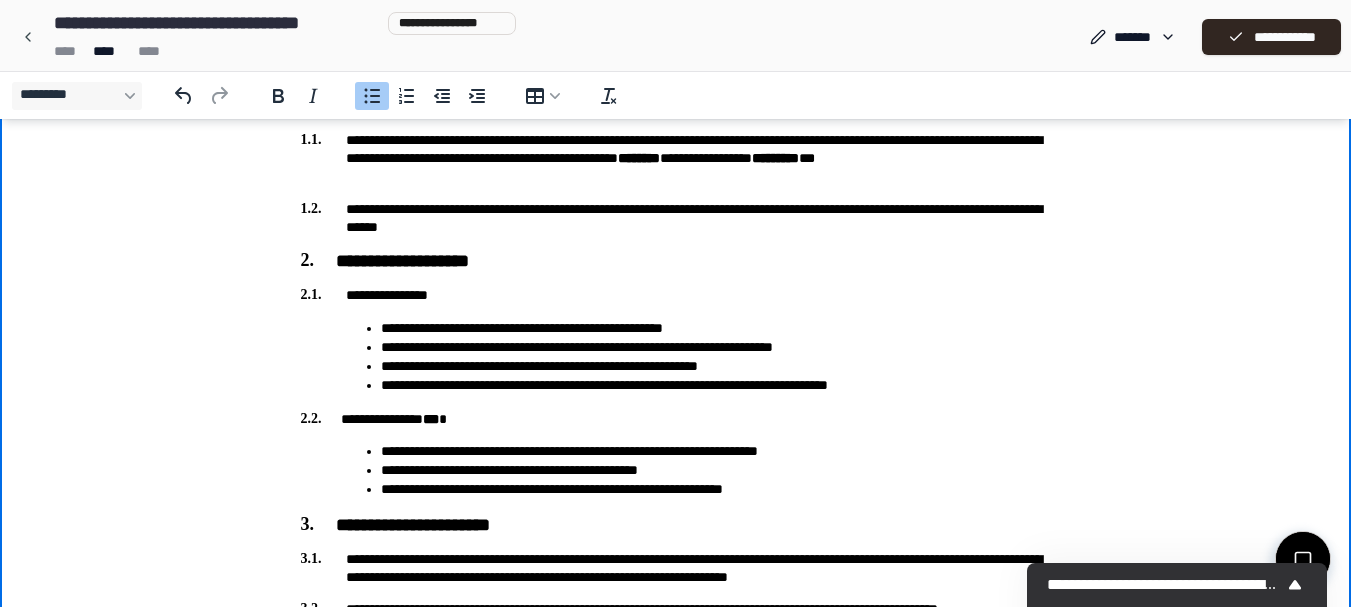 click on "**********" at bounding box center (716, 328) 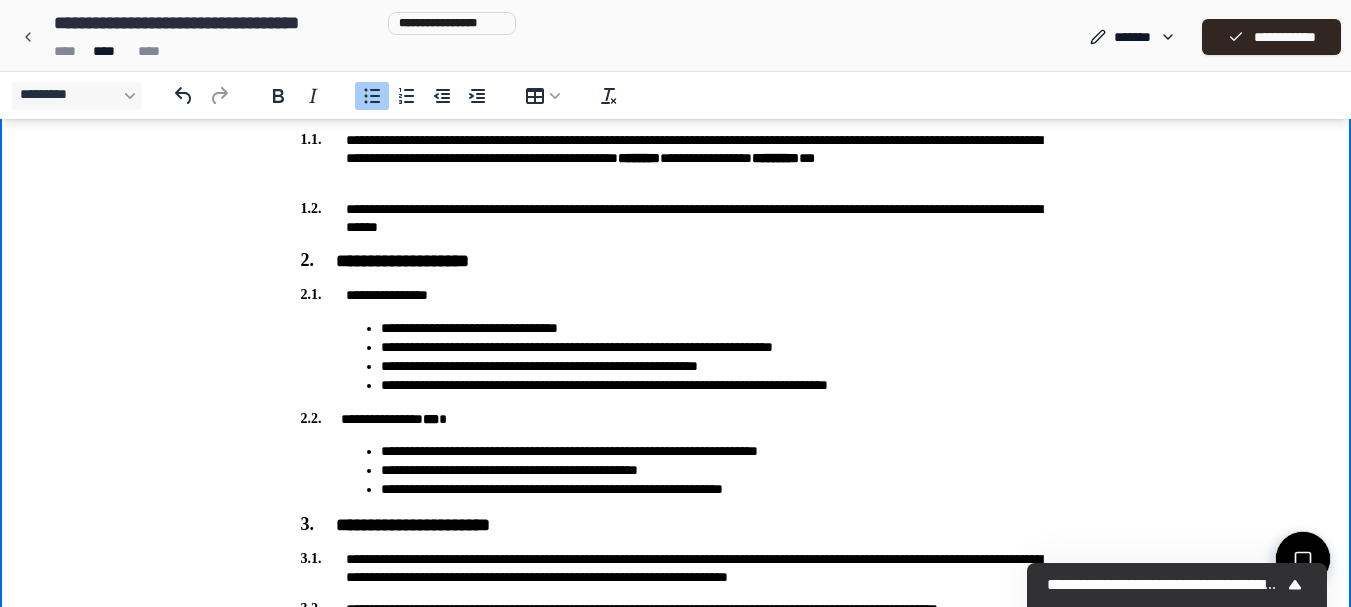 click on "**********" at bounding box center [676, 218] 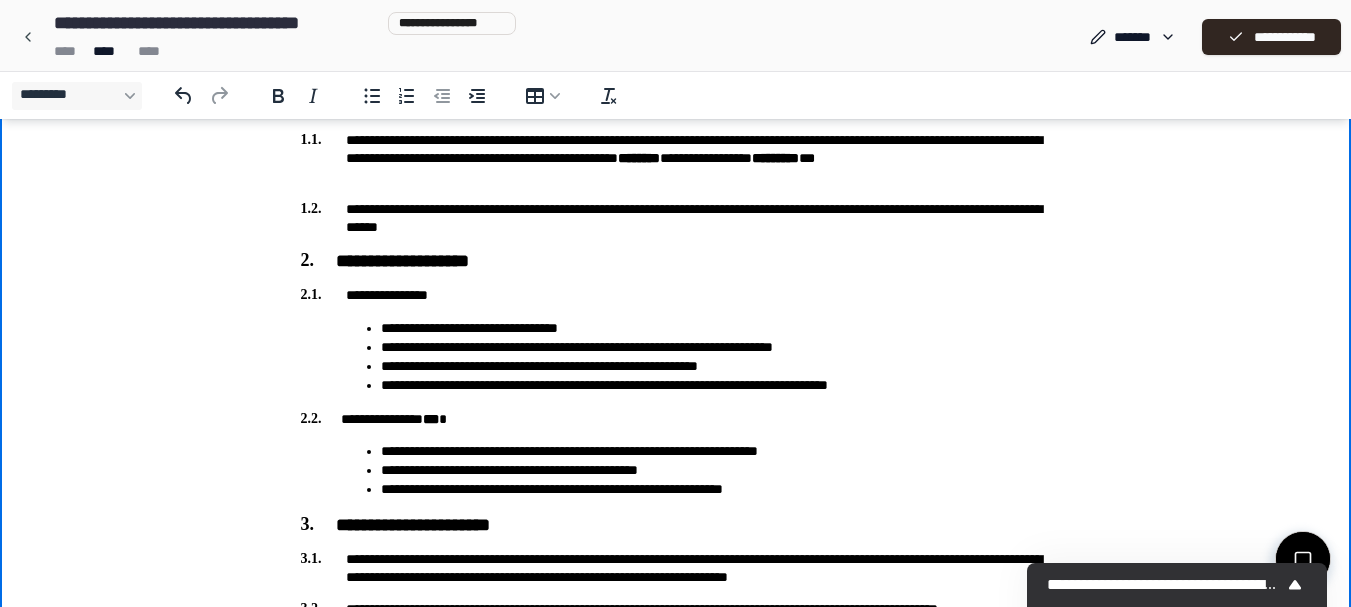 click on "**********" at bounding box center [676, 218] 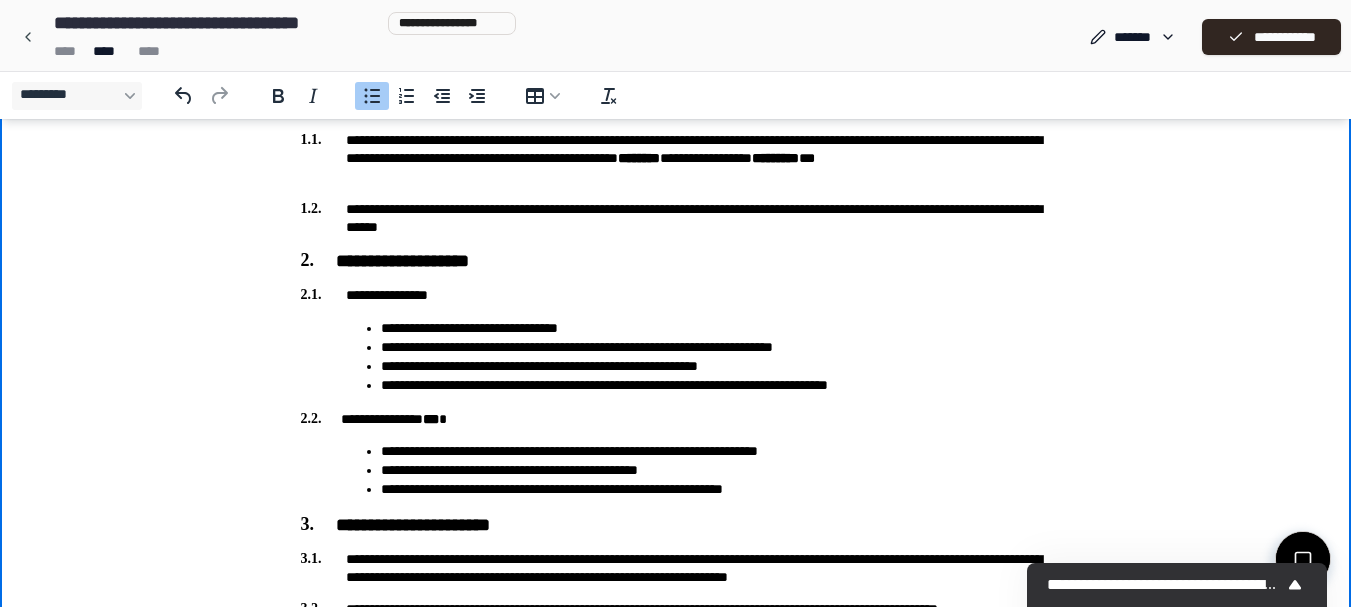 click on "**********" at bounding box center (716, 328) 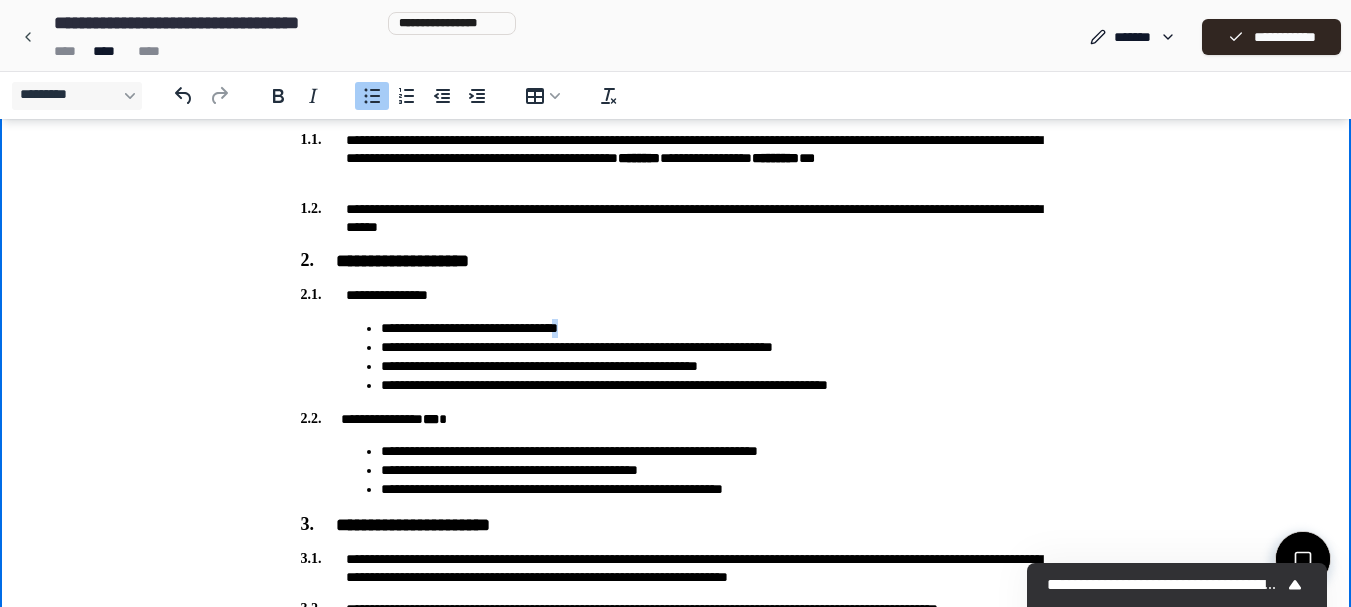 click on "**********" at bounding box center (716, 328) 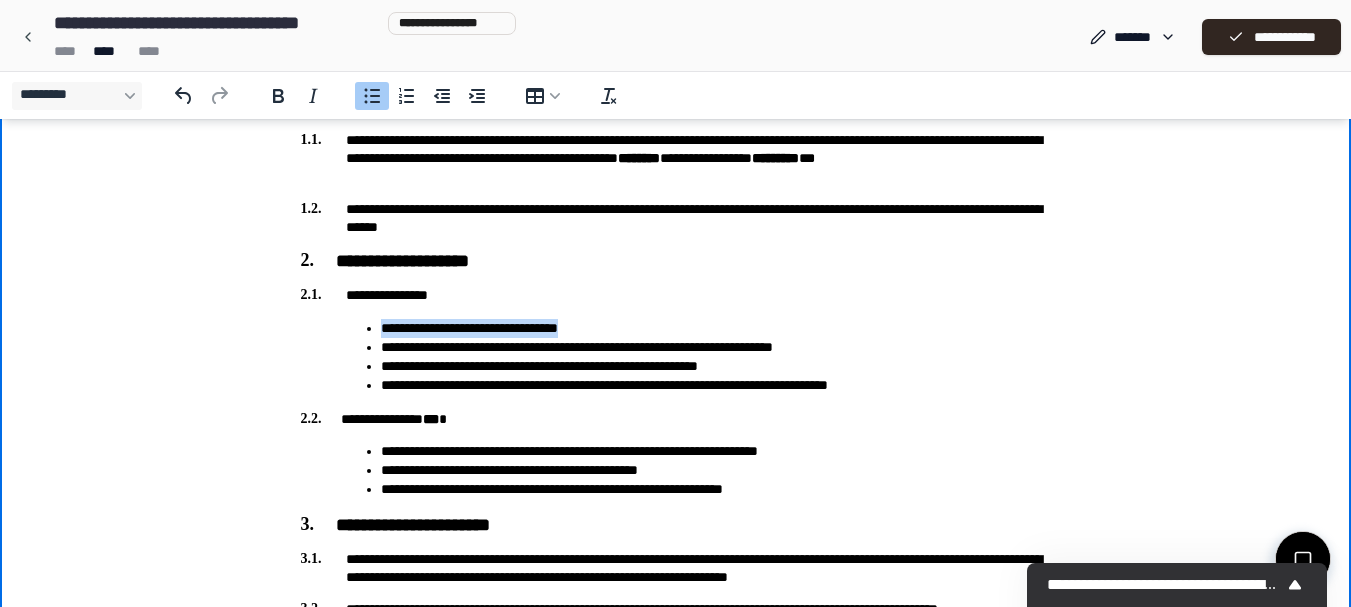 click on "**********" at bounding box center [716, 328] 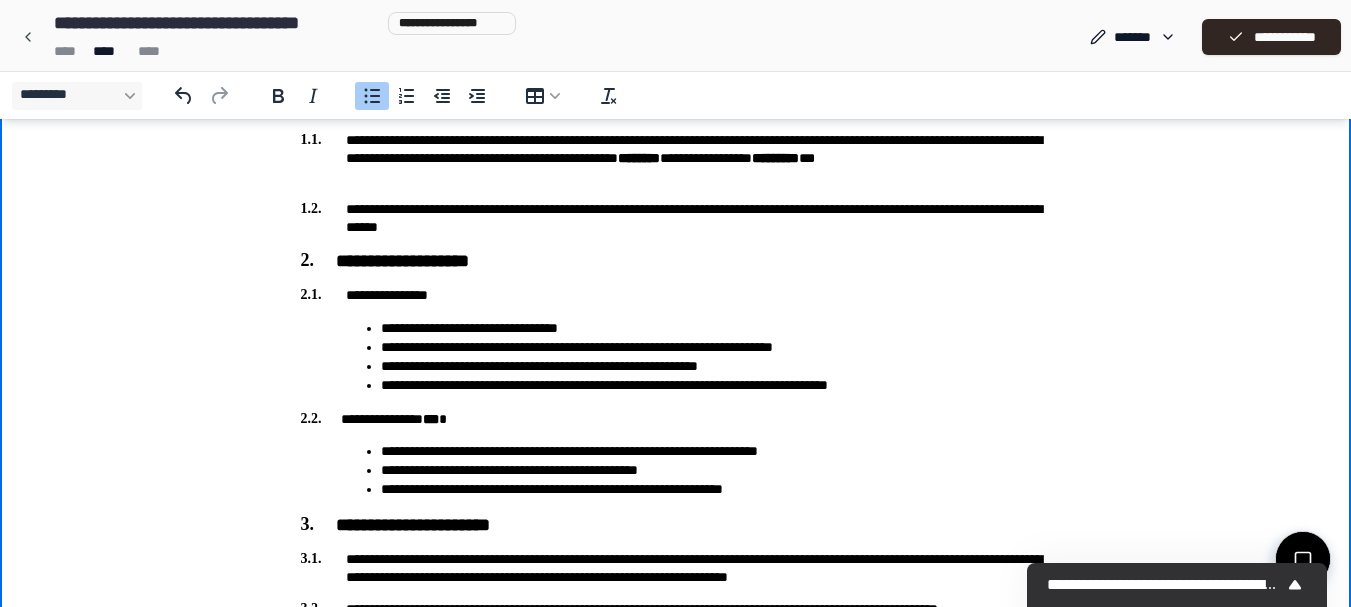 click on "**********" at bounding box center (716, 328) 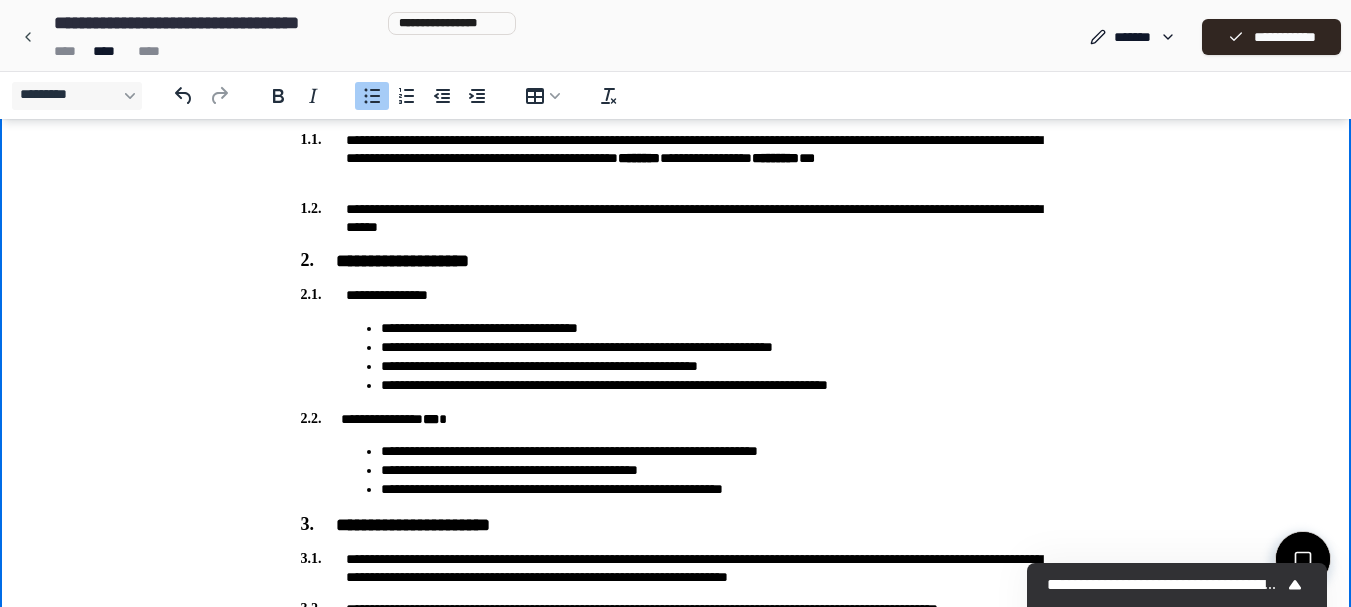 click on "**********" at bounding box center [716, 347] 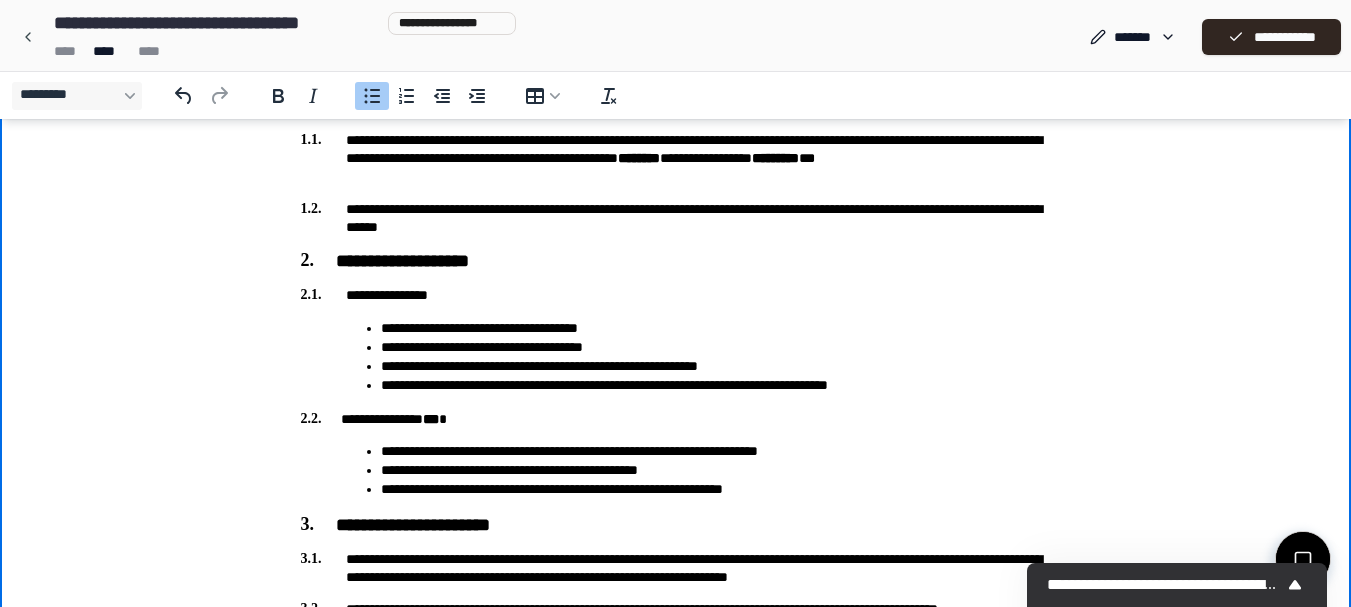 click on "**********" at bounding box center (716, 366) 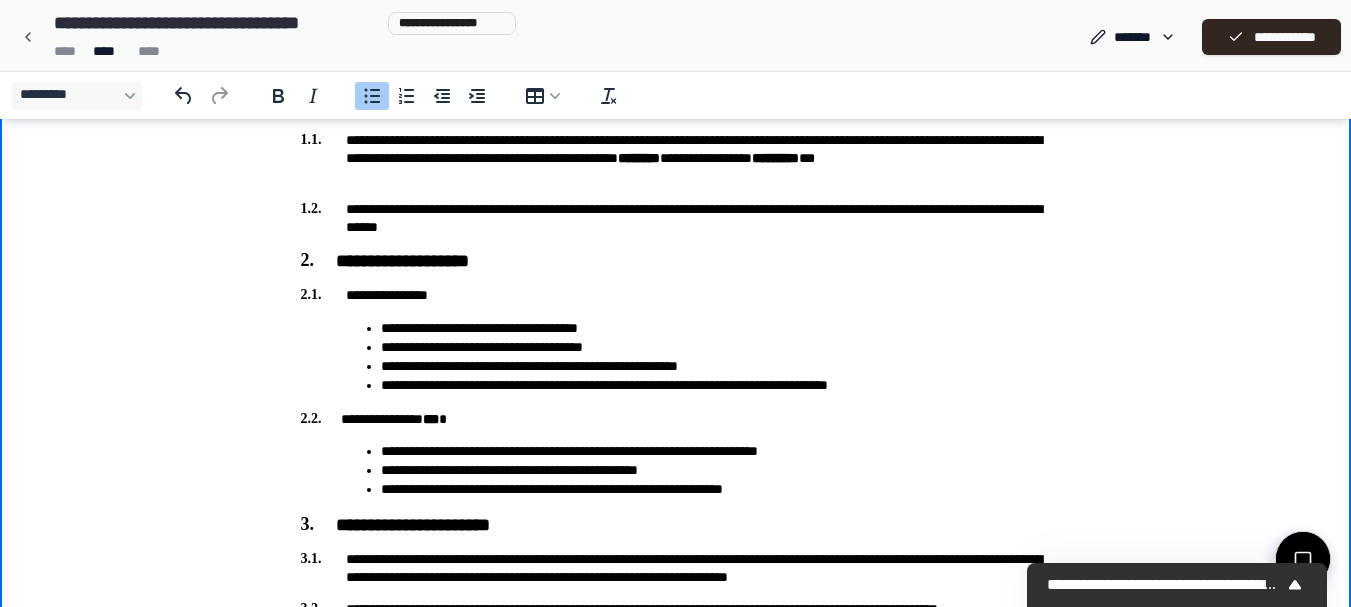 click on "**********" at bounding box center [716, 470] 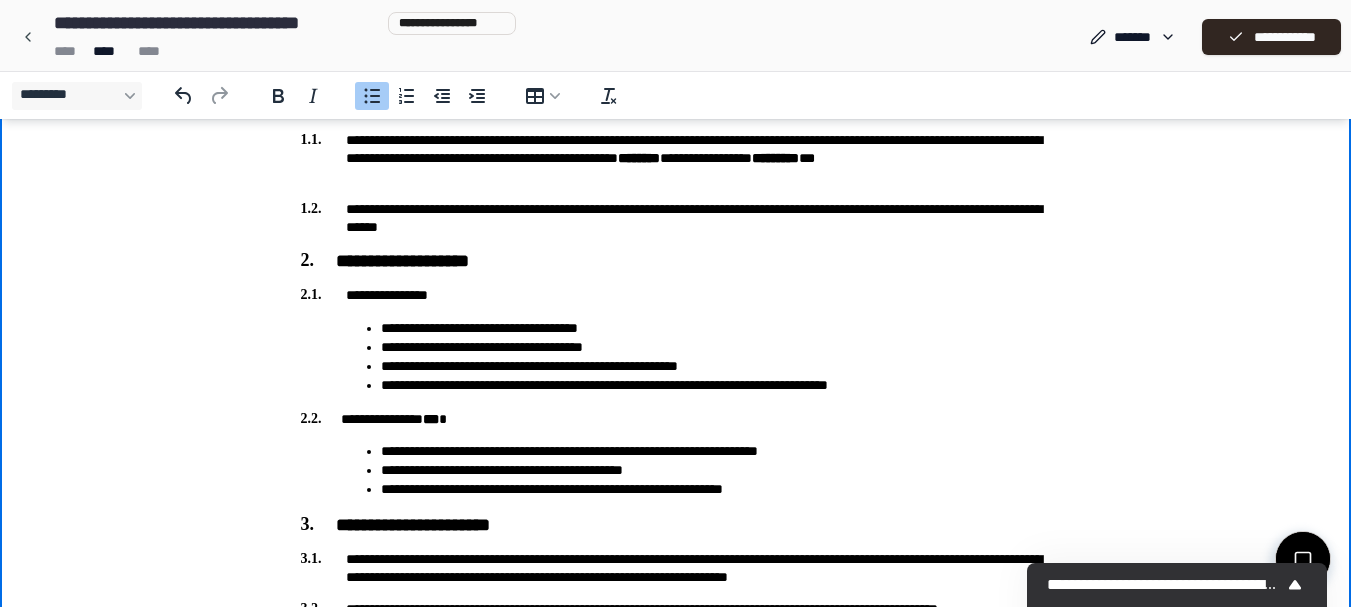 click on "**********" at bounding box center (716, 489) 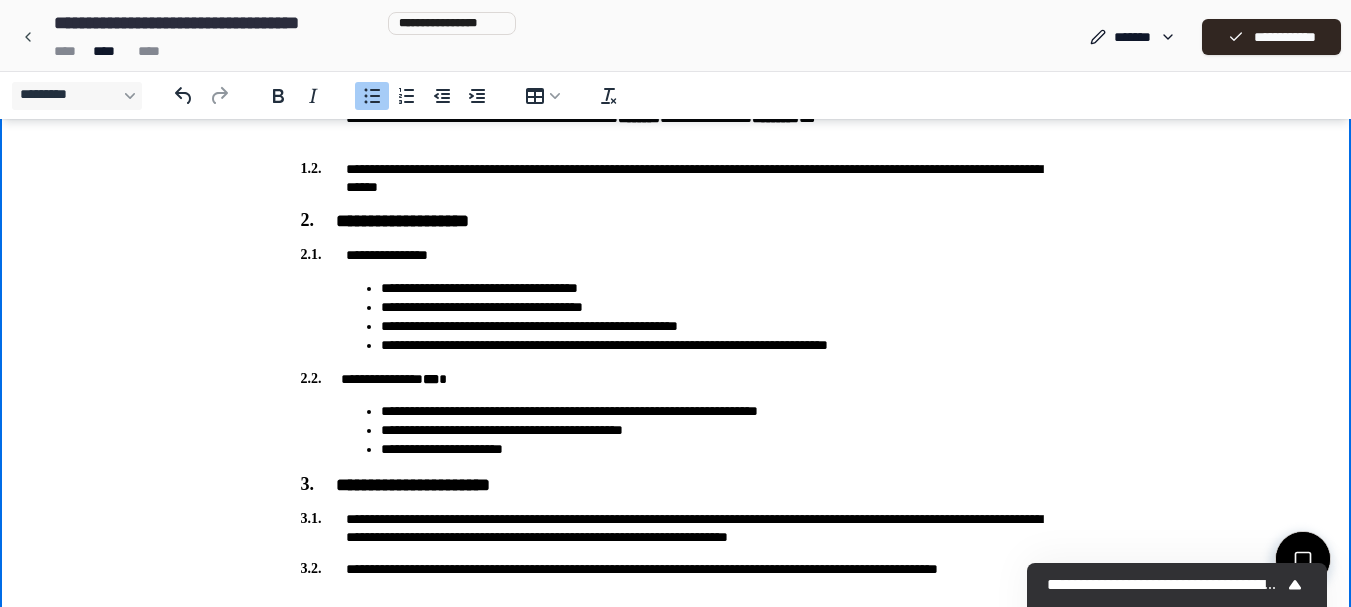 scroll, scrollTop: 493, scrollLeft: 0, axis: vertical 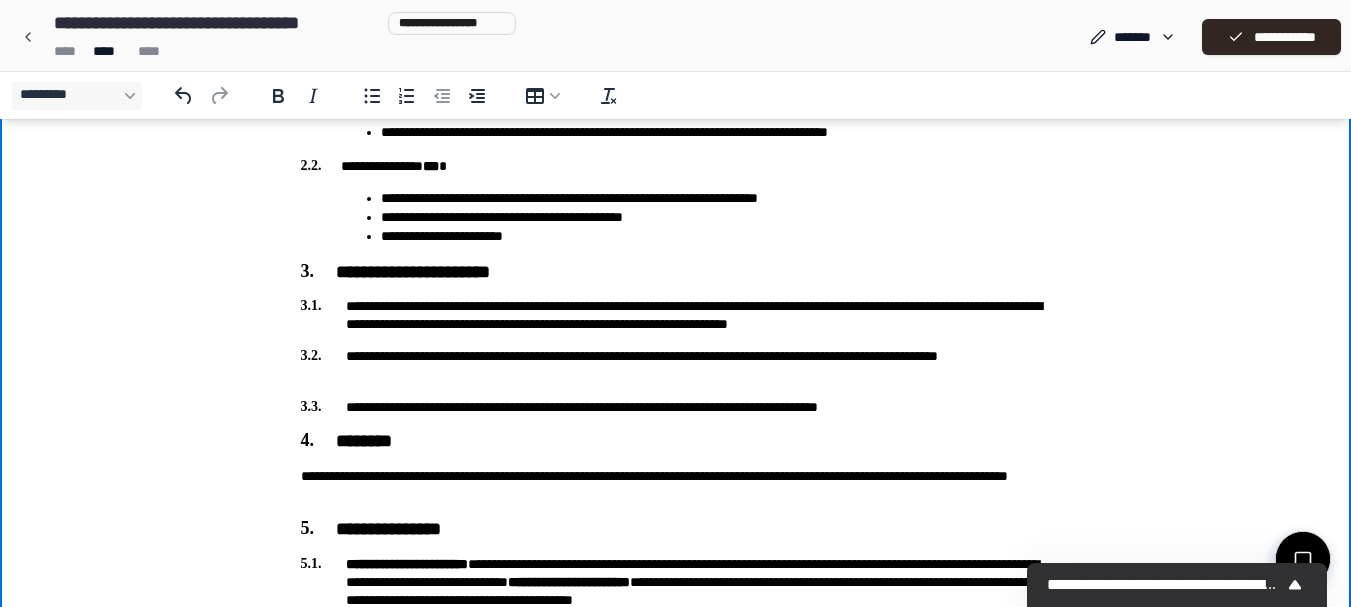 click on "**********" at bounding box center [676, 315] 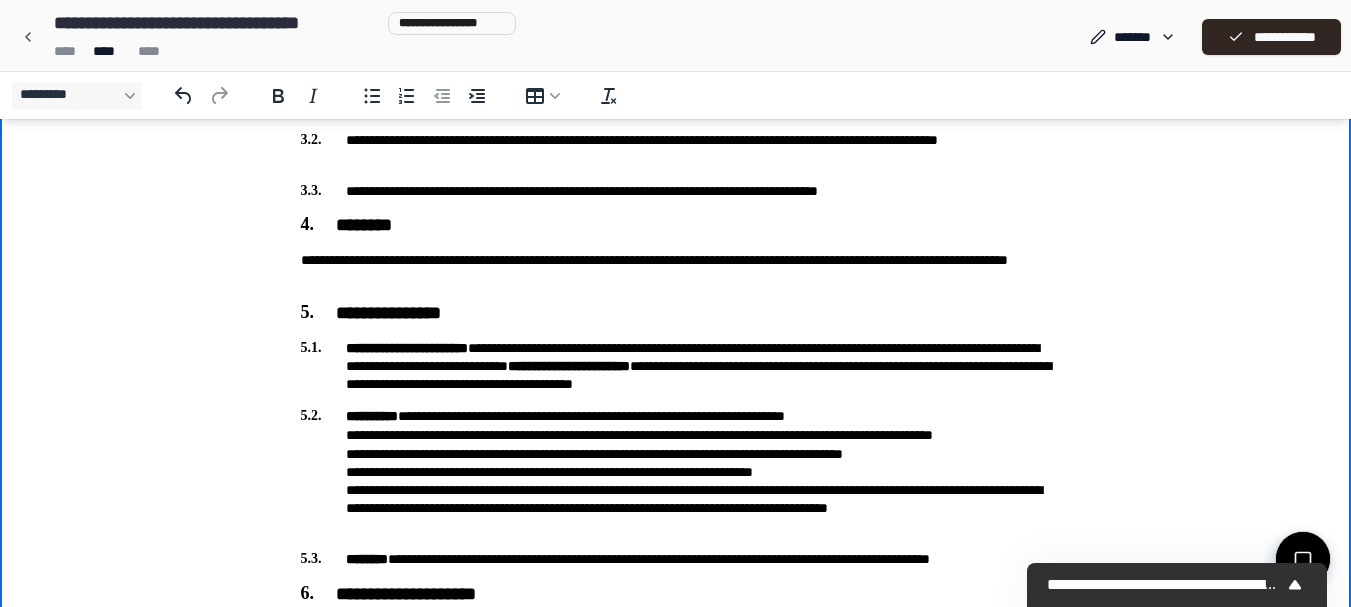 scroll, scrollTop: 773, scrollLeft: 0, axis: vertical 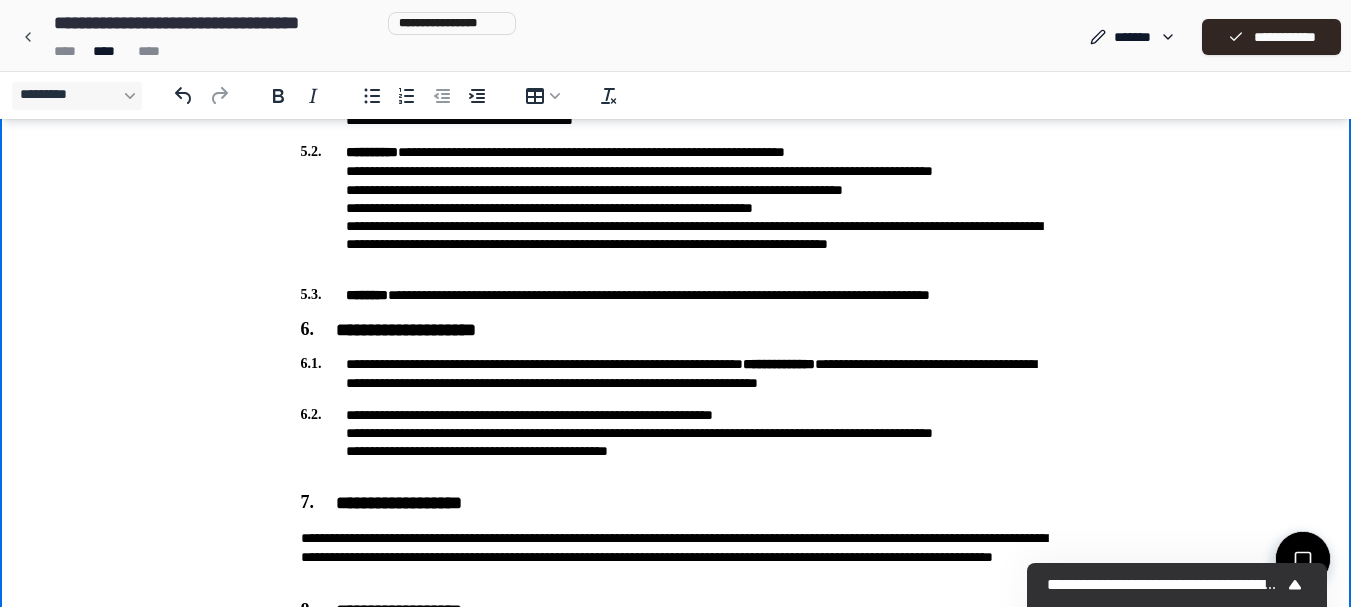 click on "**********" at bounding box center [676, 373] 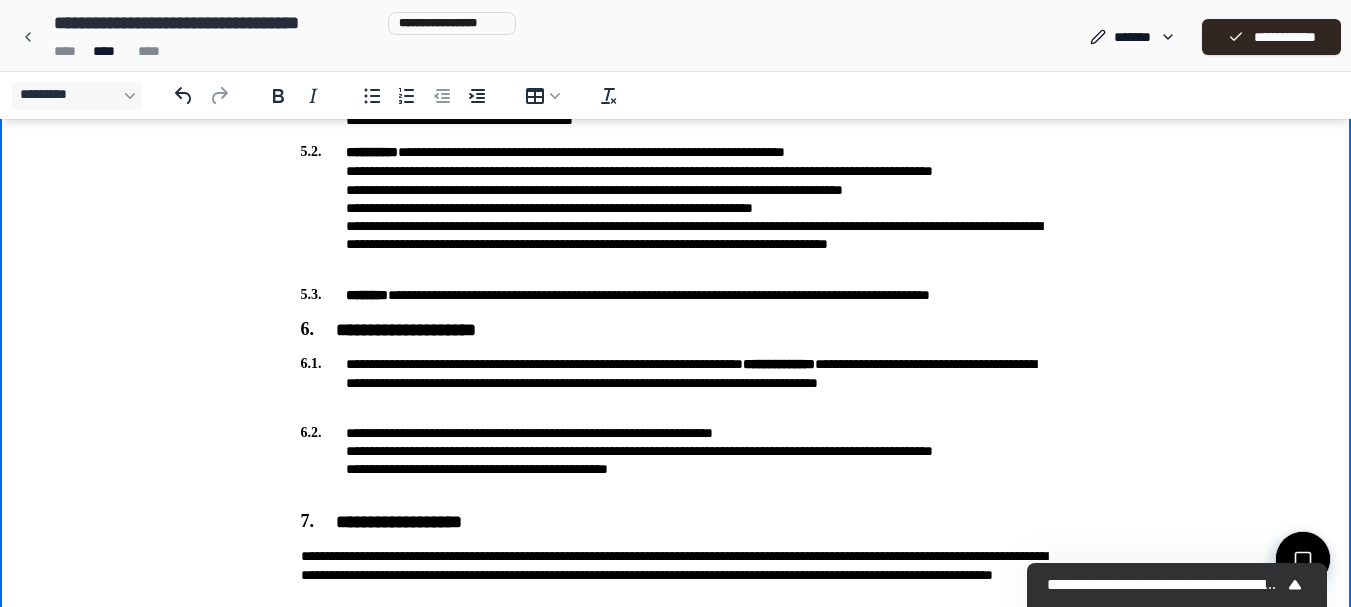 click on "**********" at bounding box center [676, 382] 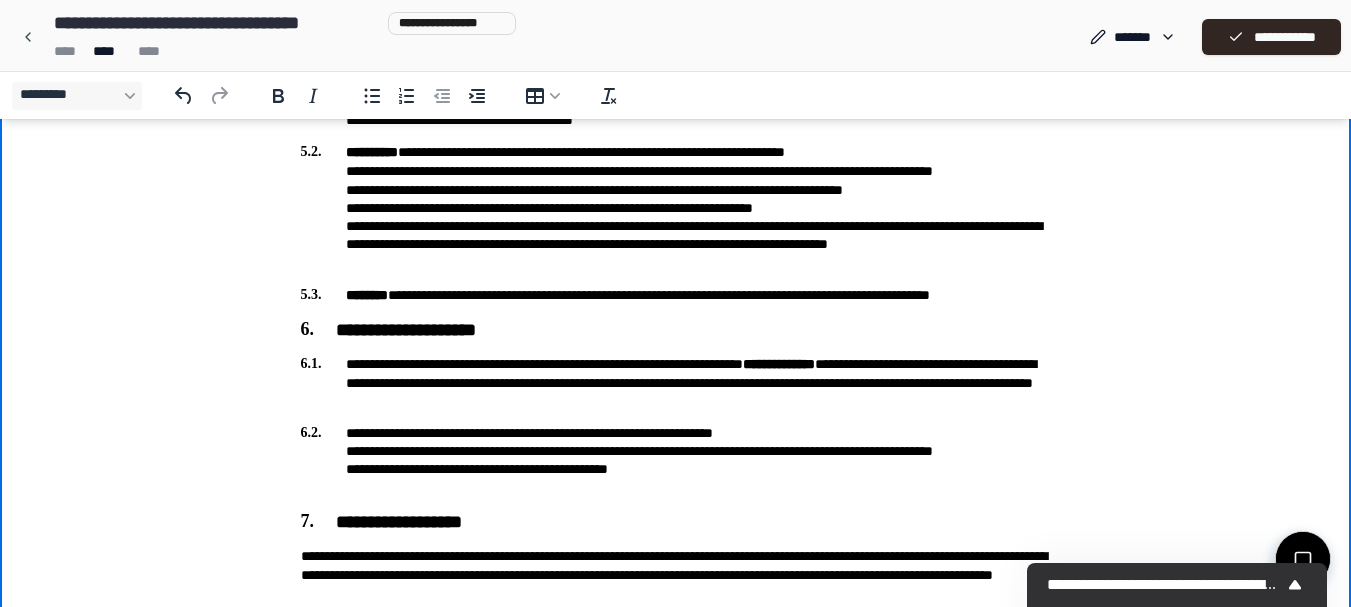 click on "**********" at bounding box center (676, 382) 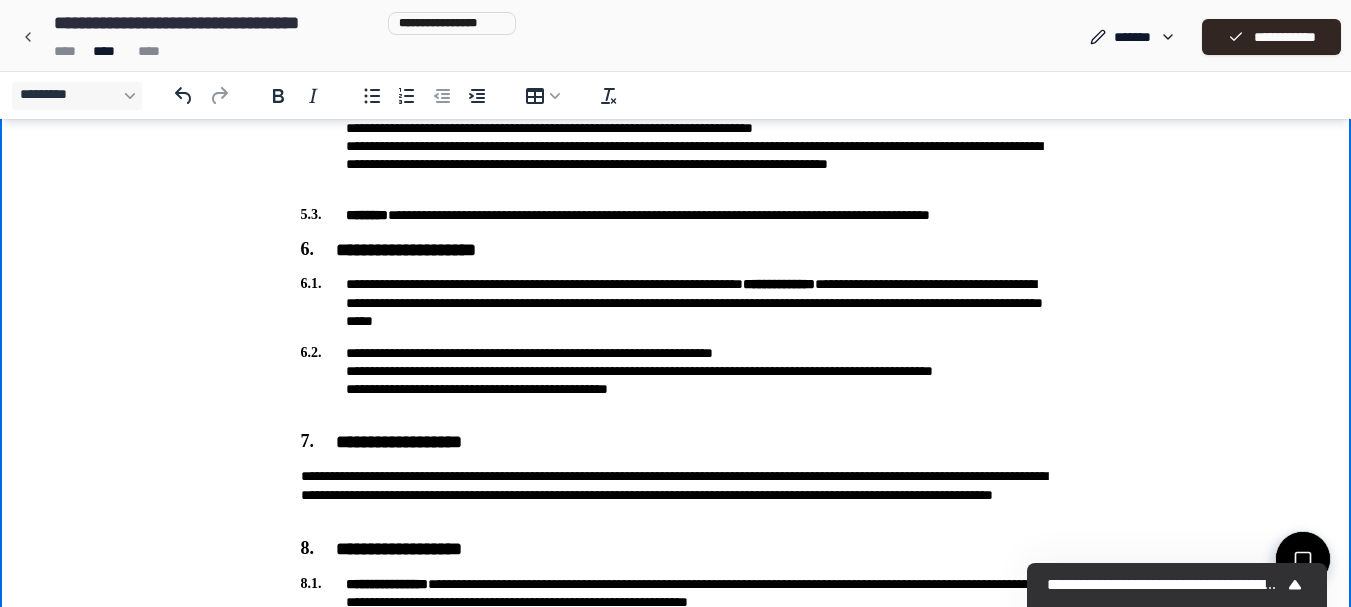 scroll, scrollTop: 1146, scrollLeft: 0, axis: vertical 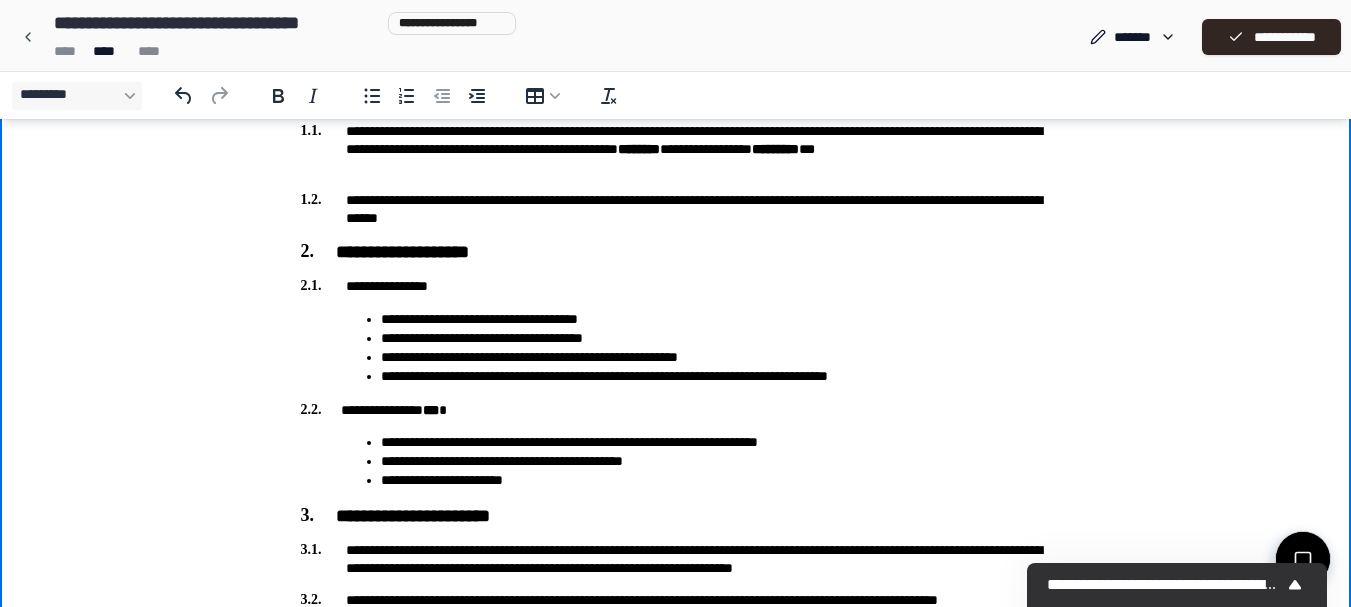 click on "**********" at bounding box center [676, 149] 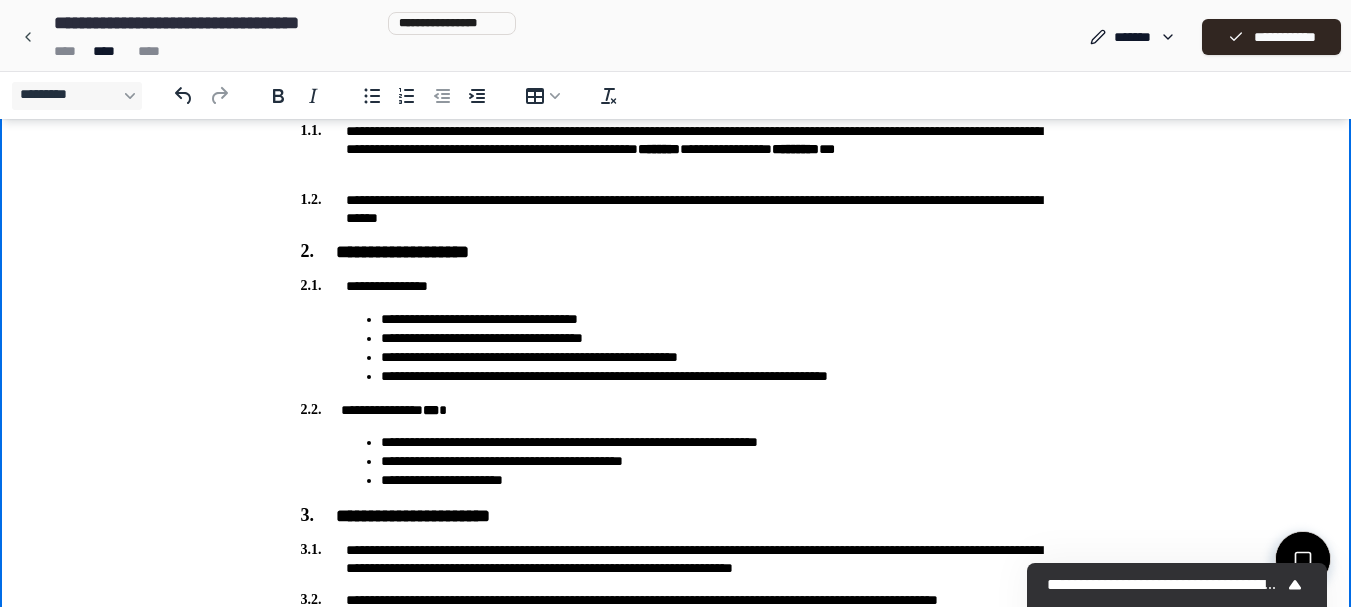 click on "**********" at bounding box center [676, 149] 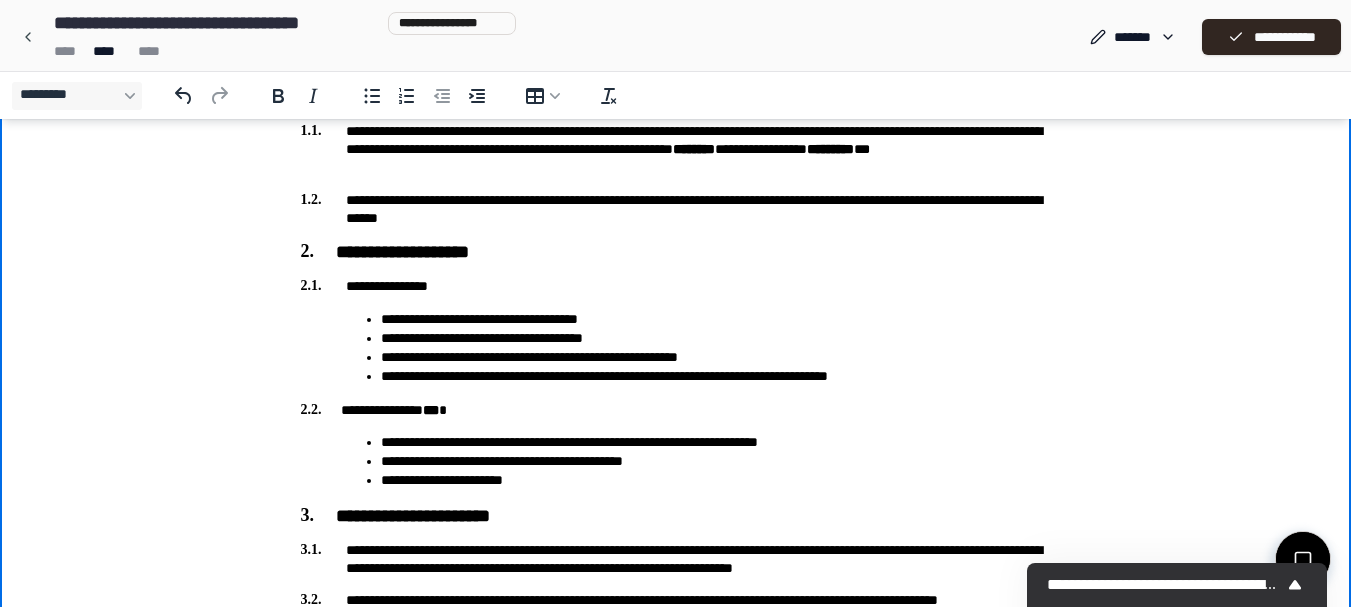 click on "**********" at bounding box center [676, 149] 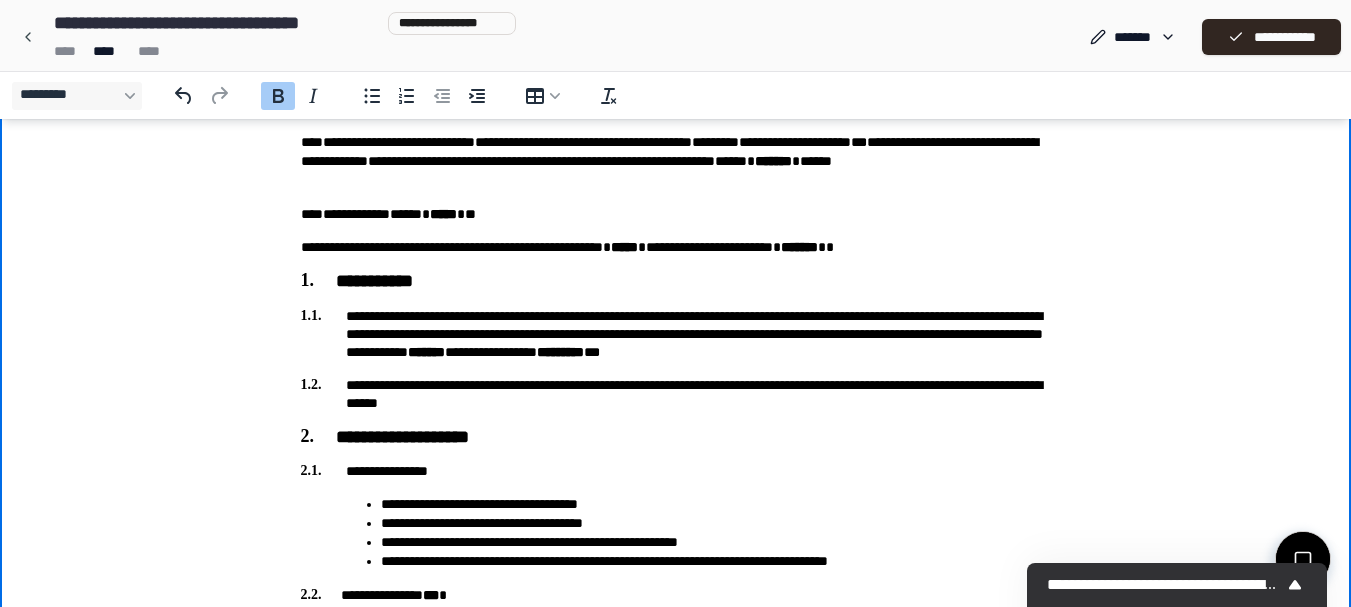 scroll, scrollTop: 73, scrollLeft: 0, axis: vertical 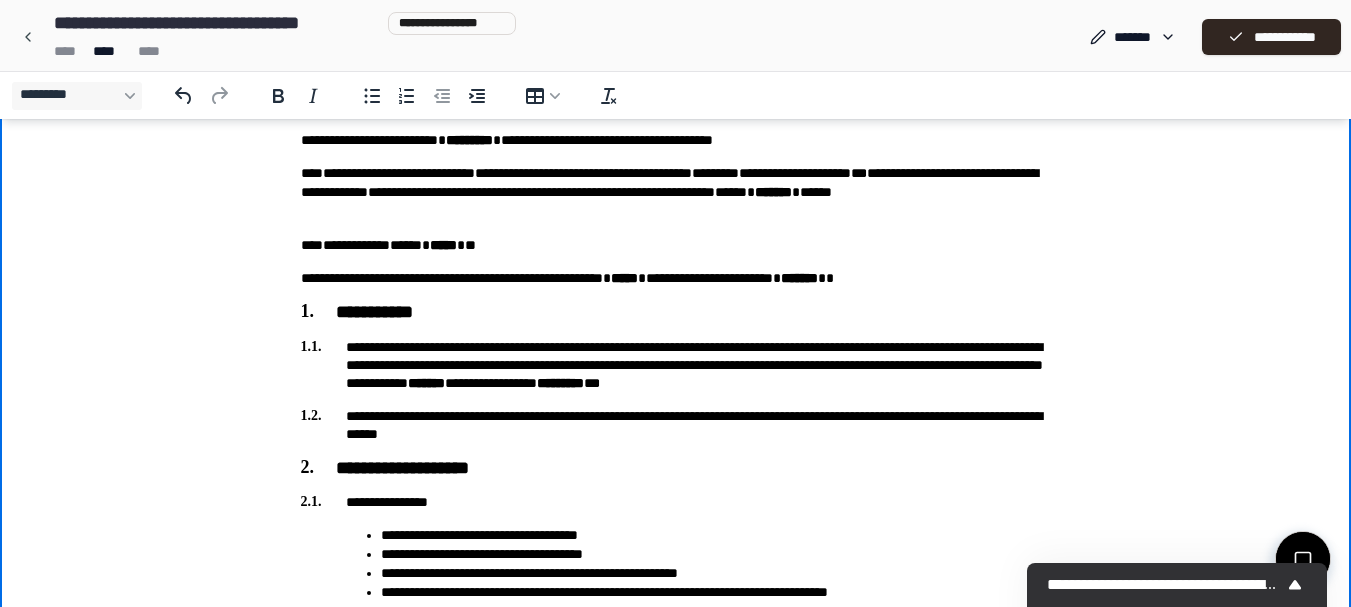 click on "**********" at bounding box center (676, 193) 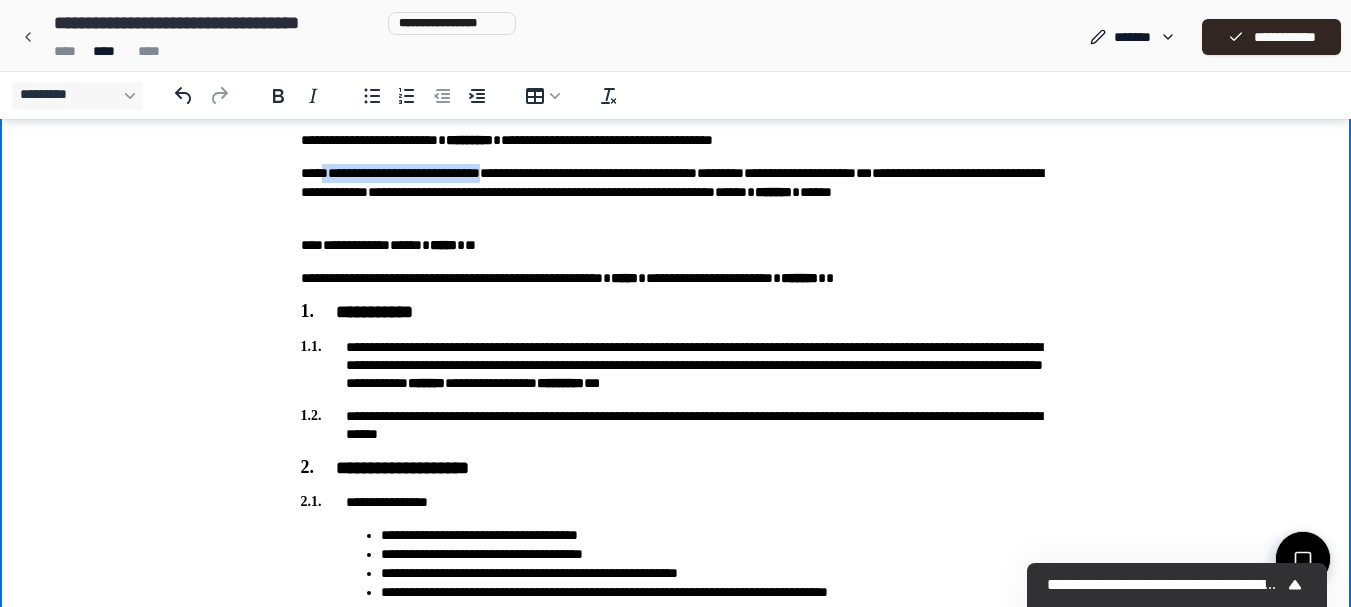 drag, startPoint x: 557, startPoint y: 173, endPoint x: 320, endPoint y: 170, distance: 237.01898 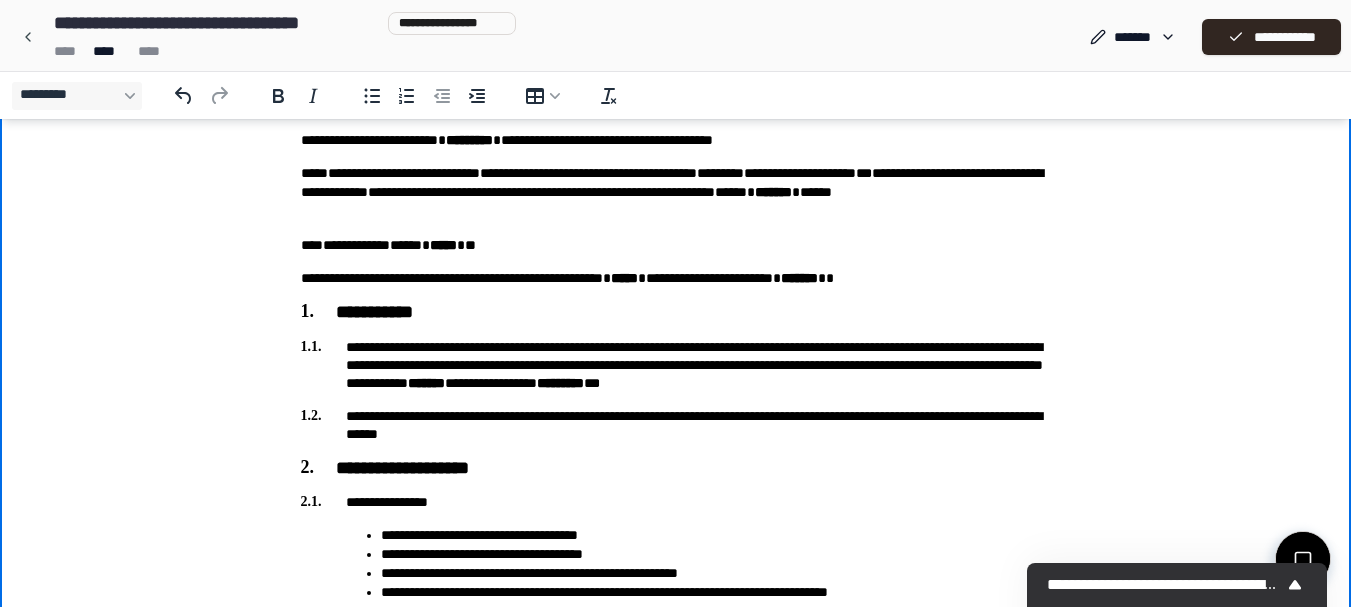click on "**********" at bounding box center [675, 1055] 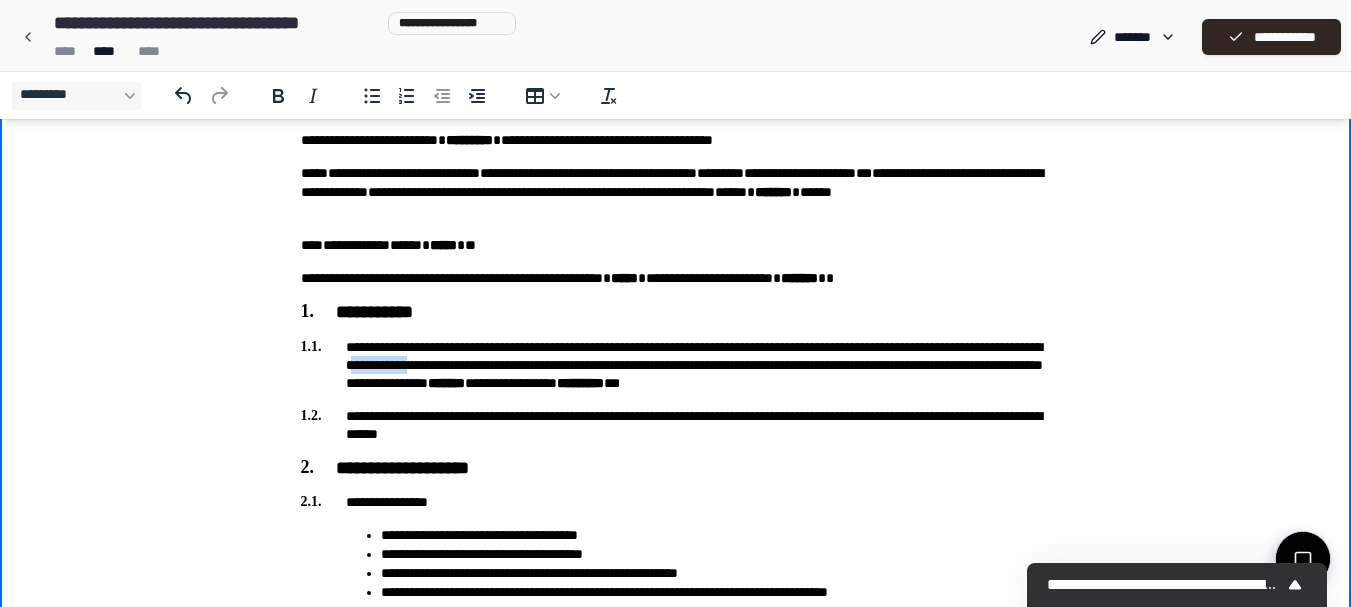 drag, startPoint x: 605, startPoint y: 366, endPoint x: 545, endPoint y: 365, distance: 60.00833 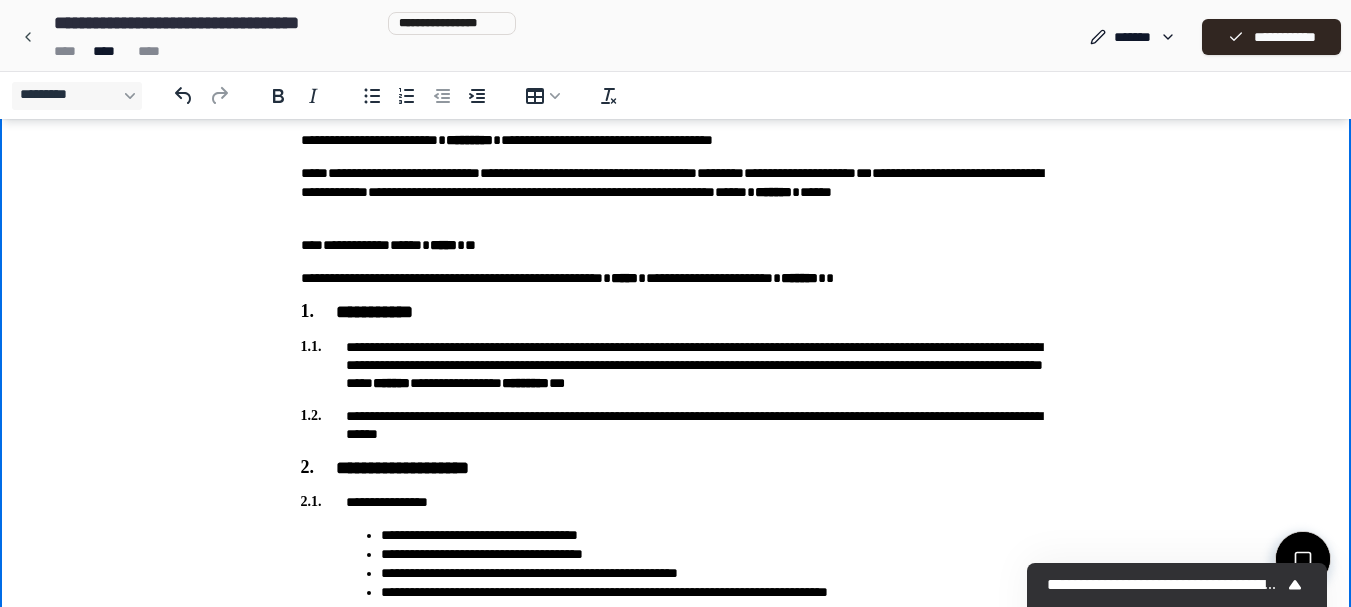 click on "**********" at bounding box center [676, 365] 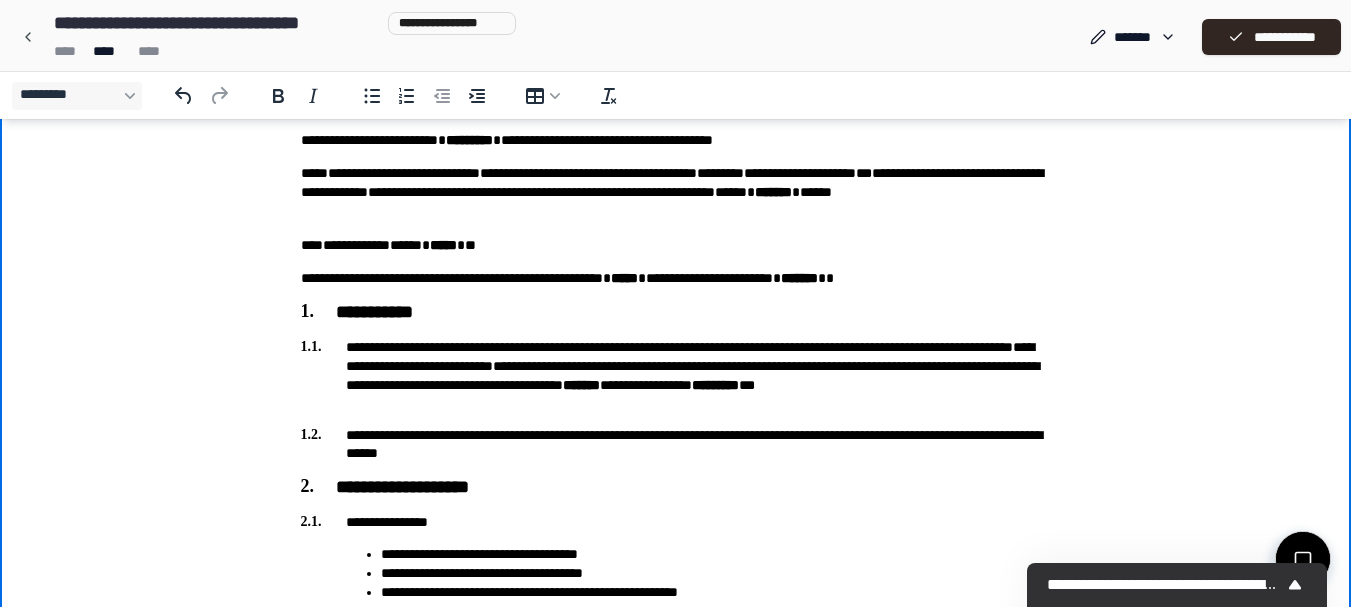 click on "**********" at bounding box center (676, 375) 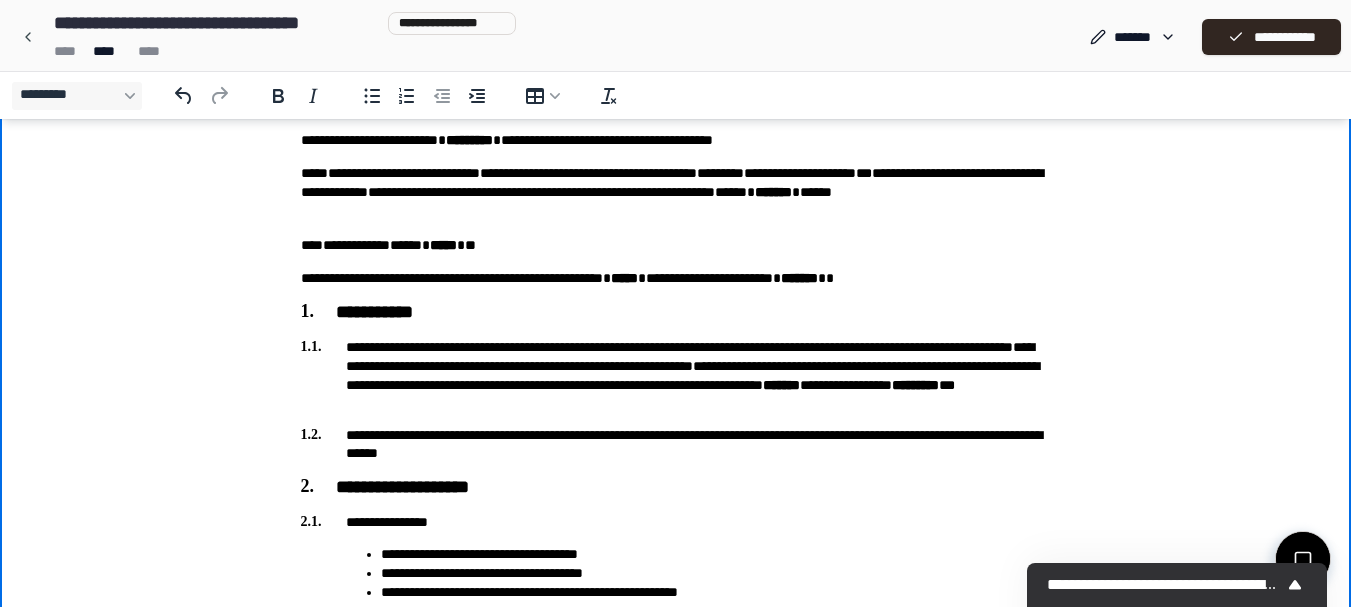 click on "**********" at bounding box center [676, 1065] 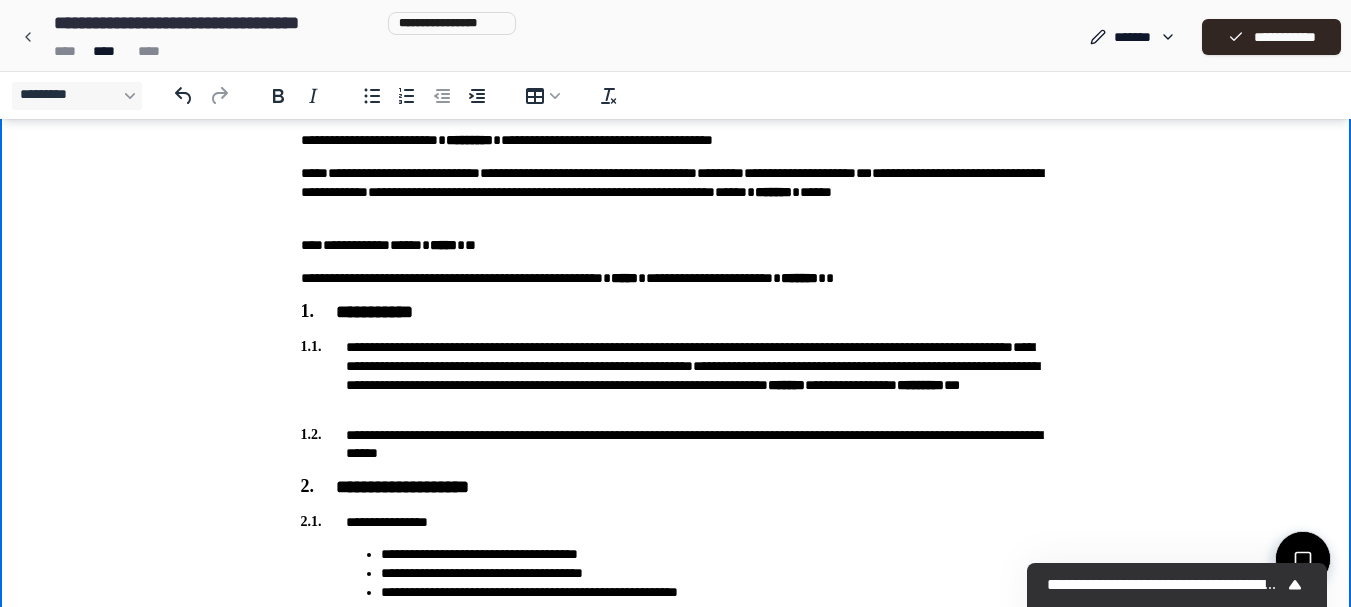 click on "**********" at bounding box center (676, 375) 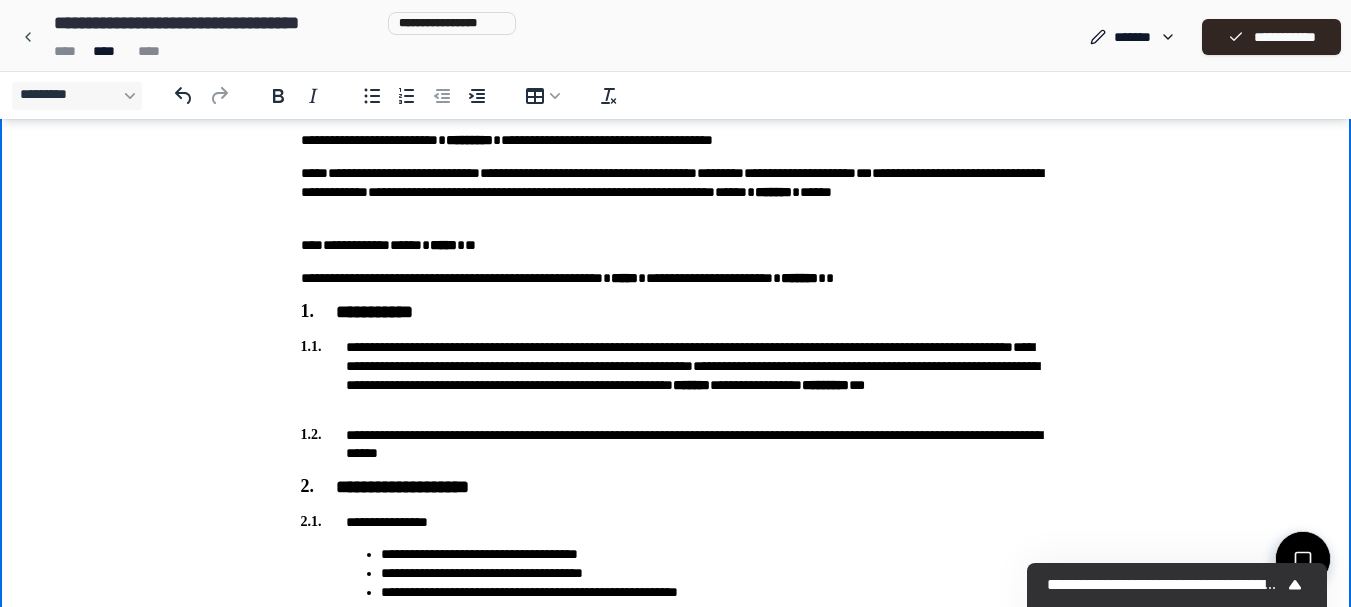 click on "**********" at bounding box center (676, 375) 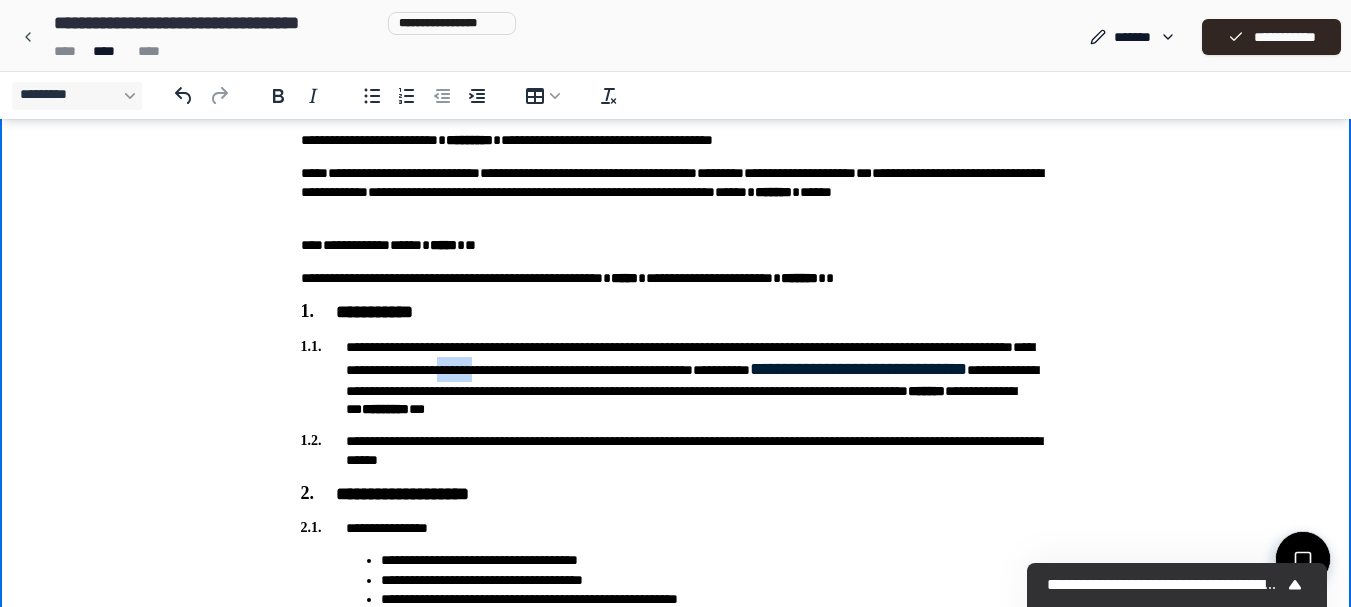 drag, startPoint x: 707, startPoint y: 365, endPoint x: 663, endPoint y: 362, distance: 44.102154 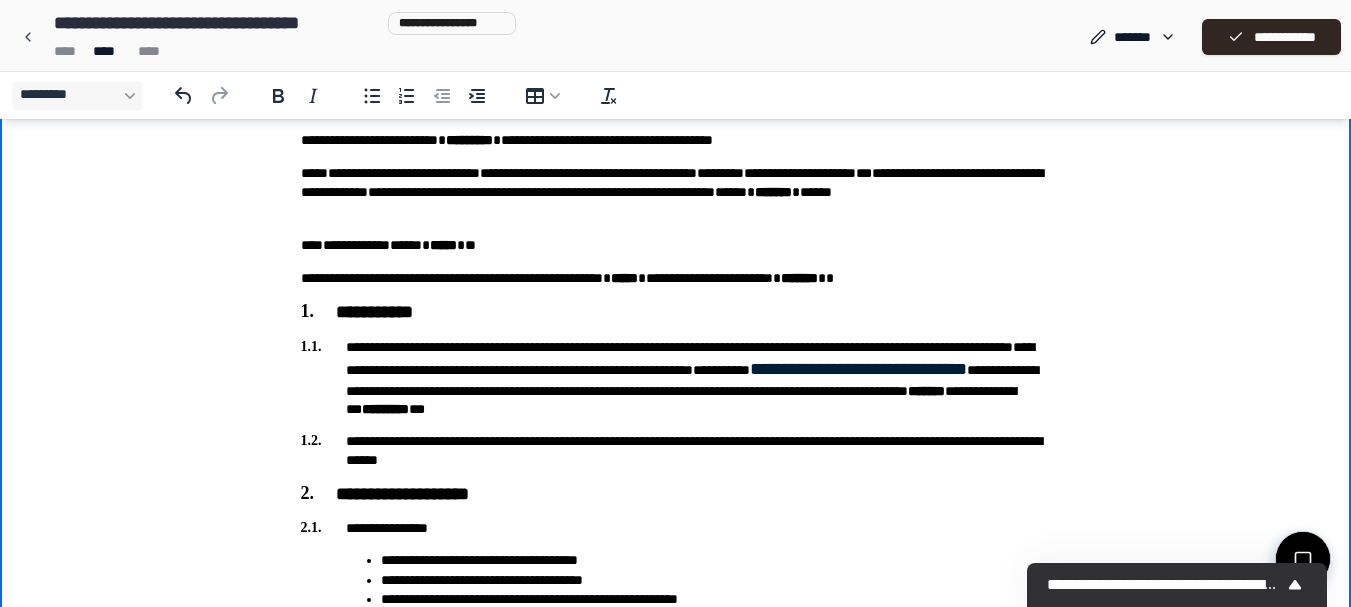 click on "**********" at bounding box center (676, 1068) 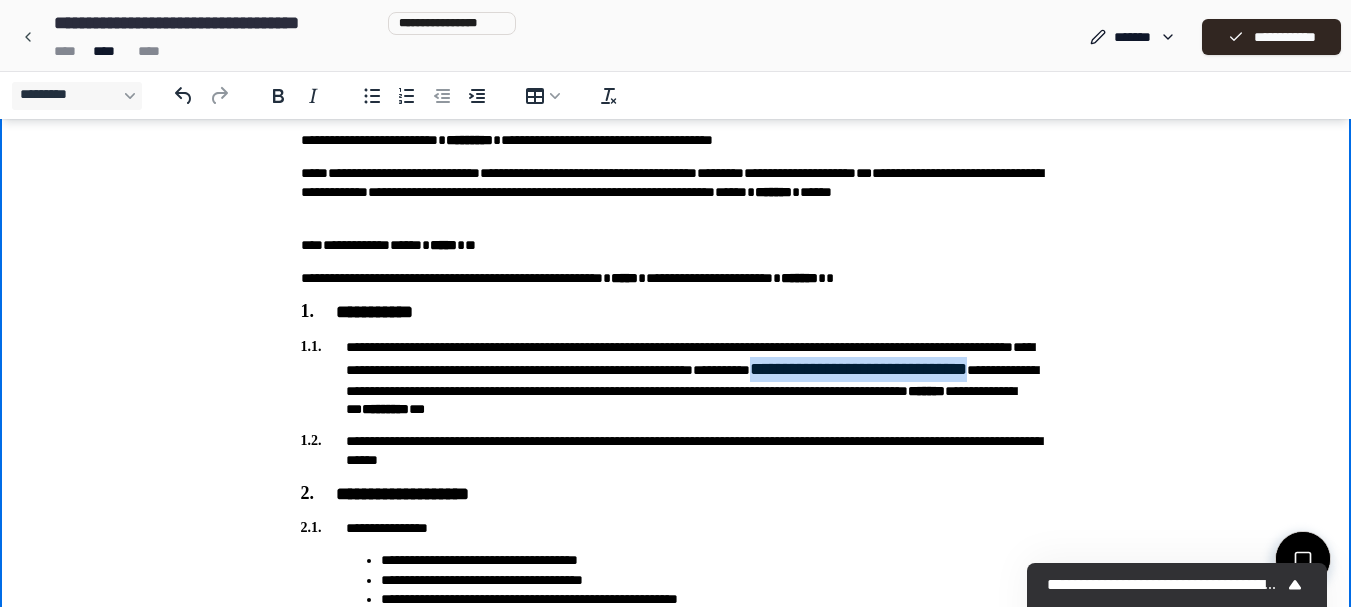 drag, startPoint x: 644, startPoint y: 387, endPoint x: 389, endPoint y: 388, distance: 255.00197 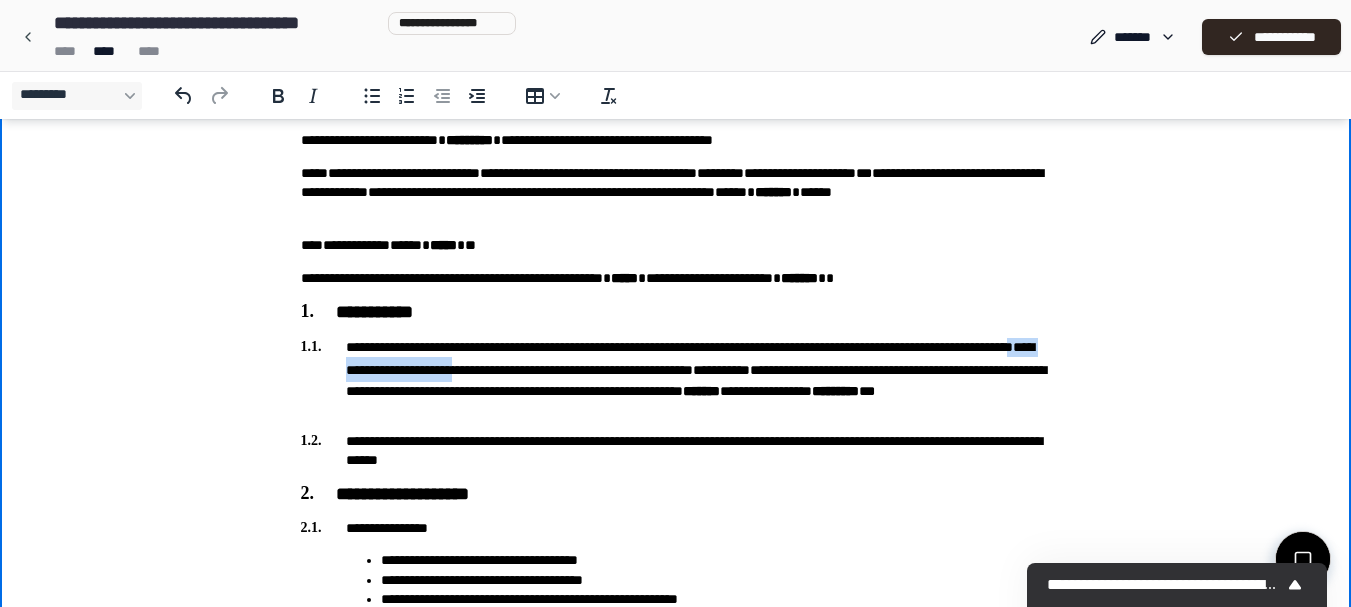 drag, startPoint x: 687, startPoint y: 367, endPoint x: 472, endPoint y: 363, distance: 215.0372 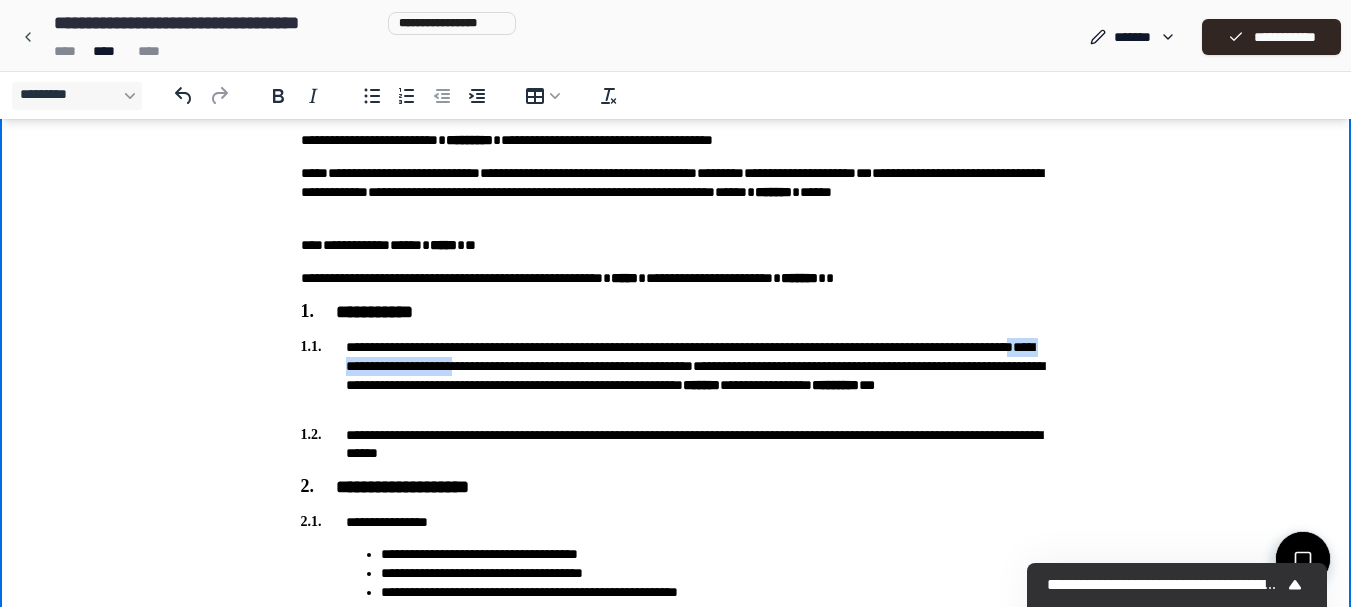 copy on "**********" 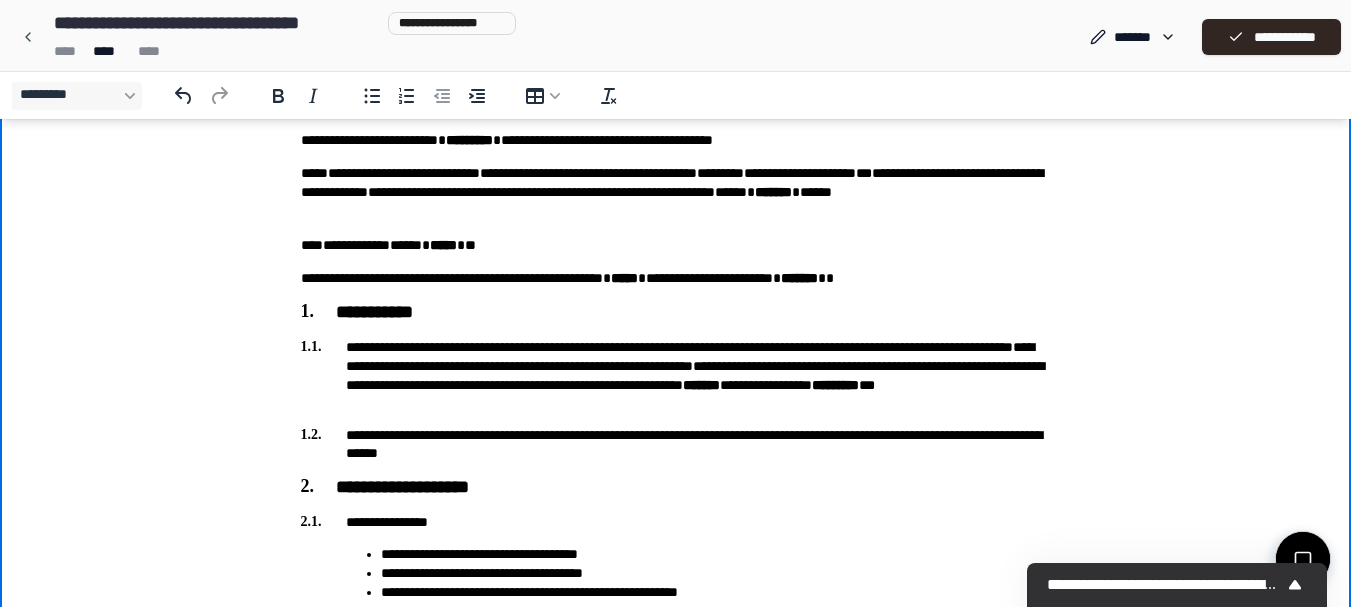 click on "**********" at bounding box center (676, 375) 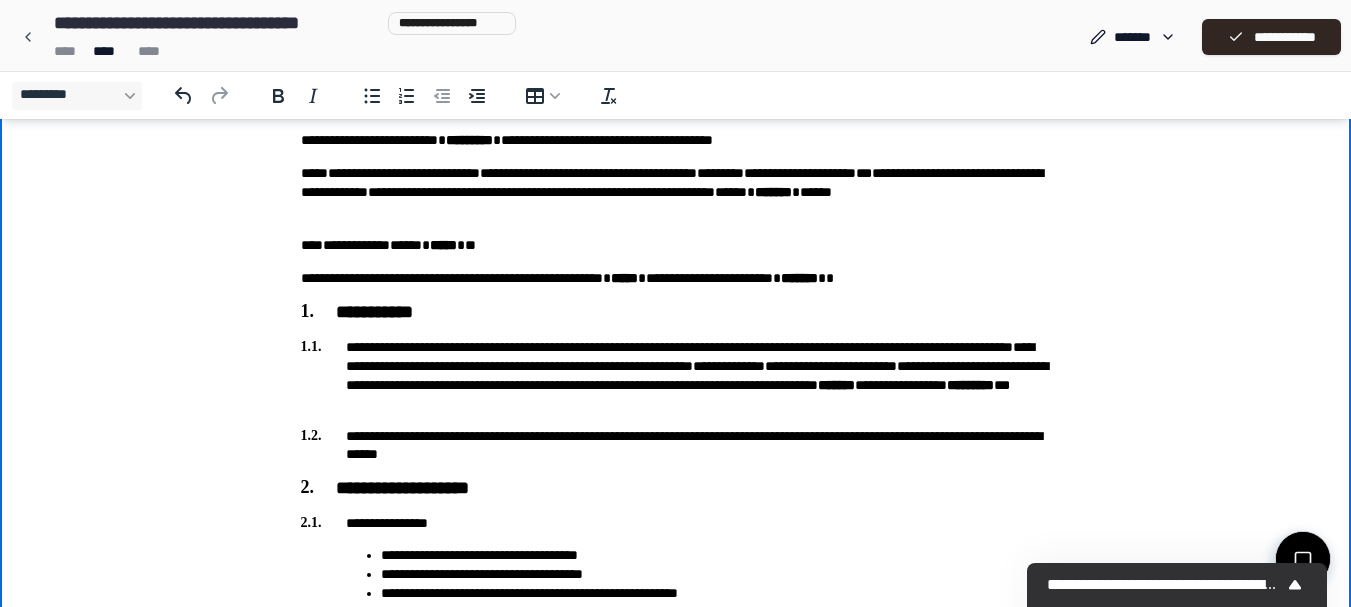 click on "**********" at bounding box center (676, 375) 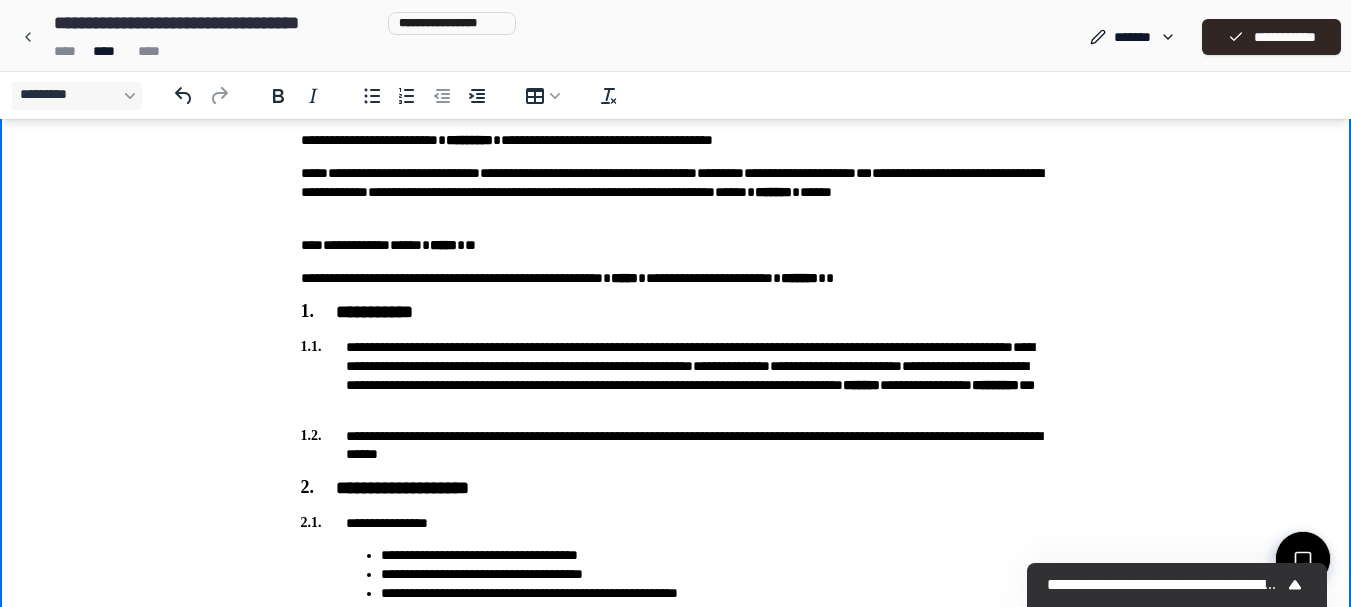 click on "**********" at bounding box center [676, 375] 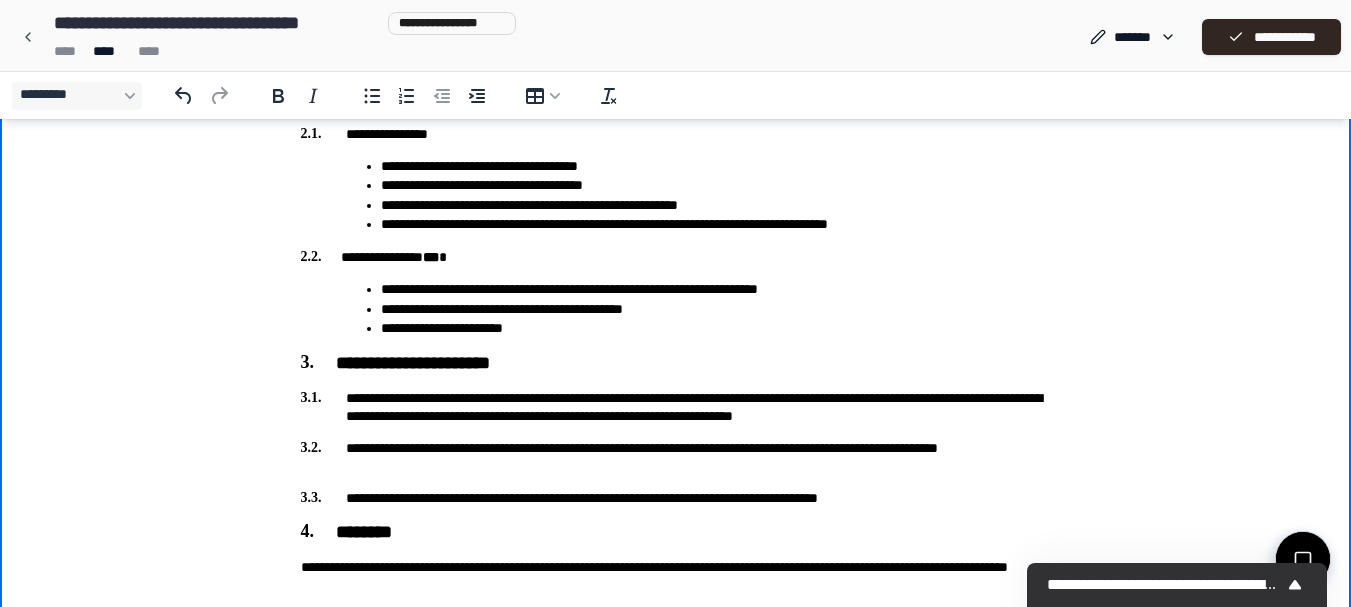 scroll, scrollTop: 476, scrollLeft: 0, axis: vertical 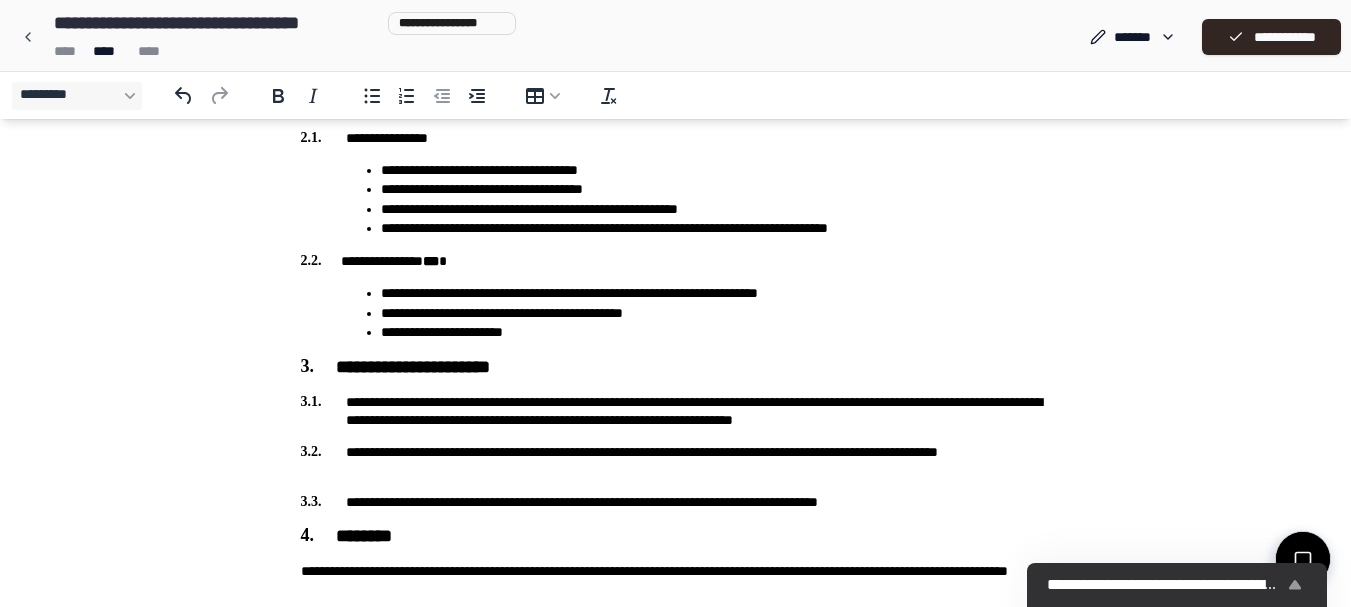 click 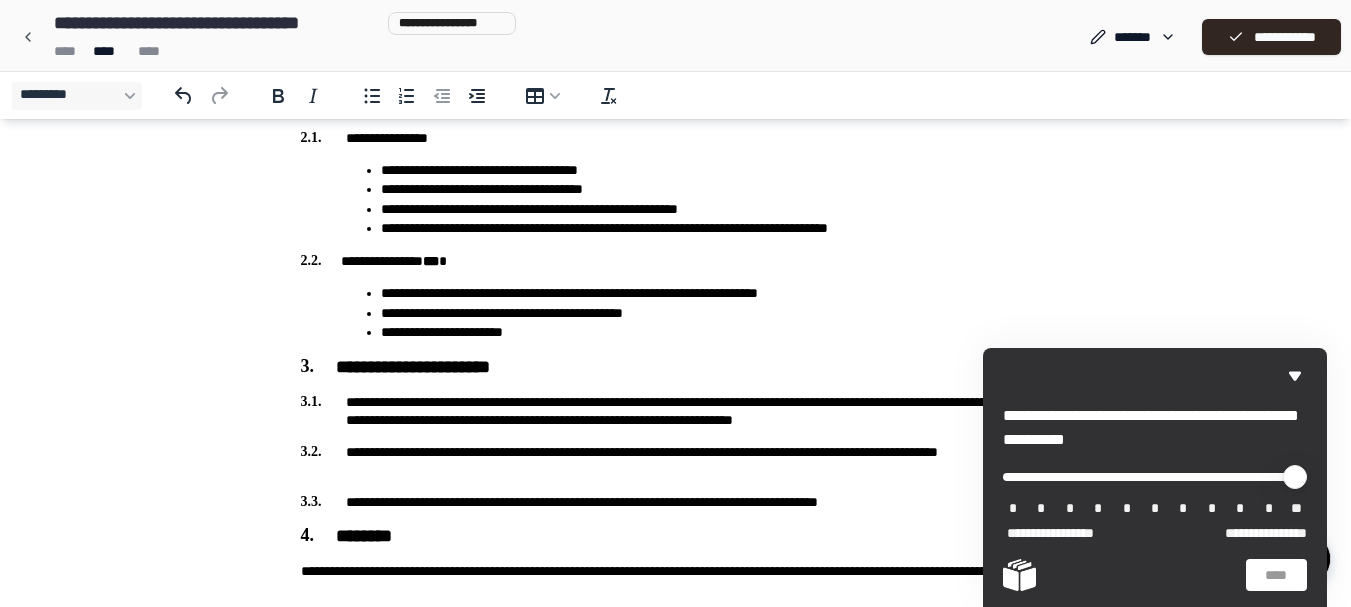 click on "**********" at bounding box center [1259, 534] 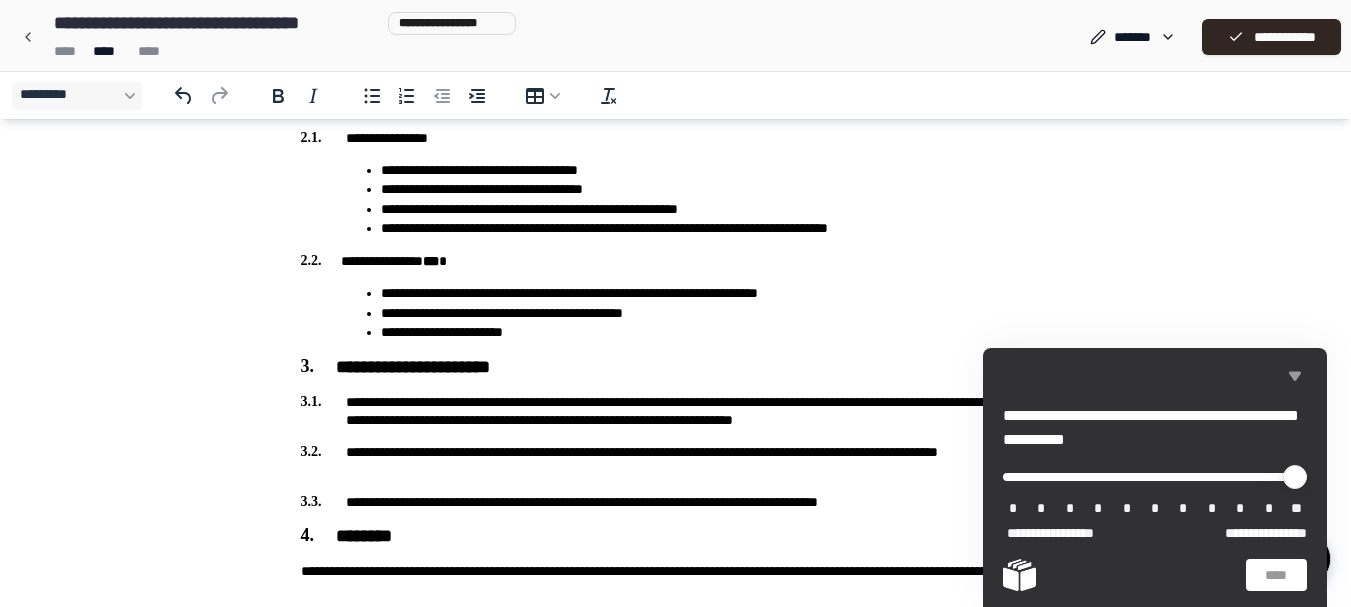 drag, startPoint x: 1296, startPoint y: 372, endPoint x: 1112, endPoint y: 665, distance: 345.9841 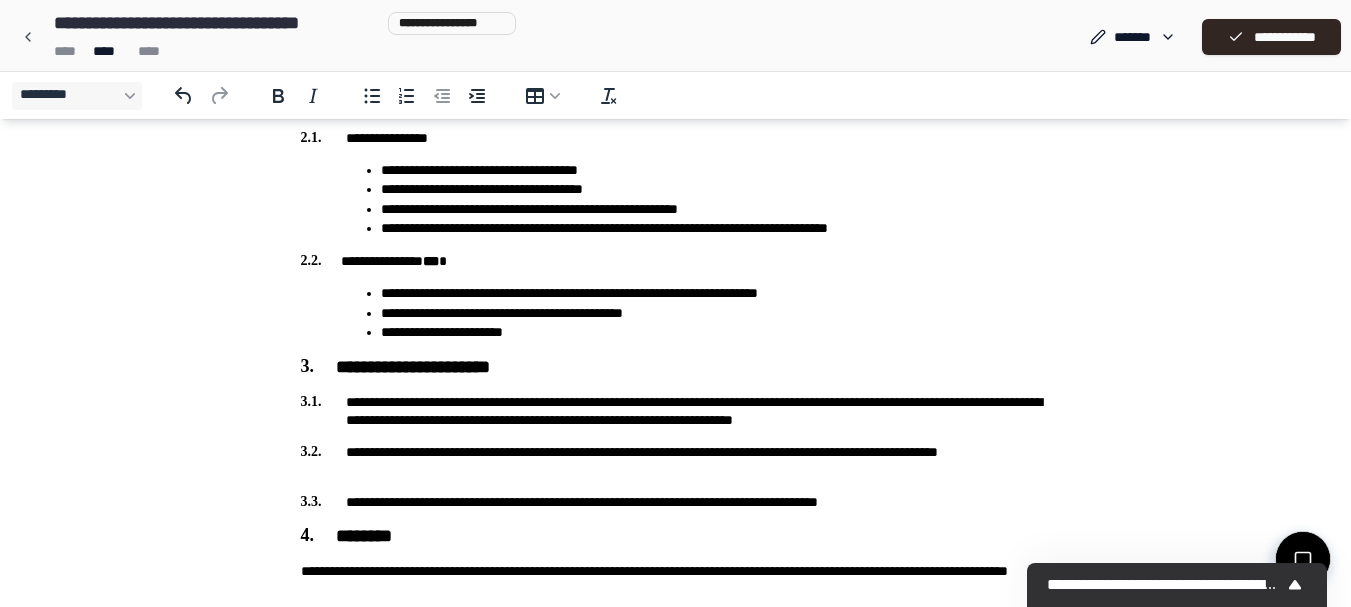 click on "**** **** ****" at bounding box center (281, 51) 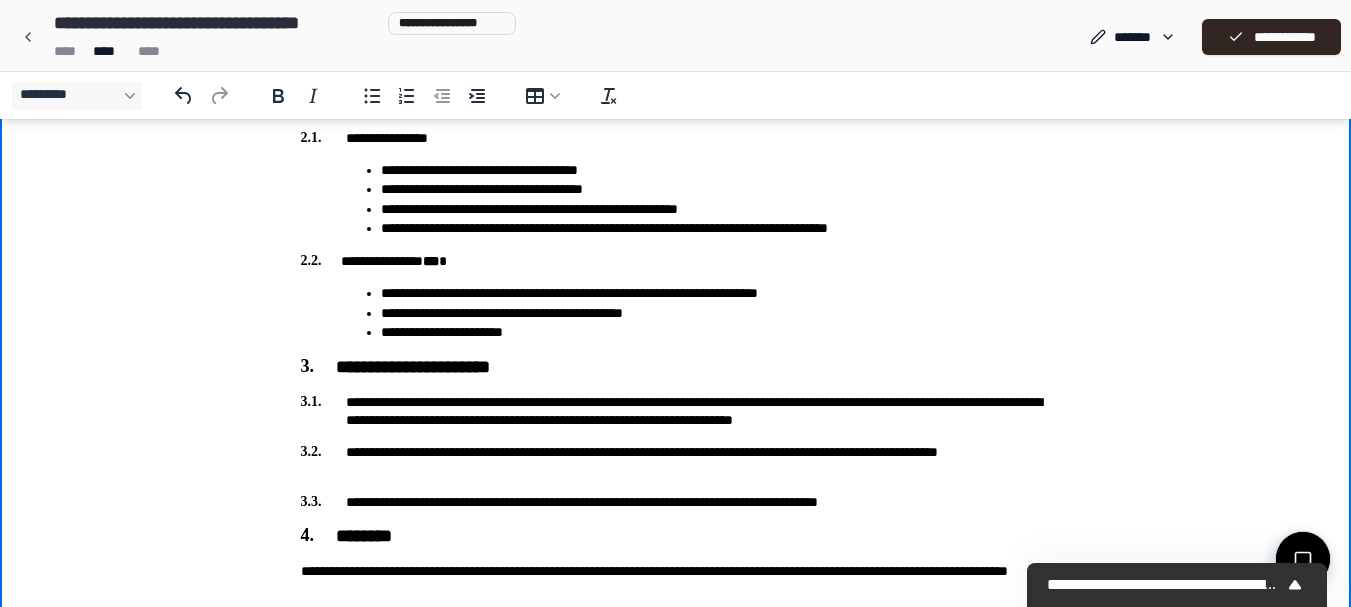 click on "**********" at bounding box center [676, 461] 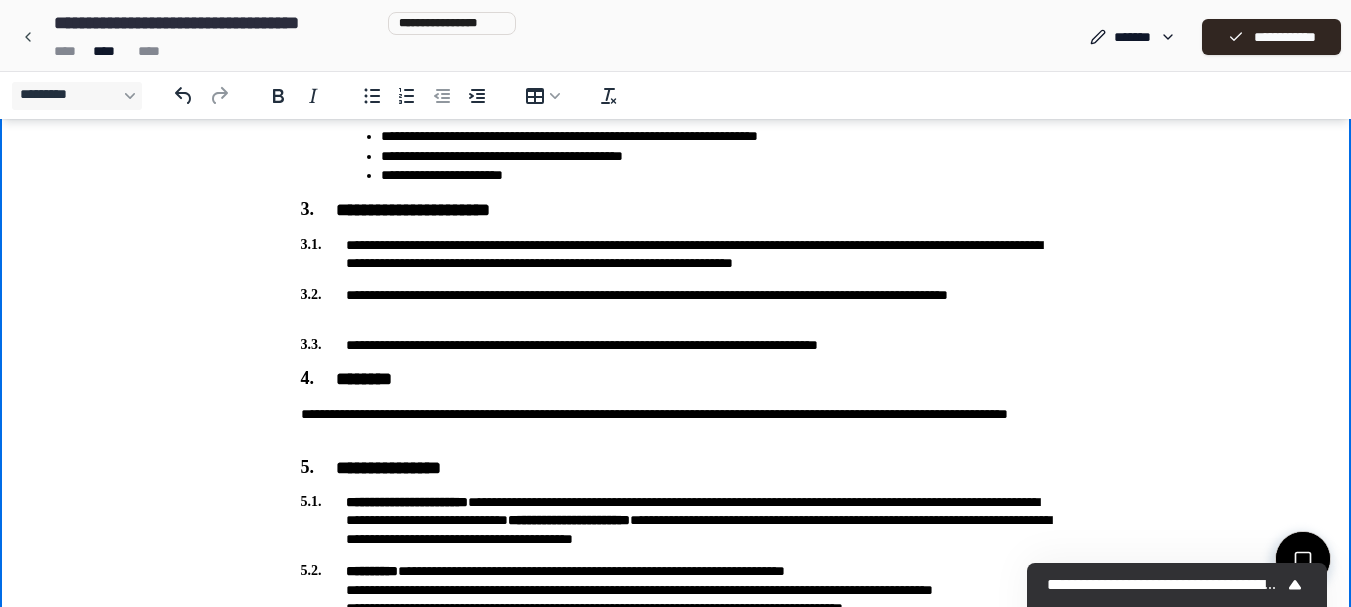 scroll, scrollTop: 645, scrollLeft: 0, axis: vertical 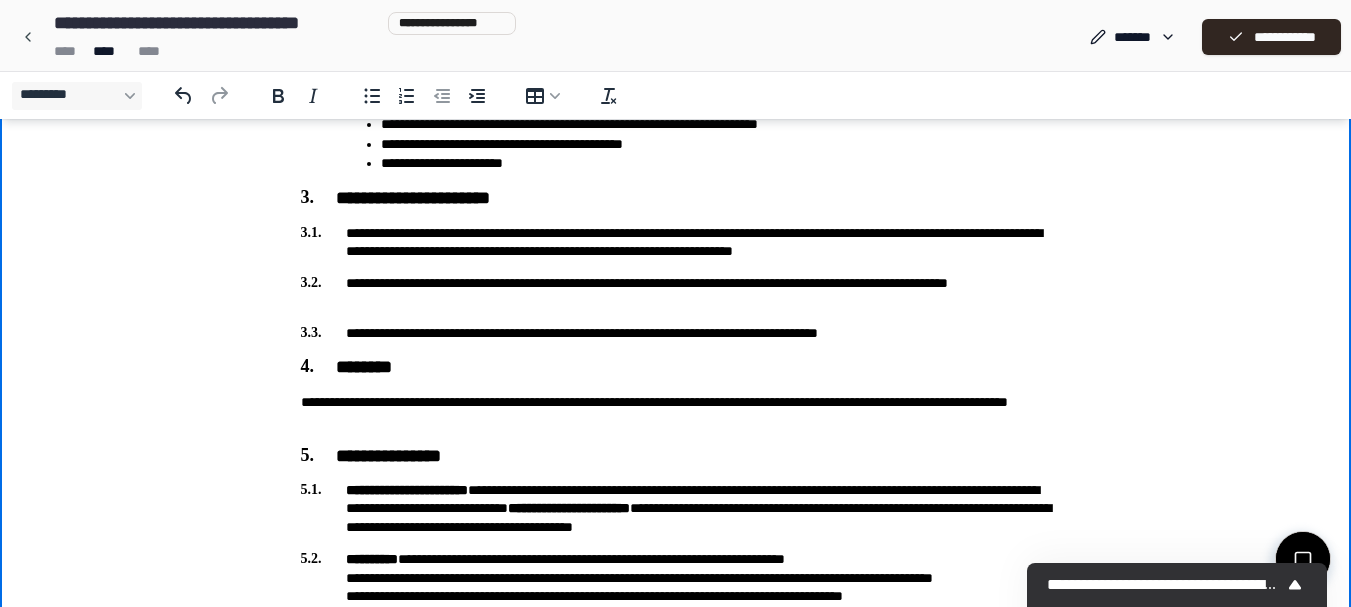 click on "**********" at bounding box center (676, 412) 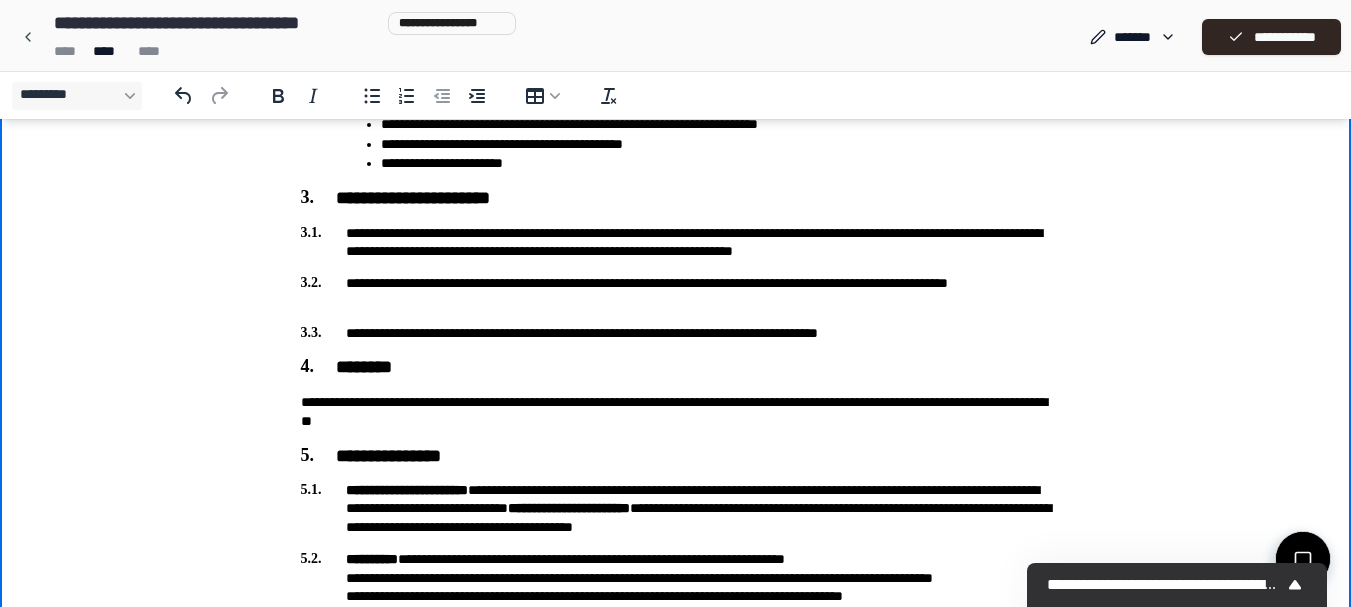 click on "**********" at bounding box center (676, 333) 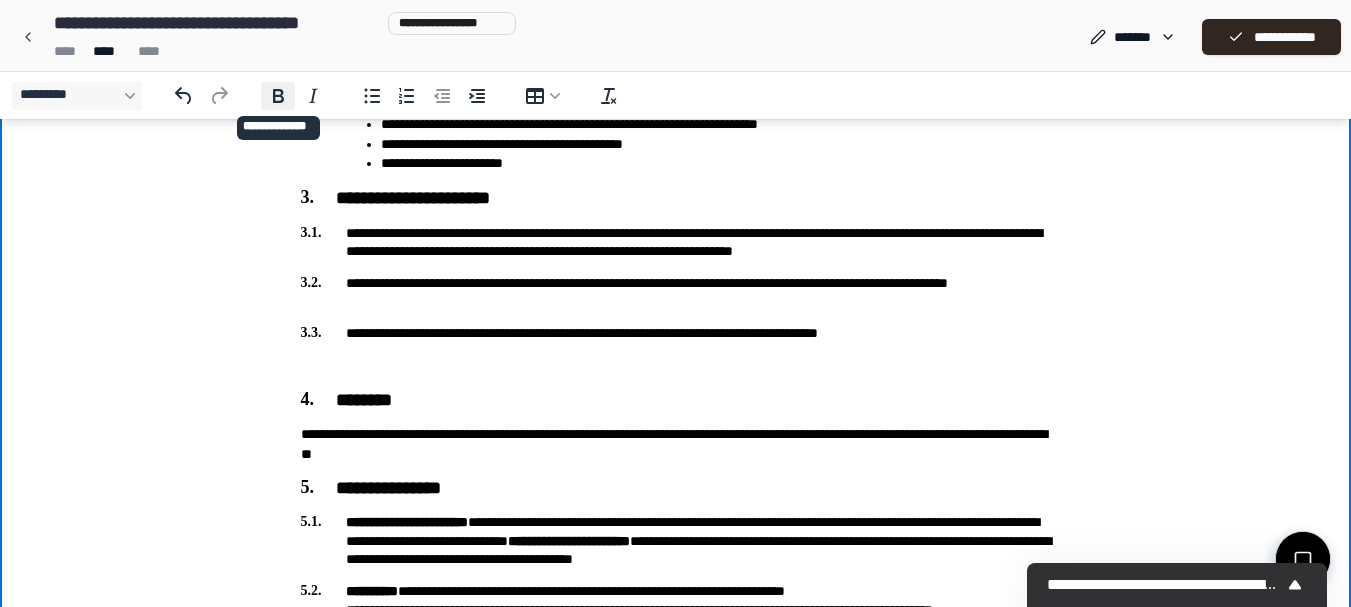 click 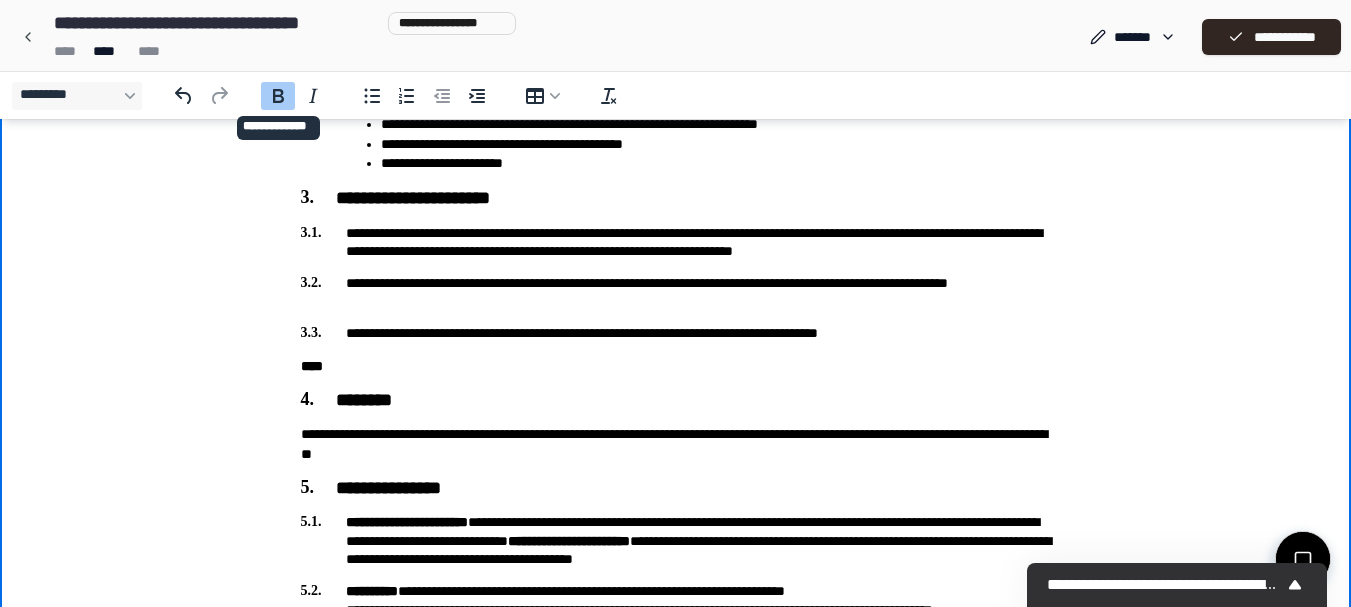 click 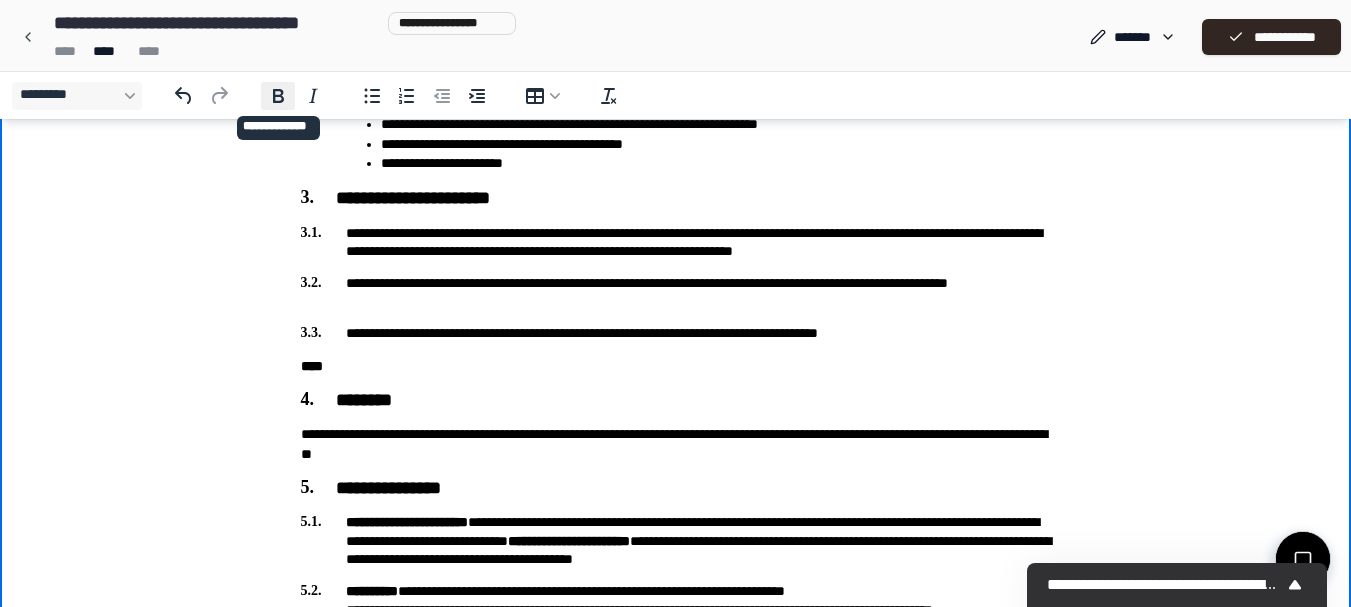 click 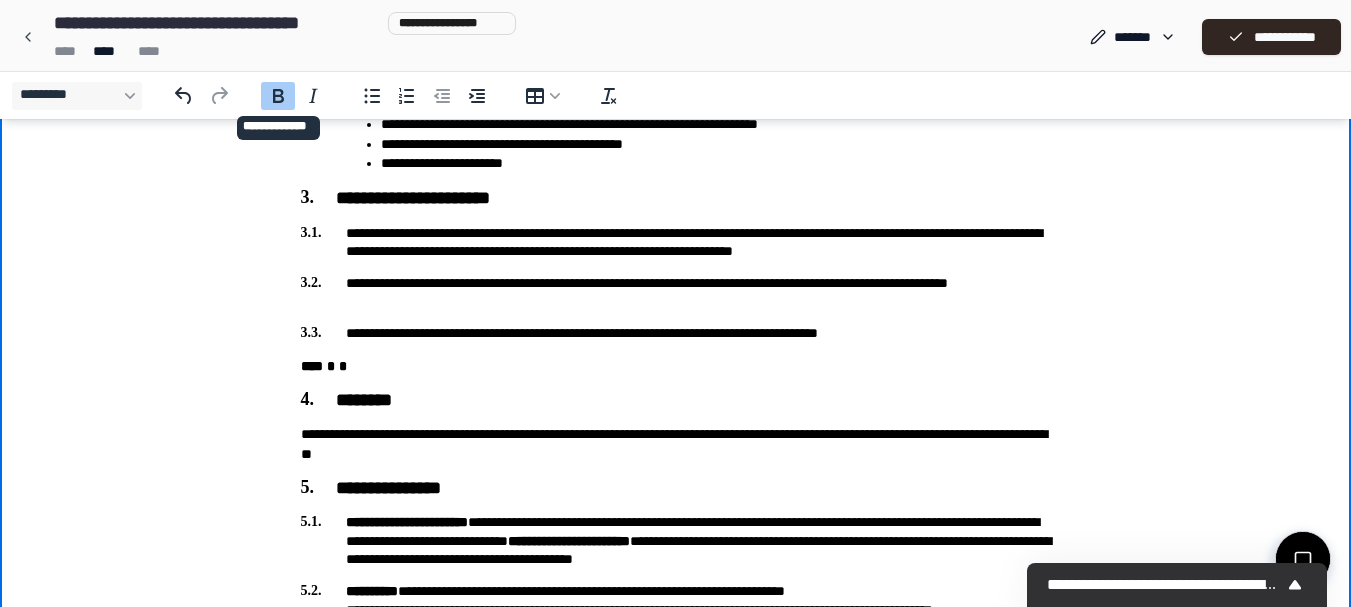 click 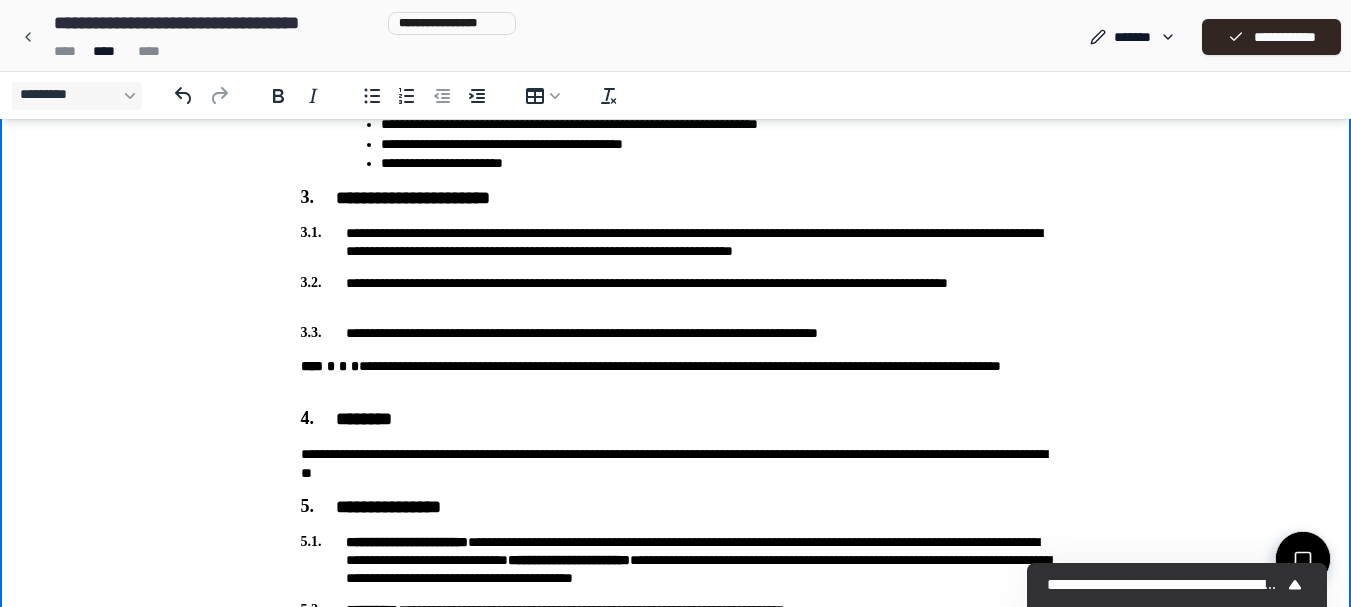 click on "**********" at bounding box center (676, 376) 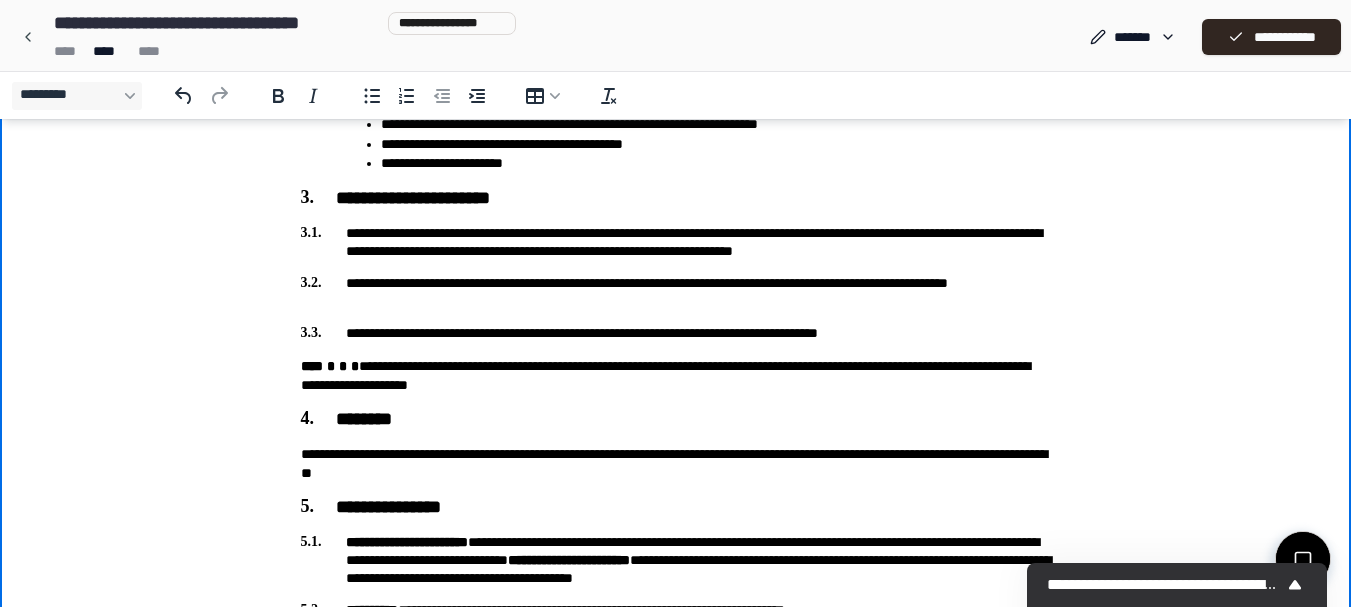 click on "**********" at bounding box center (676, 376) 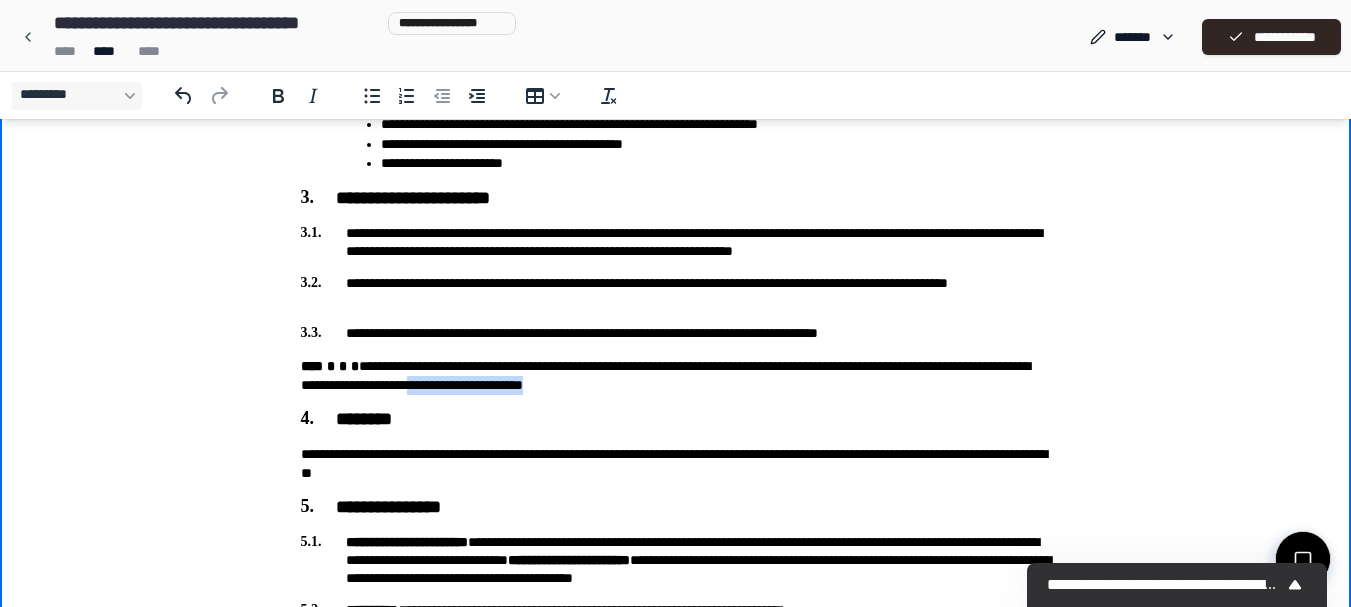 drag, startPoint x: 527, startPoint y: 395, endPoint x: 958, endPoint y: 406, distance: 431.14035 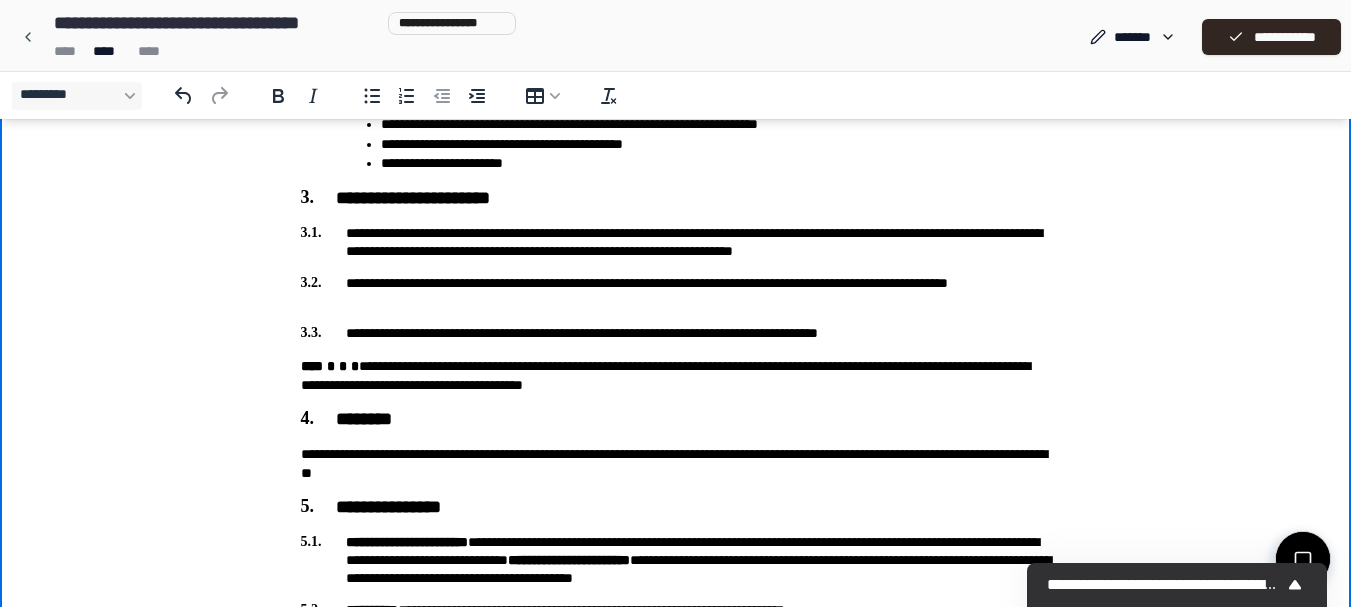 click on "**********" at bounding box center [675, 529] 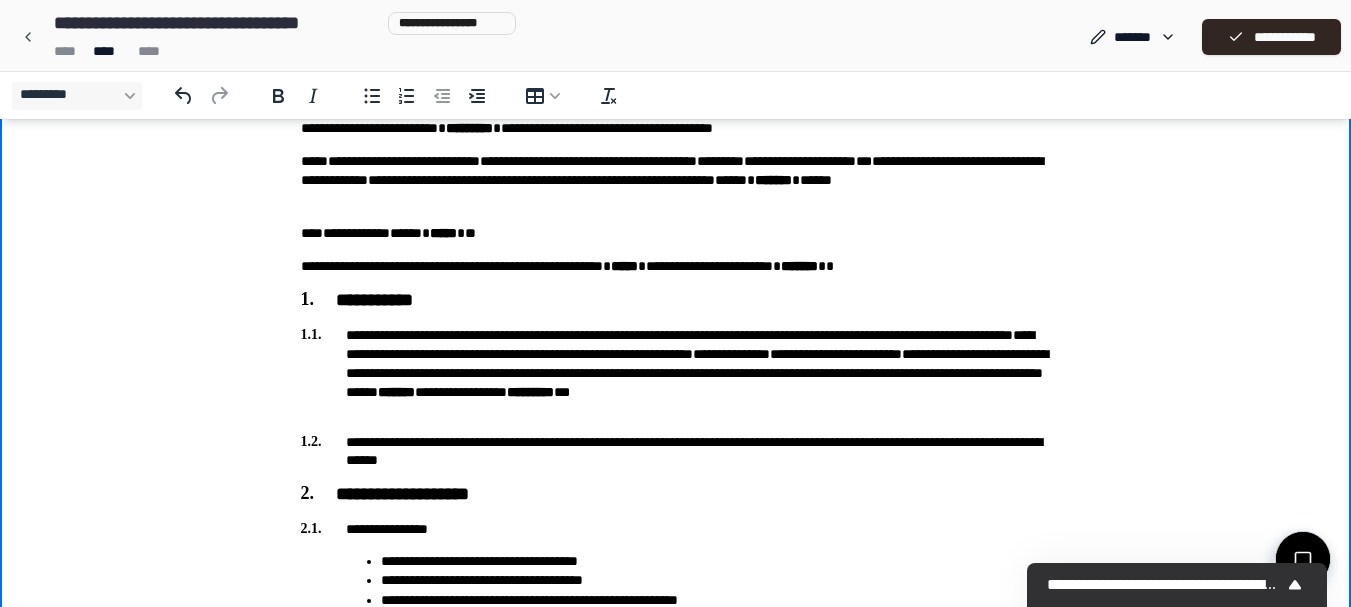 scroll, scrollTop: 0, scrollLeft: 0, axis: both 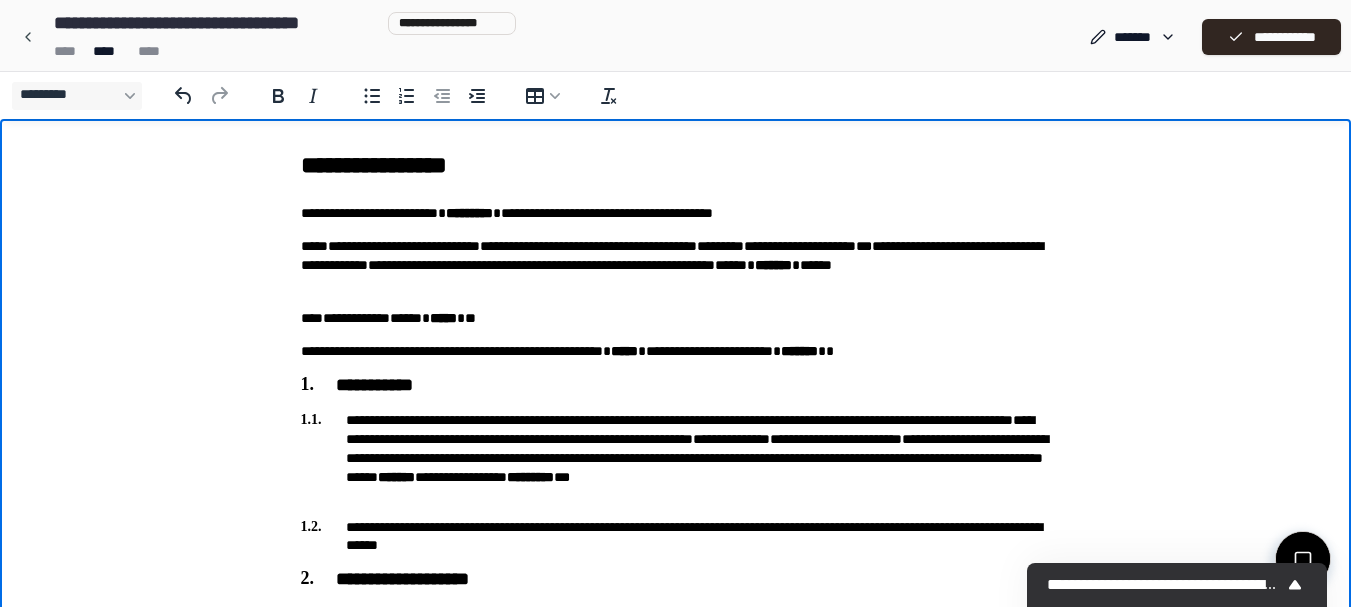 click on "**********" at bounding box center (541, 265) 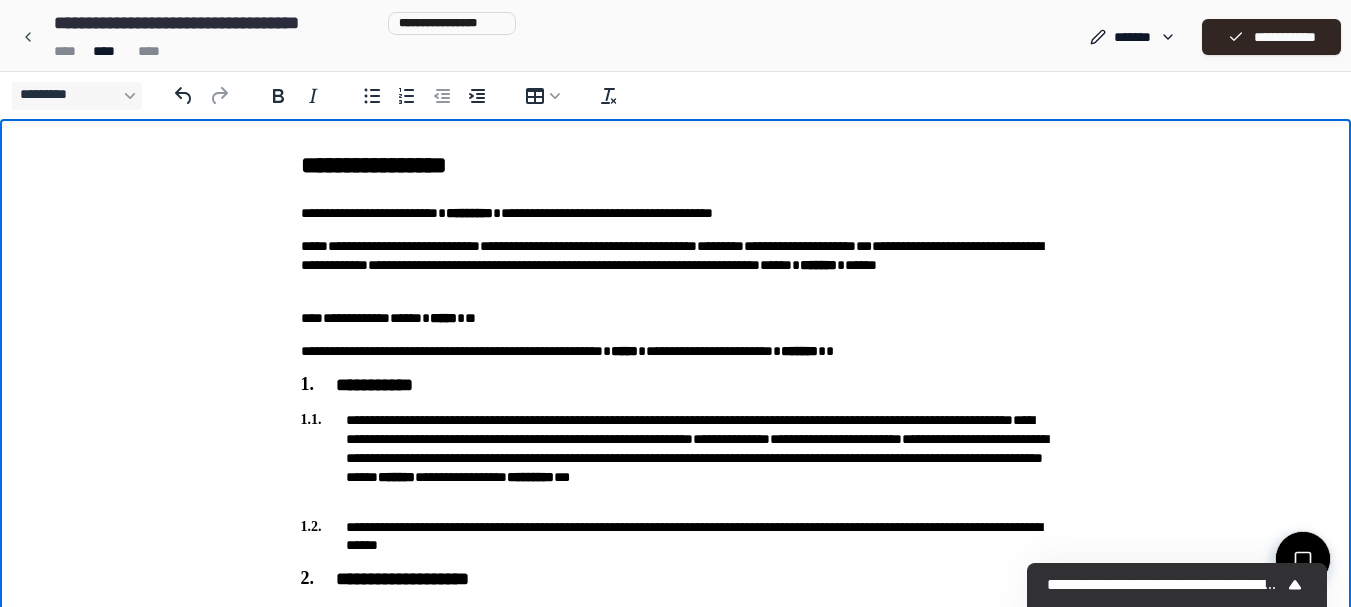 click on "**********" at bounding box center (564, 265) 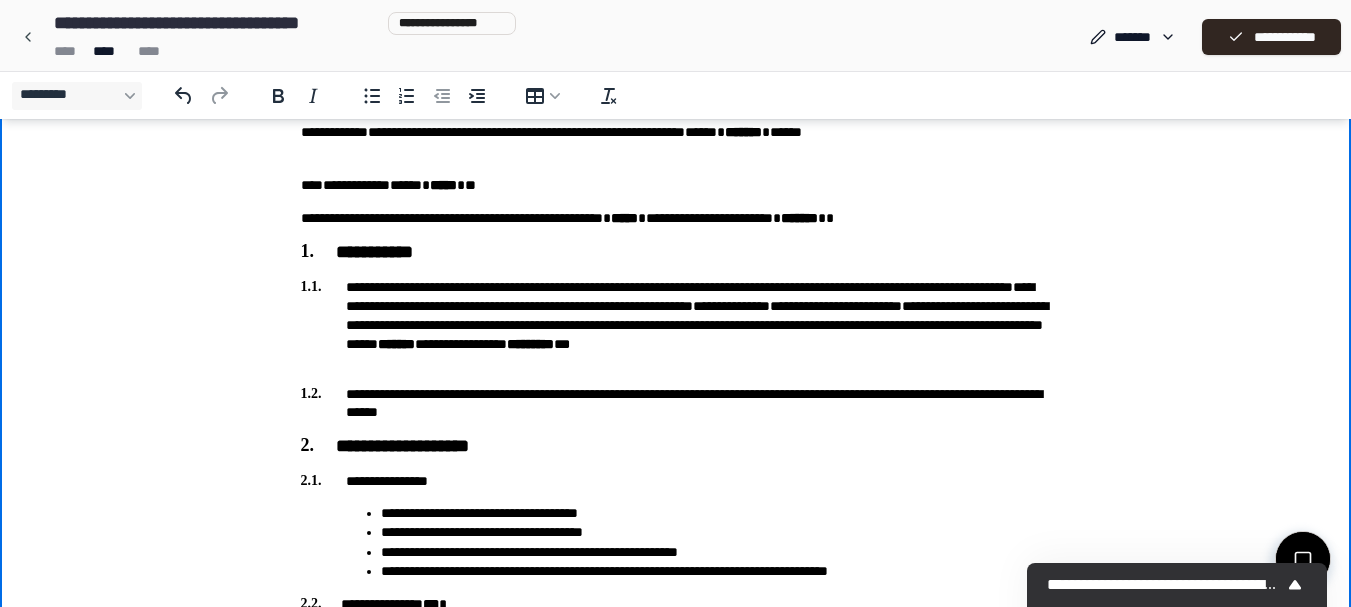 scroll, scrollTop: 173, scrollLeft: 0, axis: vertical 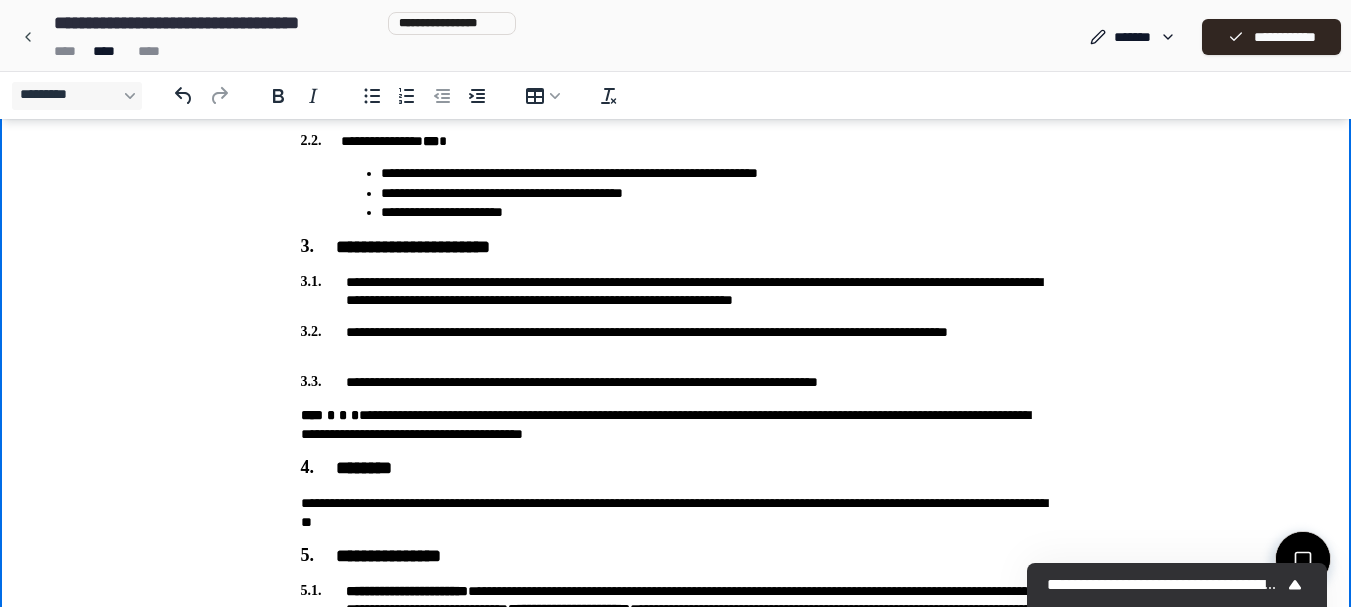 click on "**********" at bounding box center [676, 382] 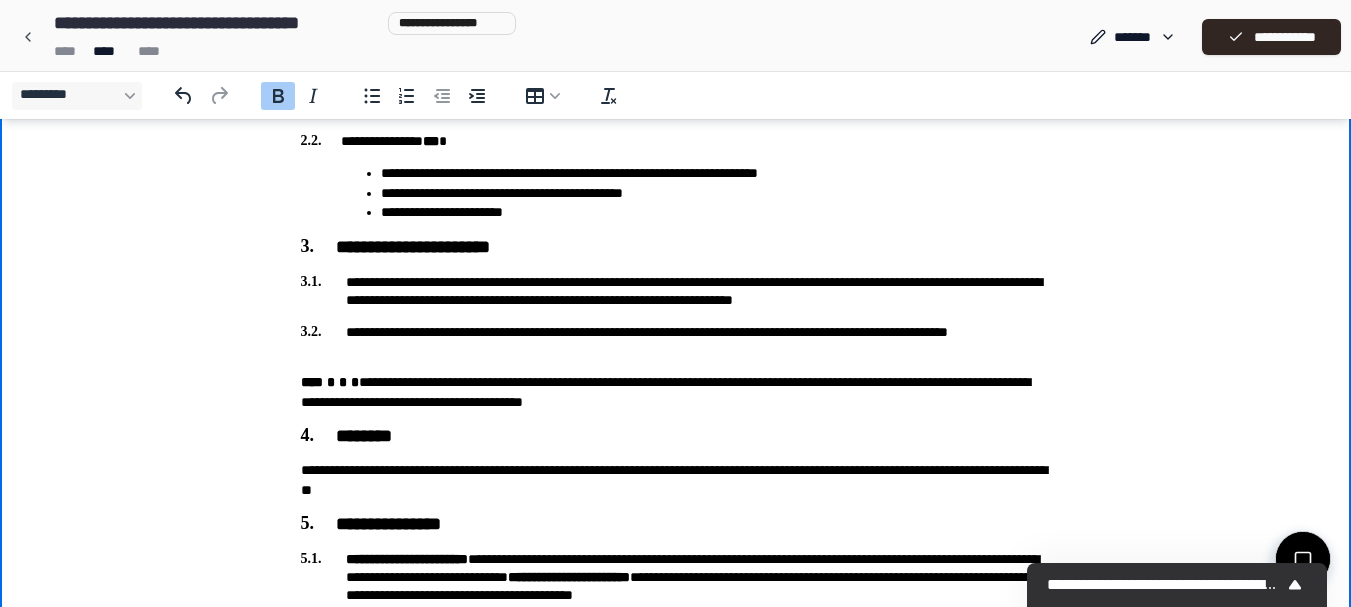 click on "****" at bounding box center [312, 382] 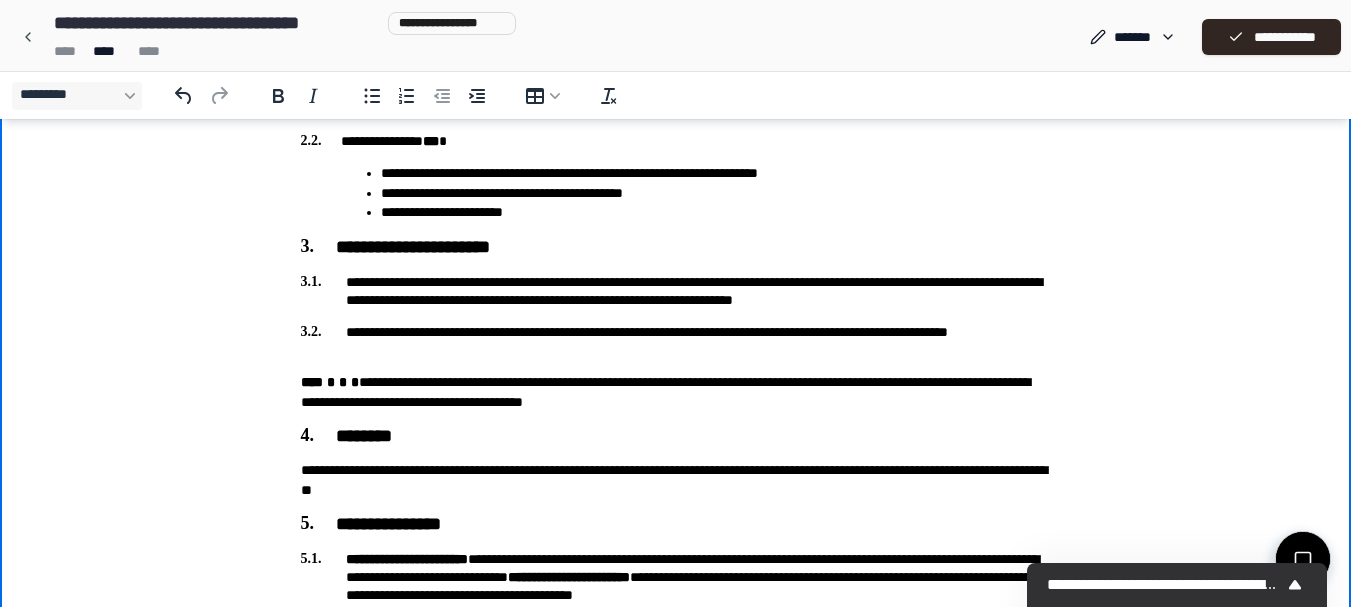 click on "**********" at bounding box center (676, 480) 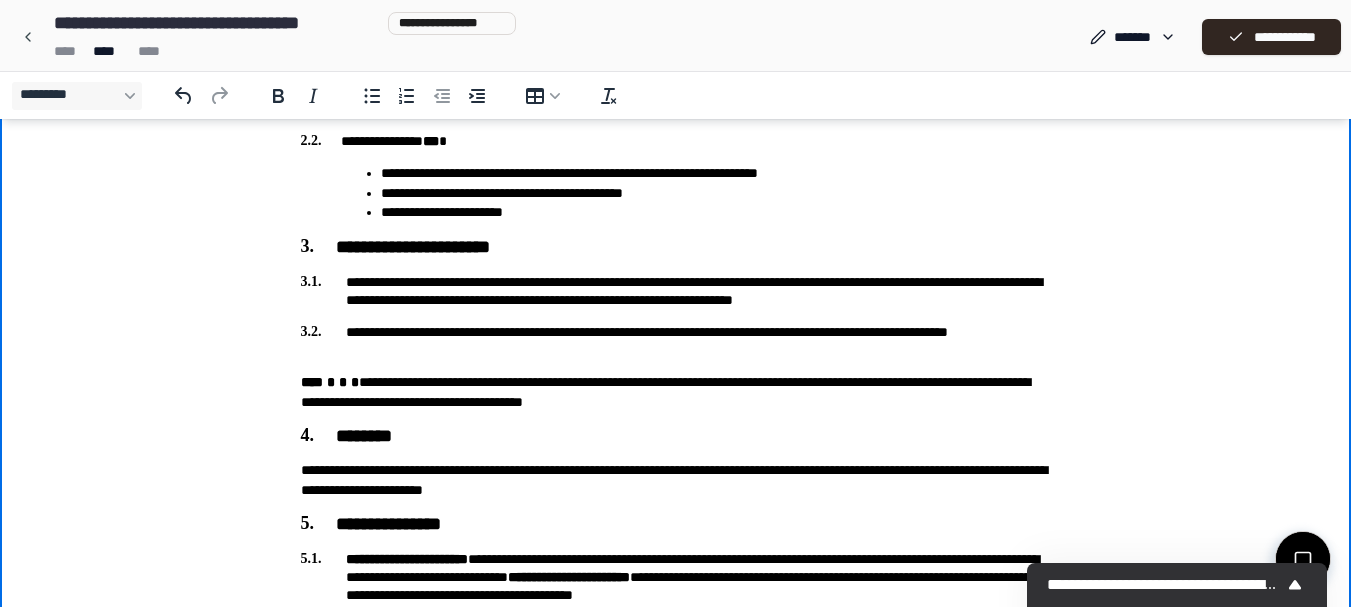 click on "**********" at bounding box center [676, 480] 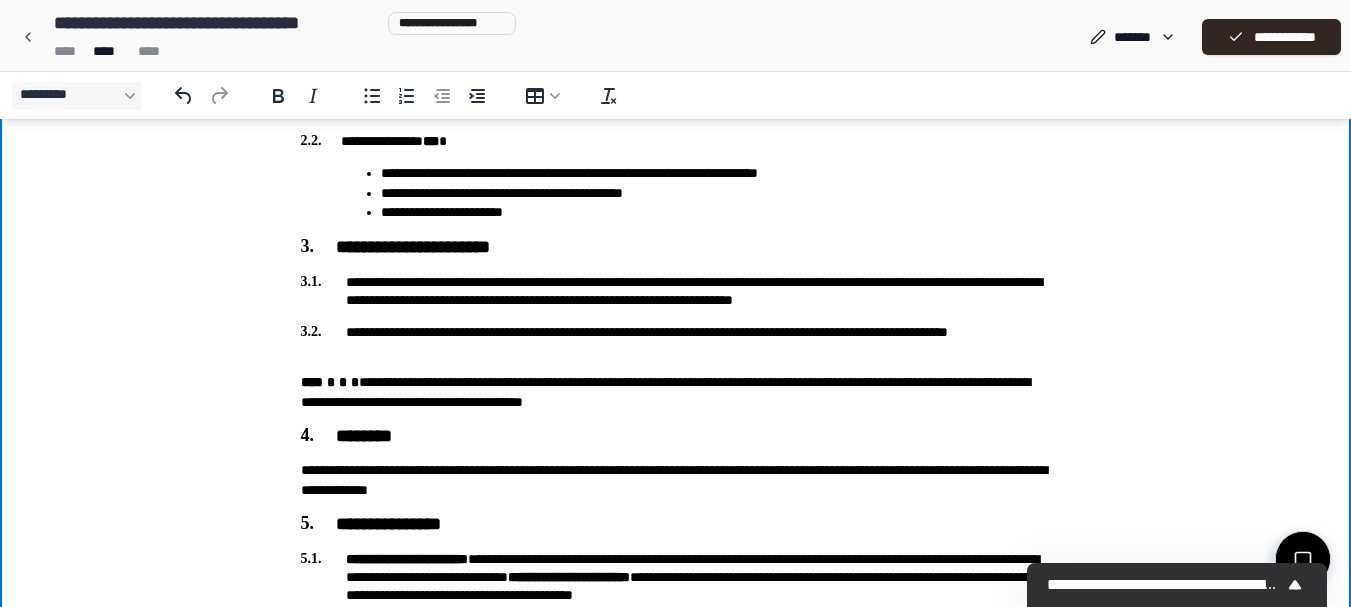 click on "**********" at bounding box center [676, 480] 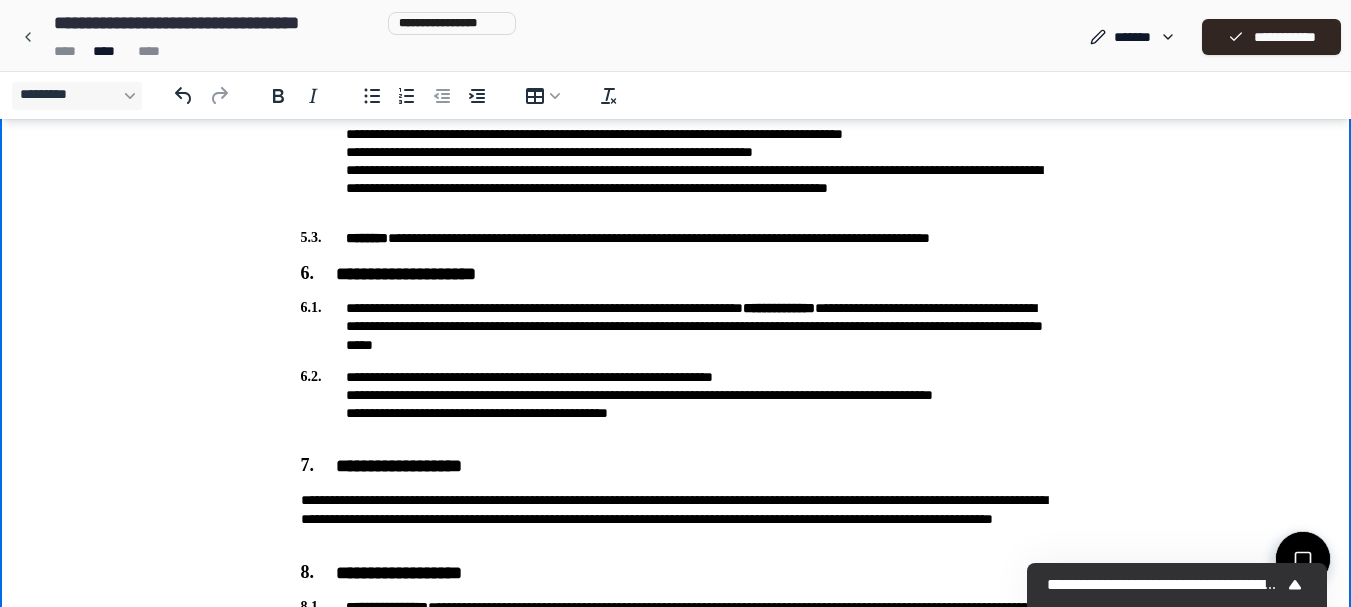 scroll, scrollTop: 1648, scrollLeft: 0, axis: vertical 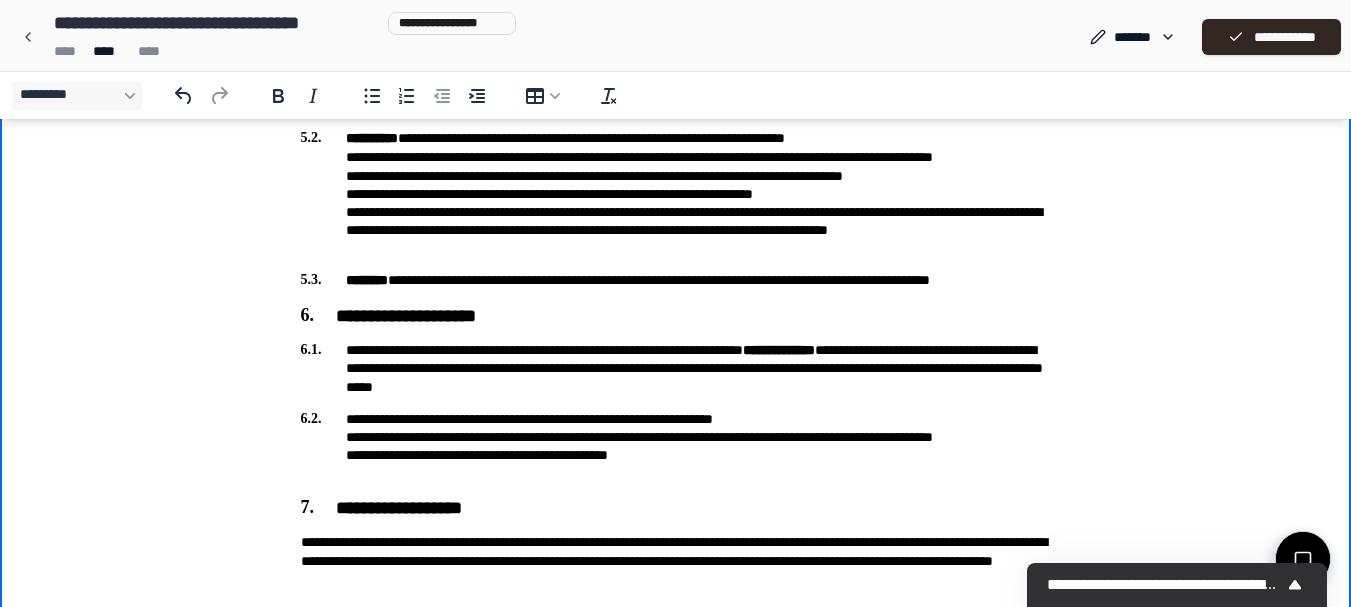 click on "**********" at bounding box center (676, 368) 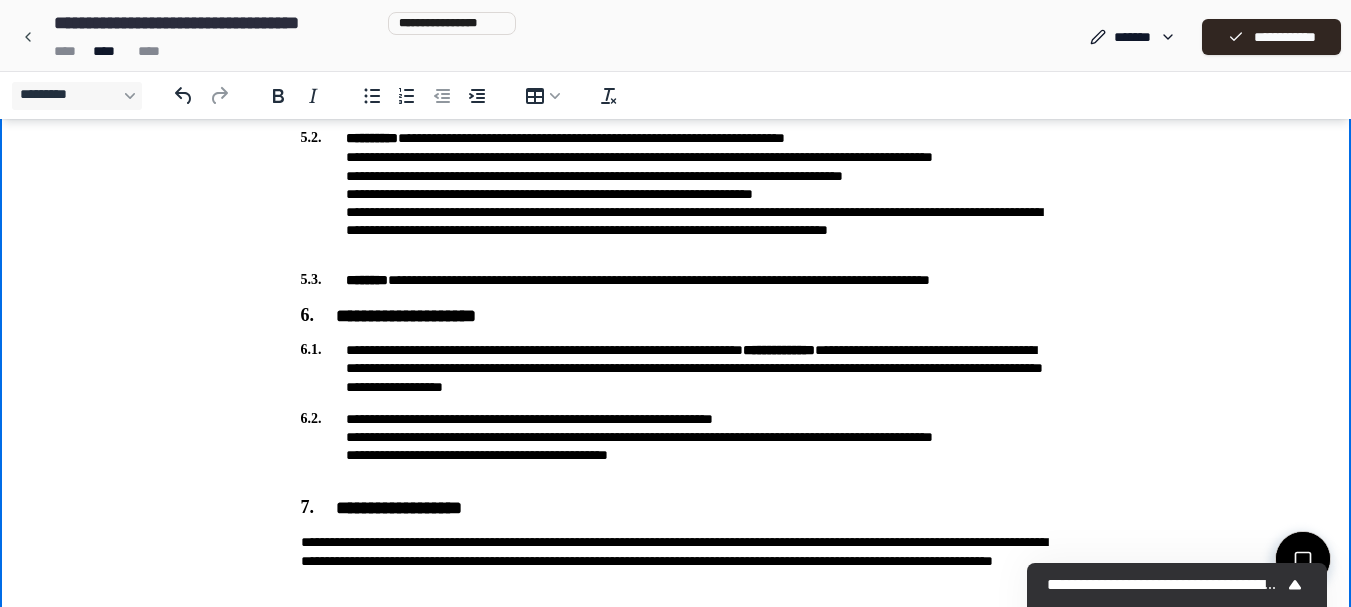 click on "**********" at bounding box center [676, 368] 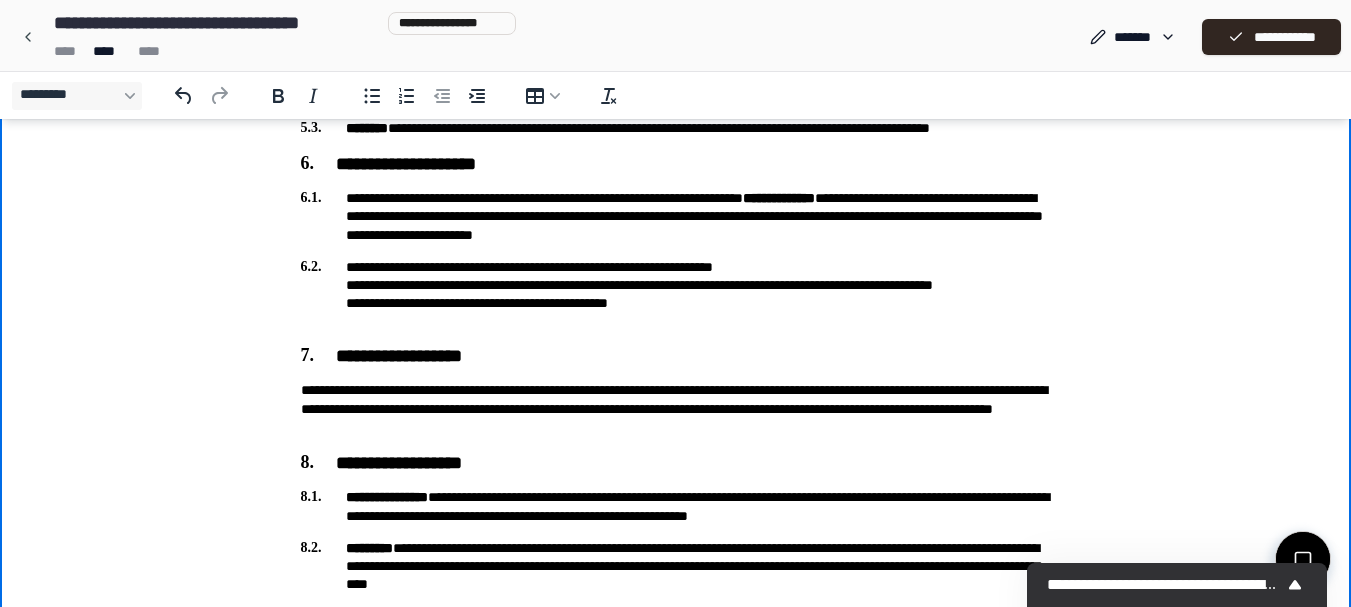 scroll, scrollTop: 1245, scrollLeft: 0, axis: vertical 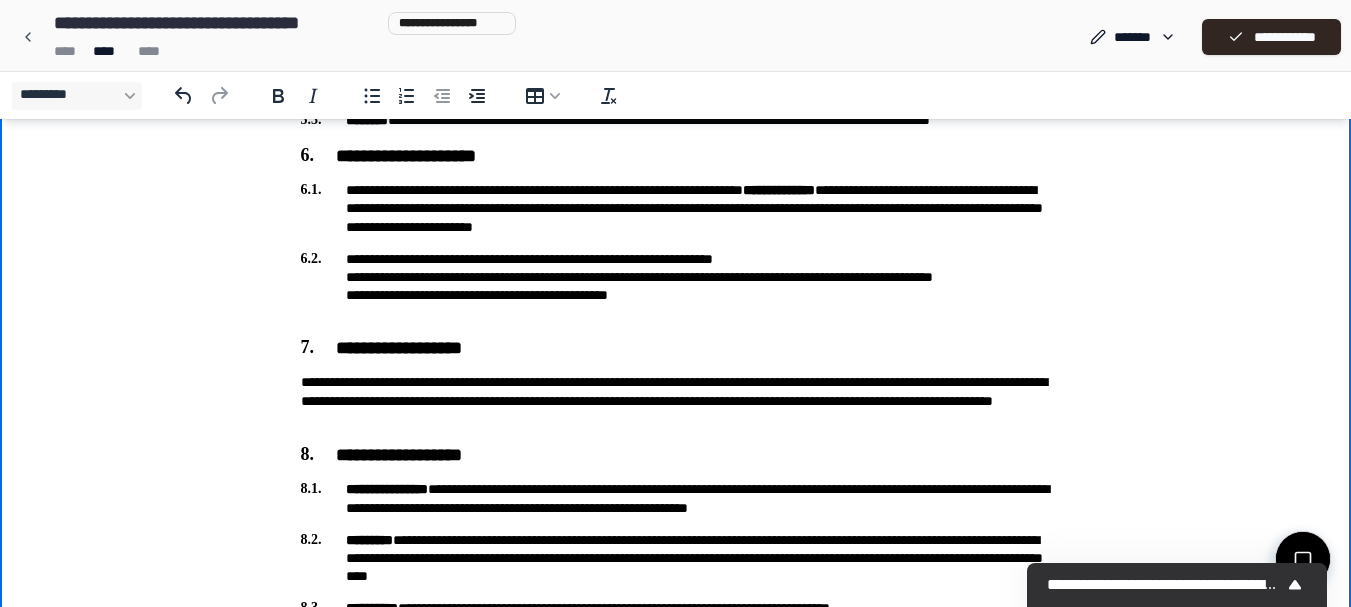 click on "**********" at bounding box center (676, -88) 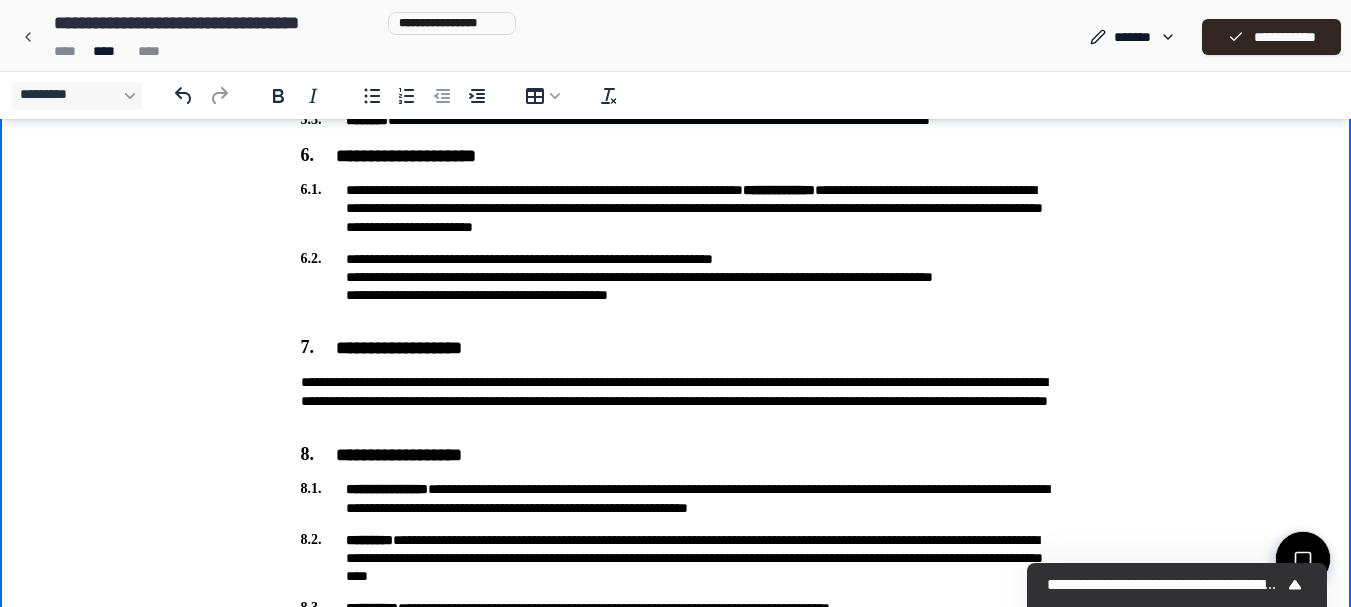 click on "**********" at bounding box center (676, 402) 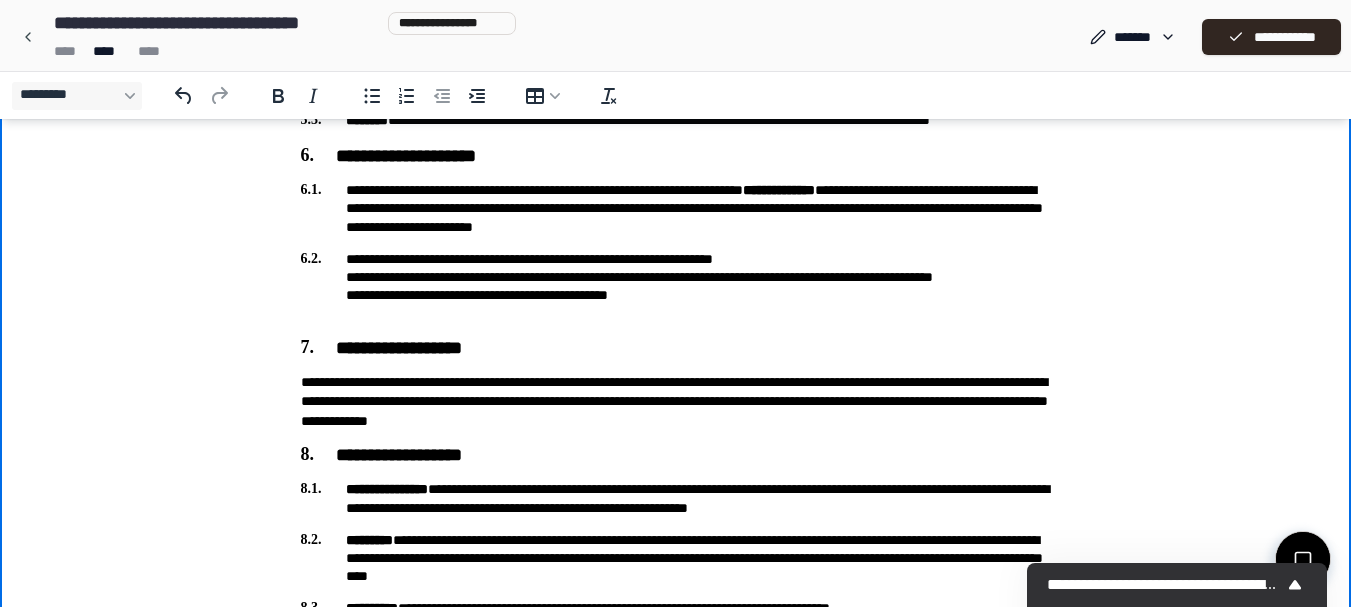 click on "**********" at bounding box center [676, 402] 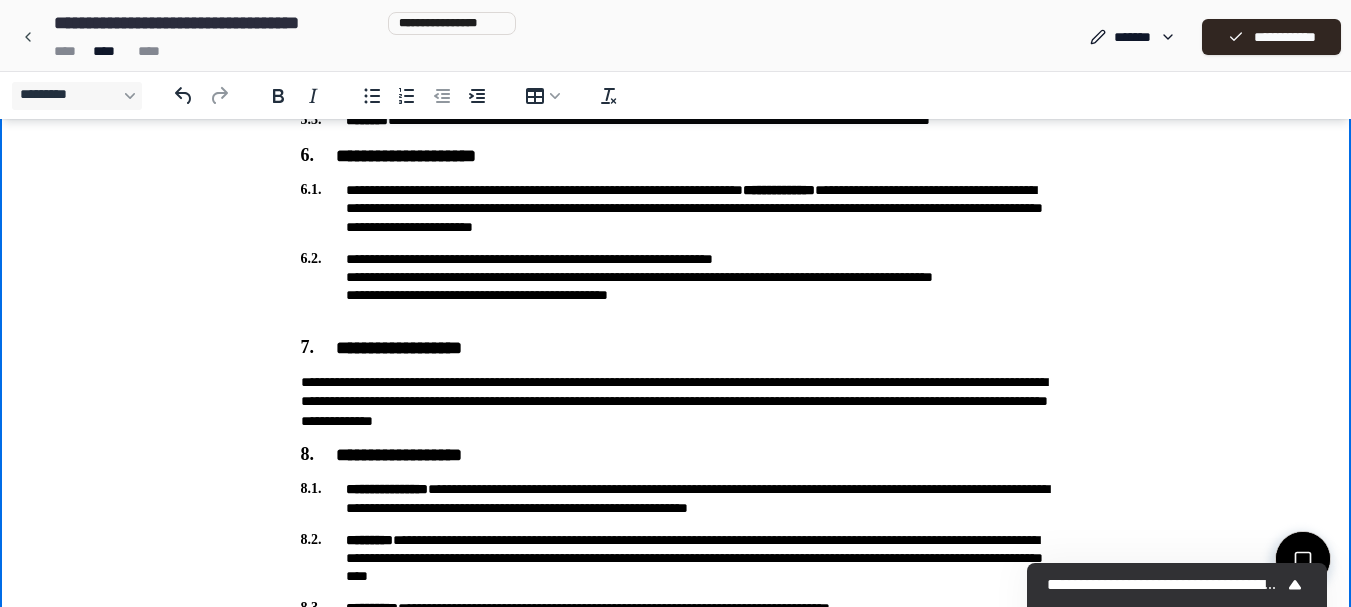 click on "**********" at bounding box center (676, 402) 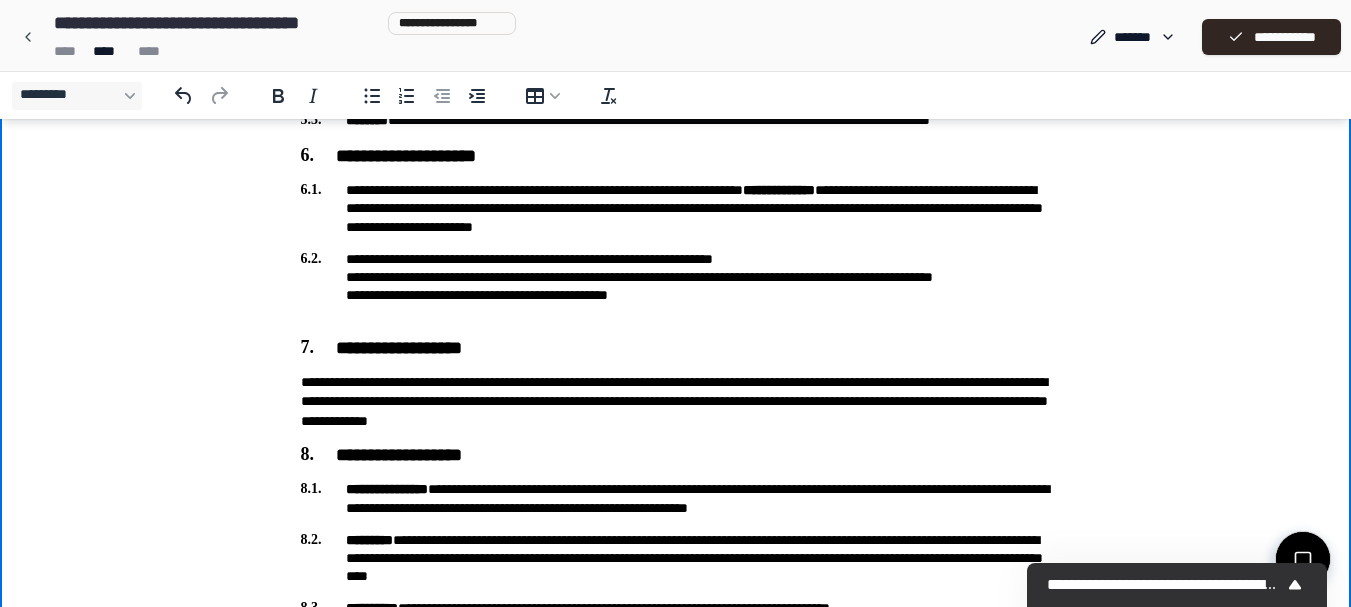 click on "**********" at bounding box center (676, 402) 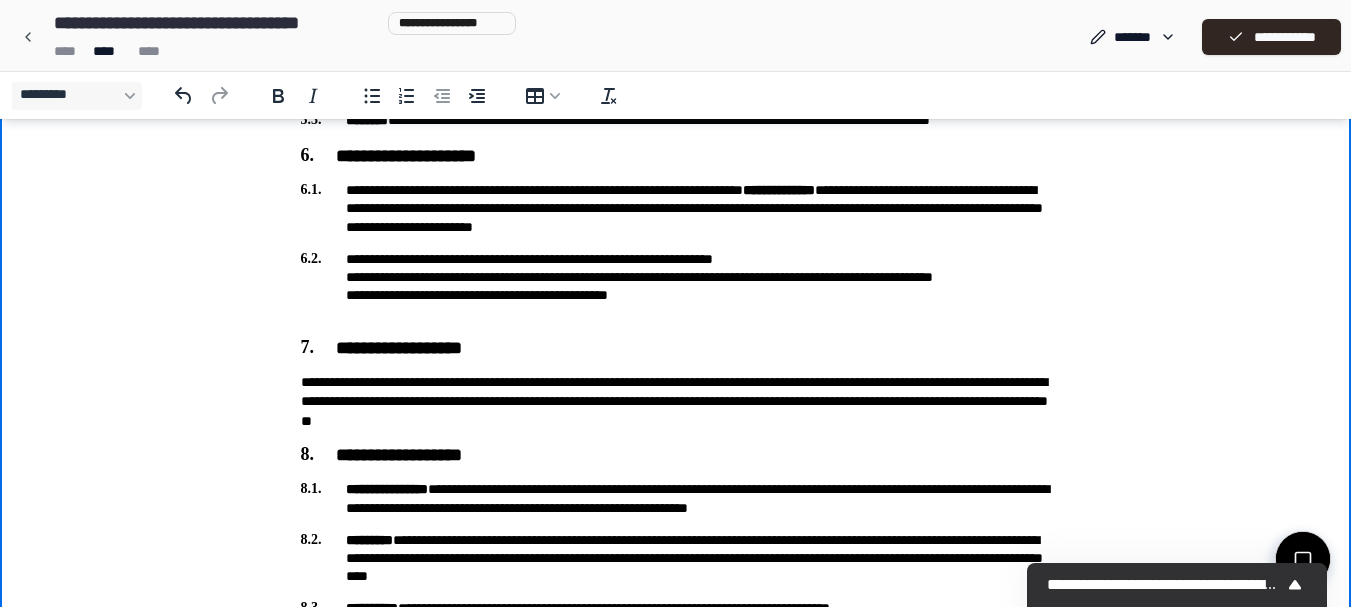 click on "**********" at bounding box center (676, 402) 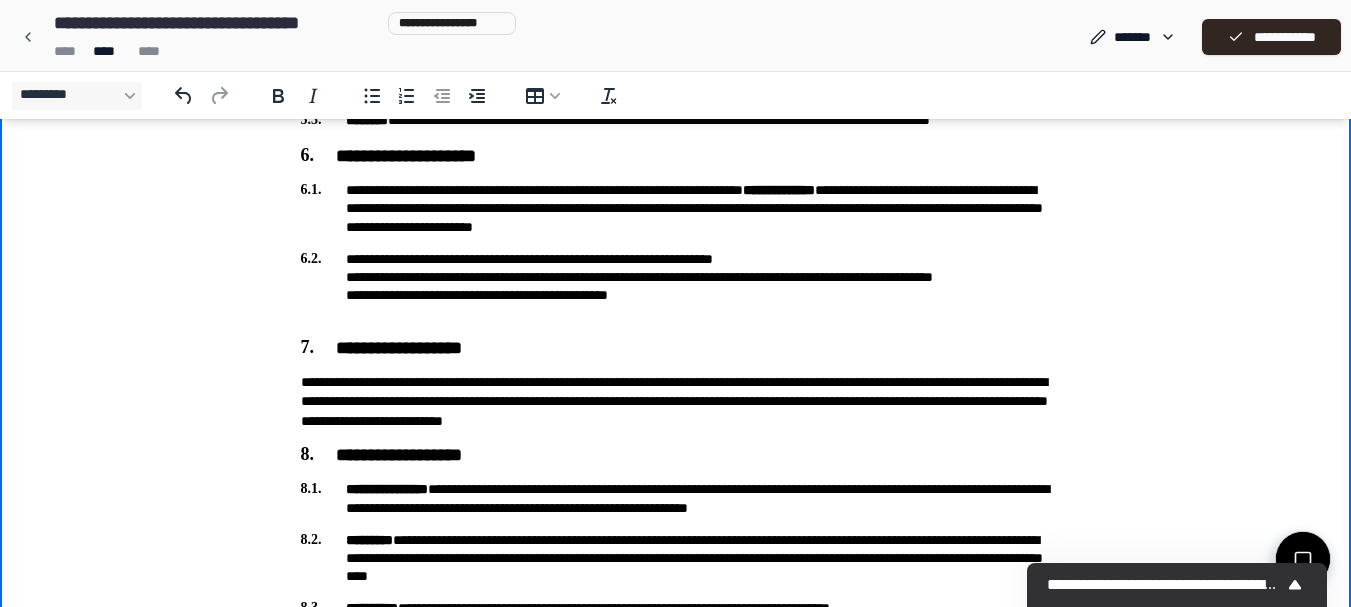 click on "**********" at bounding box center [676, 402] 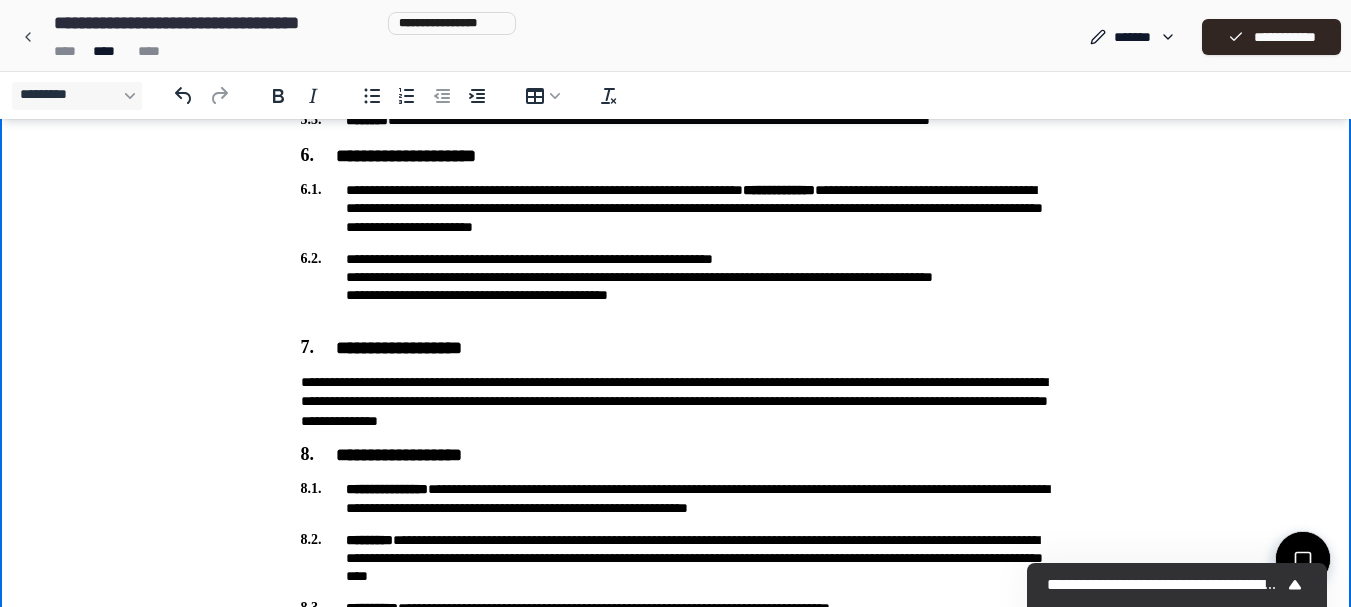 click on "**********" at bounding box center (676, -88) 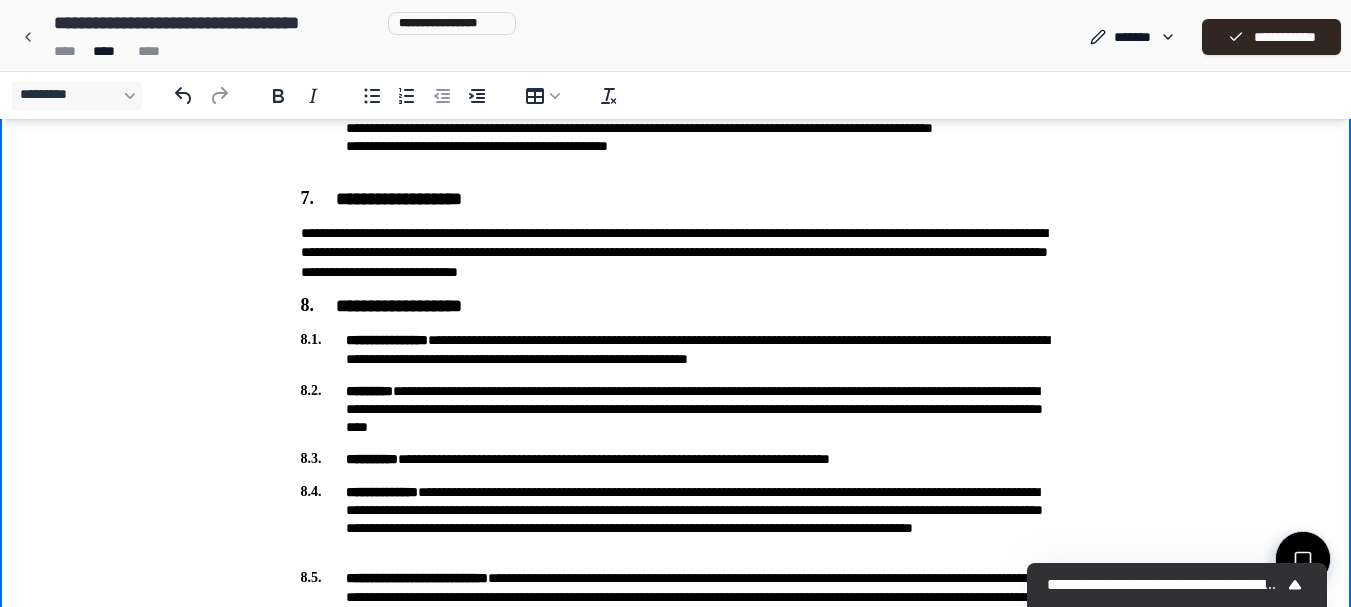 scroll, scrollTop: 1405, scrollLeft: 0, axis: vertical 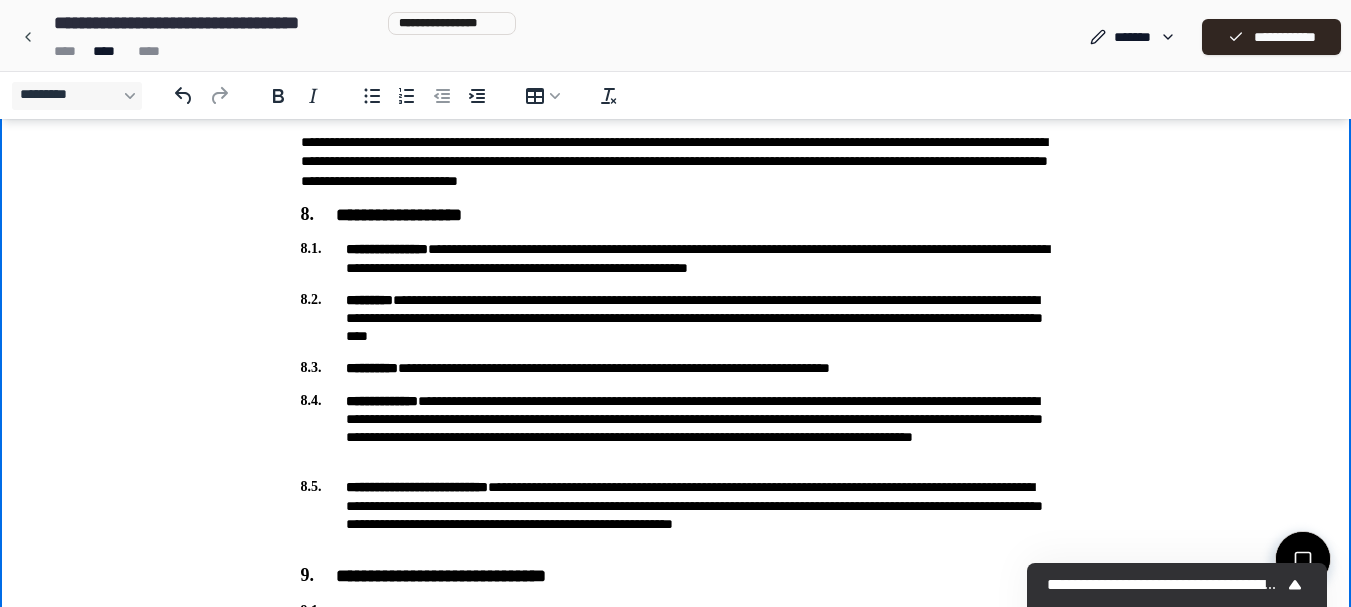 click on "**********" at bounding box center [676, 318] 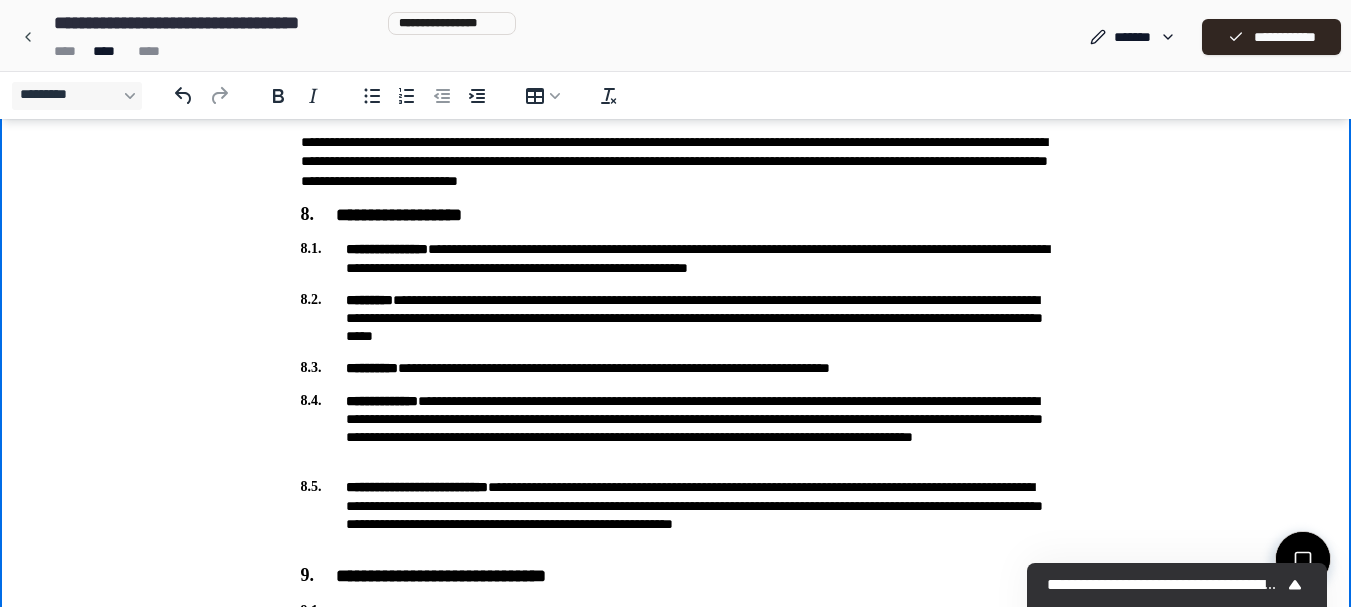 click on "**********" at bounding box center (676, 318) 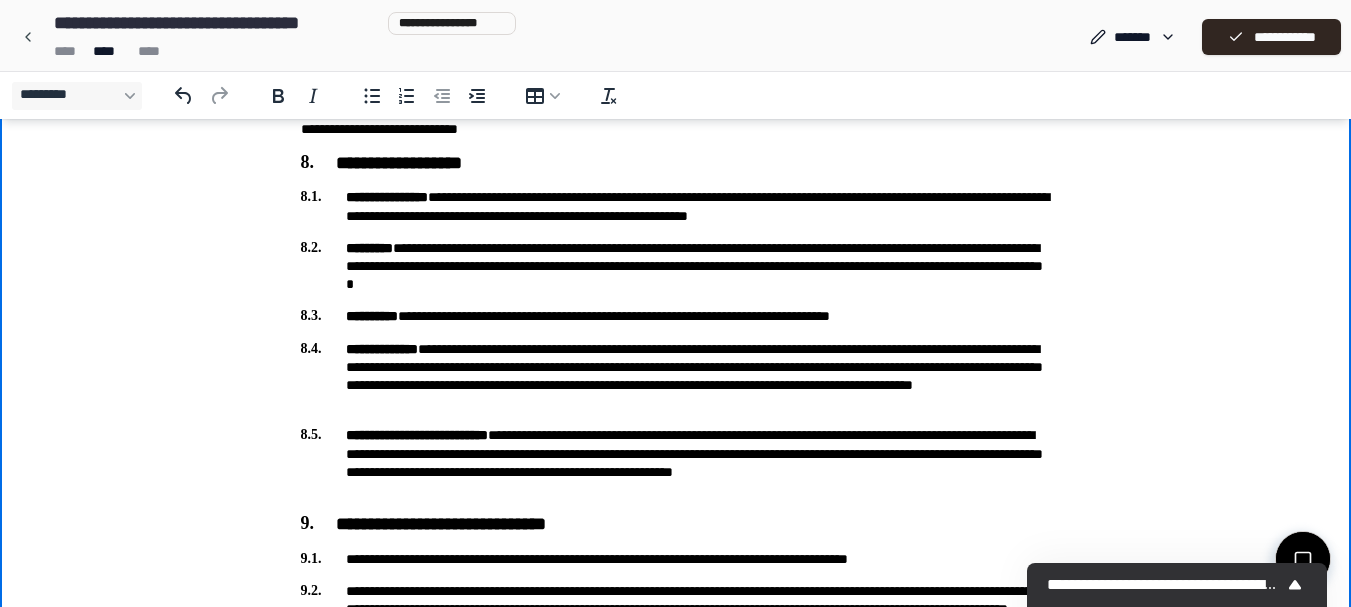 scroll, scrollTop: 1565, scrollLeft: 0, axis: vertical 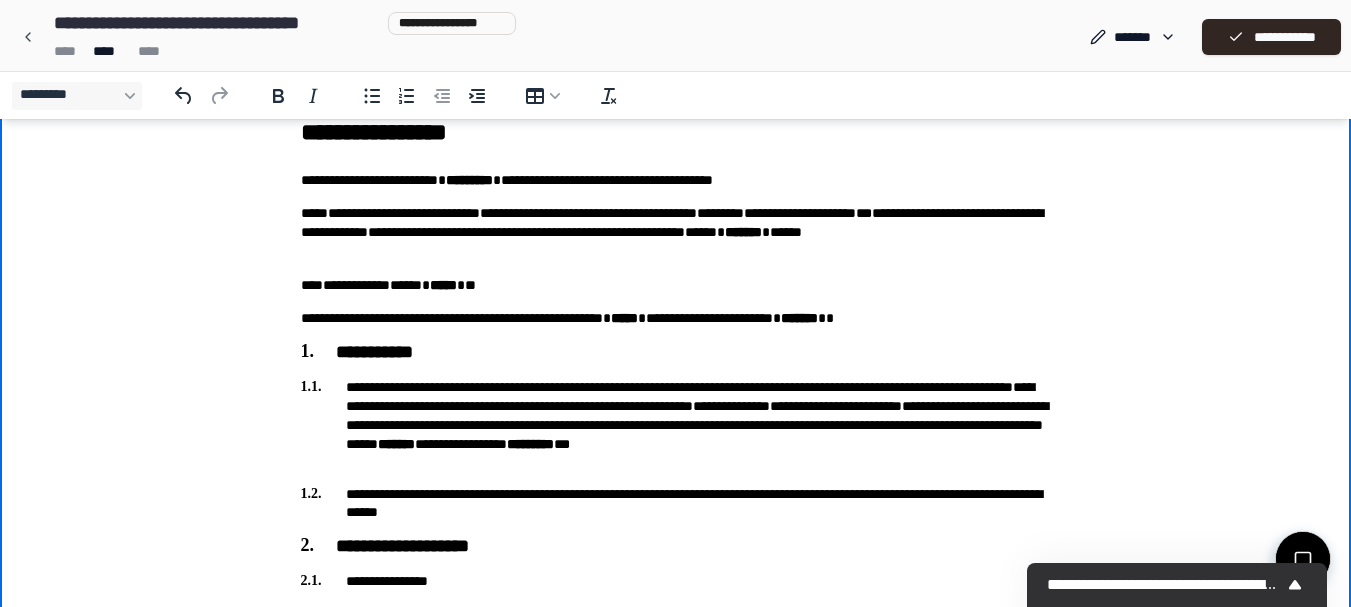 click on "**********" at bounding box center [676, 233] 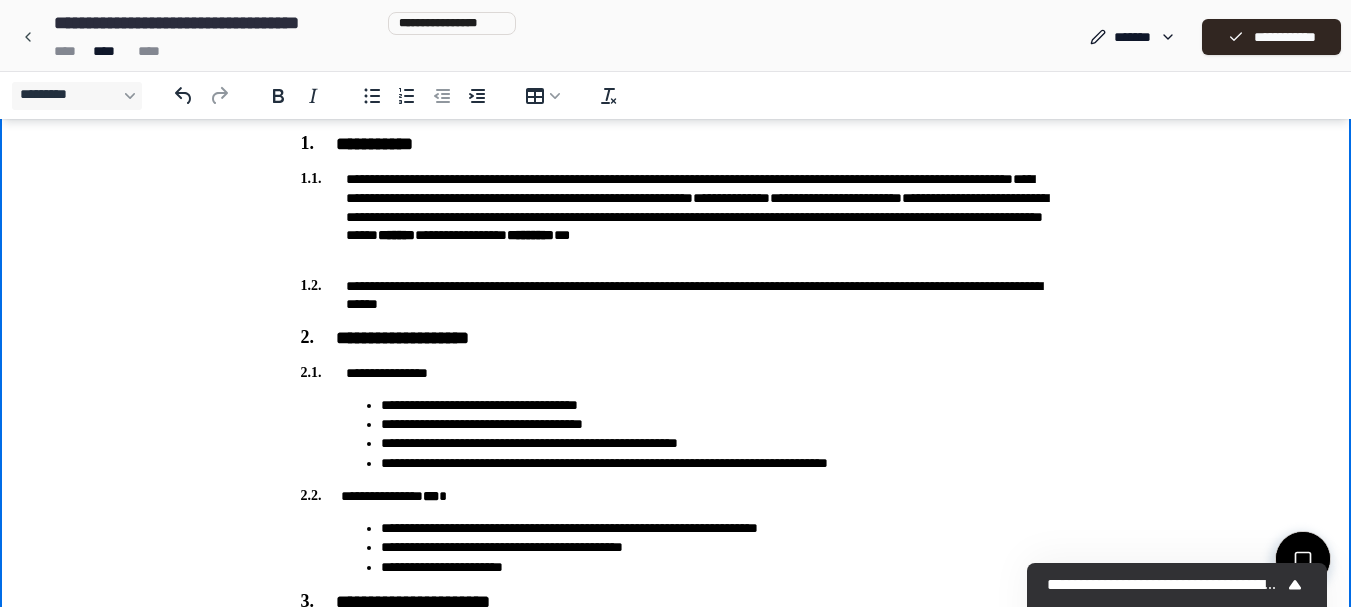 scroll, scrollTop: 246, scrollLeft: 0, axis: vertical 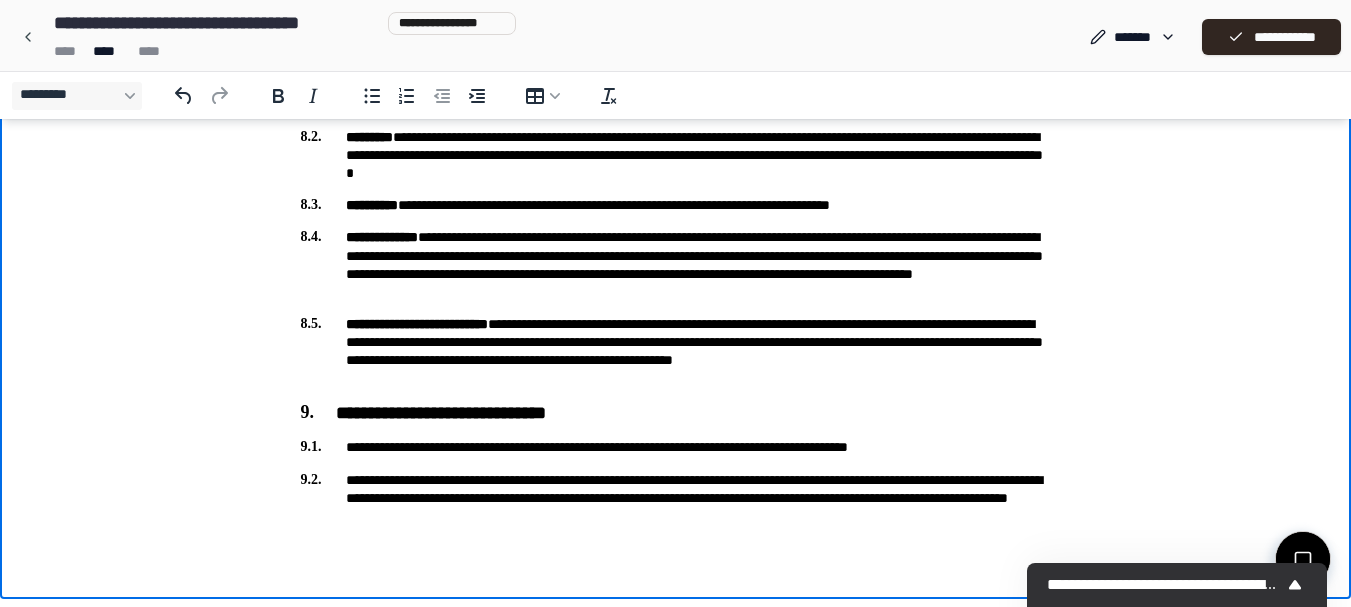 click on "**********" at bounding box center [676, 498] 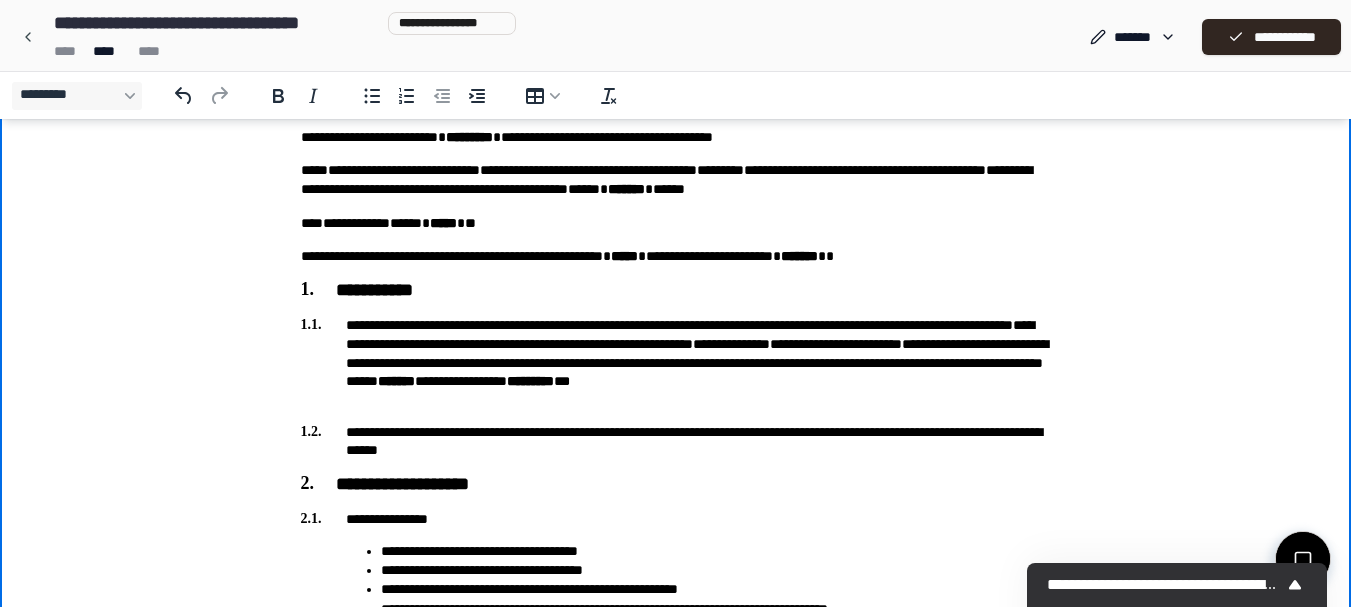 scroll, scrollTop: 19, scrollLeft: 0, axis: vertical 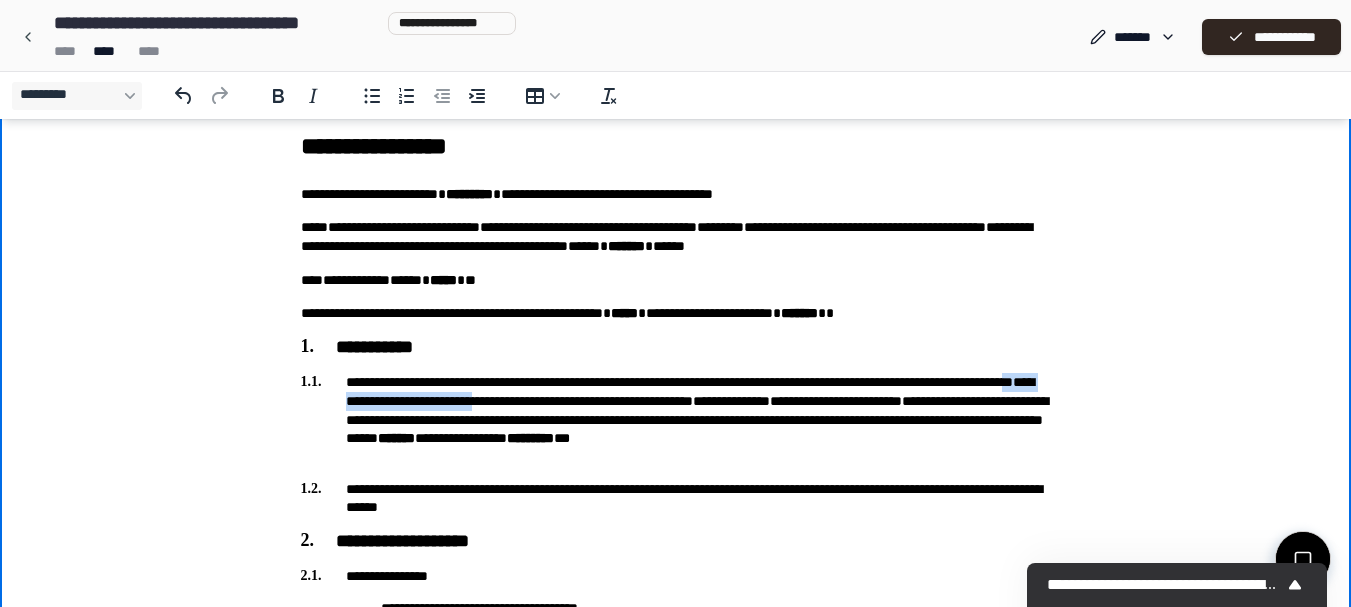 drag, startPoint x: 709, startPoint y: 402, endPoint x: 470, endPoint y: 402, distance: 239 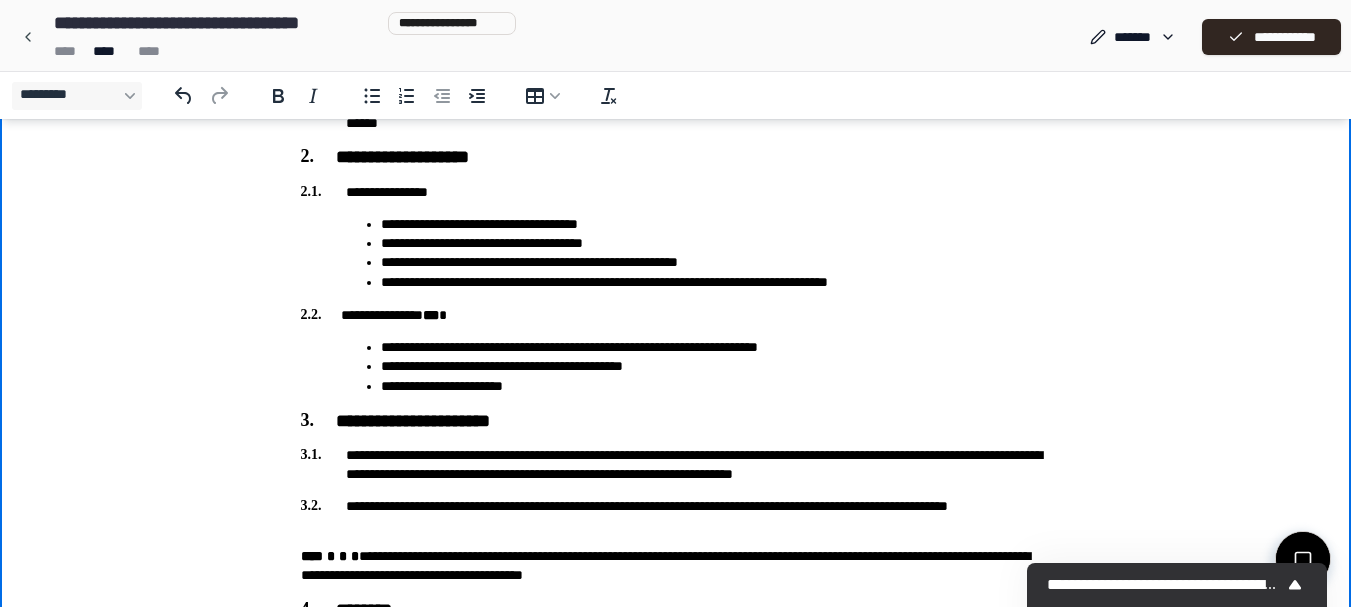 scroll, scrollTop: 153, scrollLeft: 0, axis: vertical 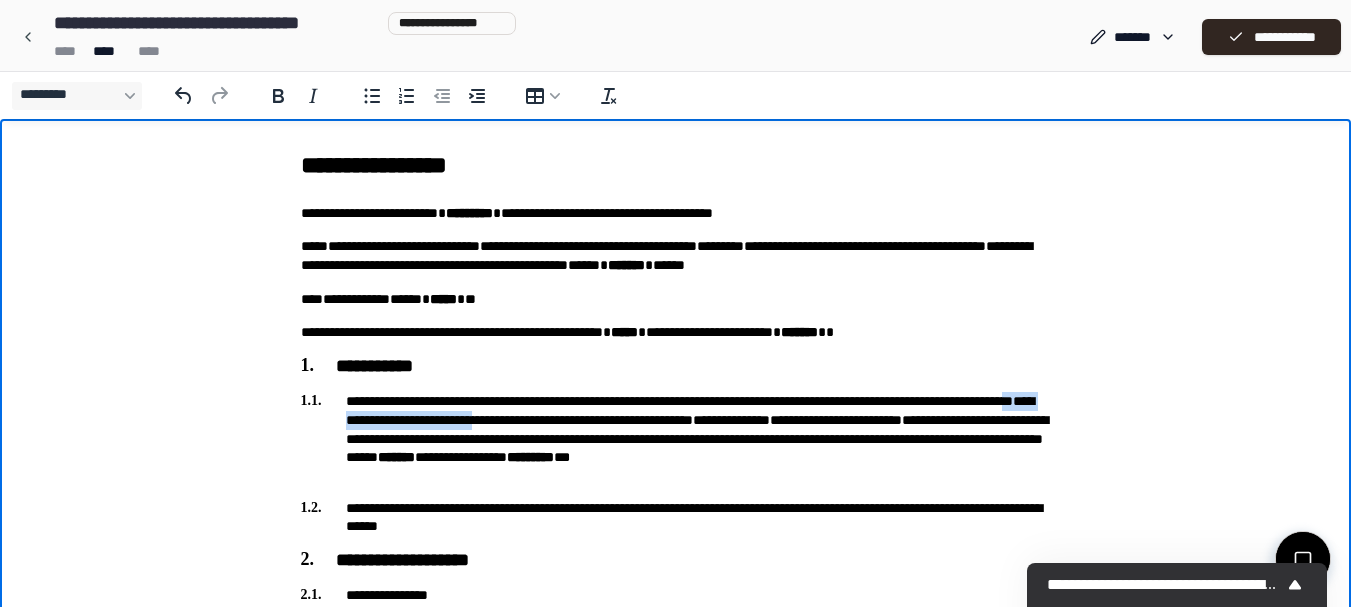 copy on "**********" 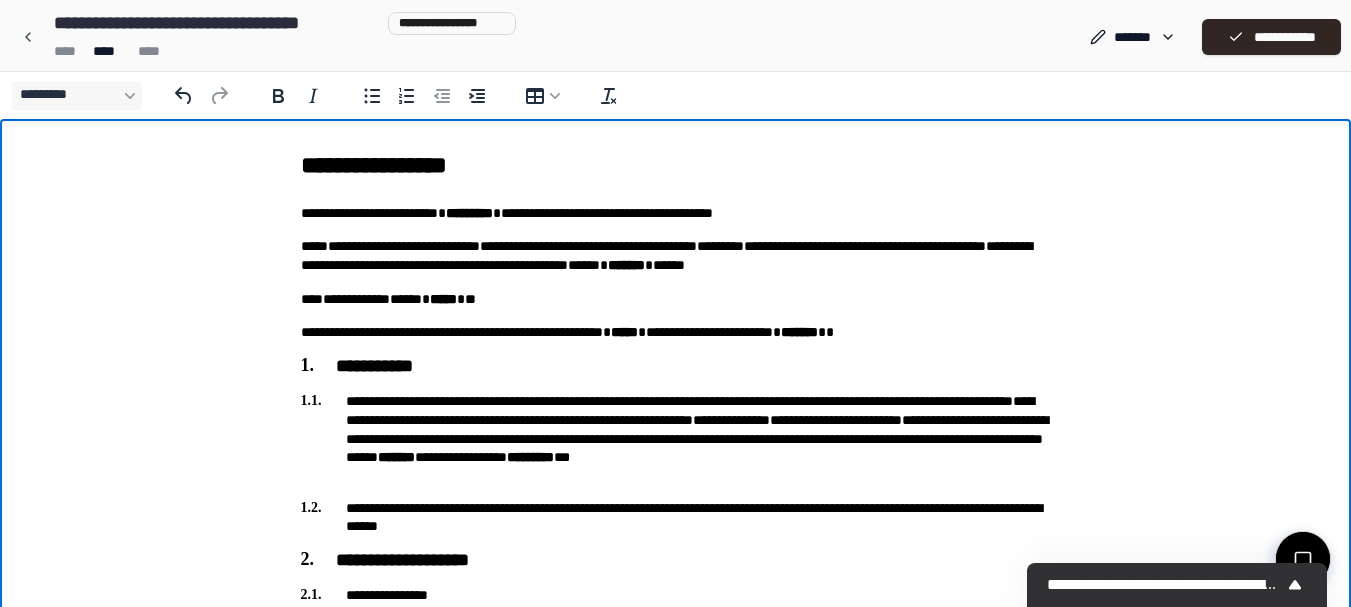 click on "**********" at bounding box center (675, 1185) 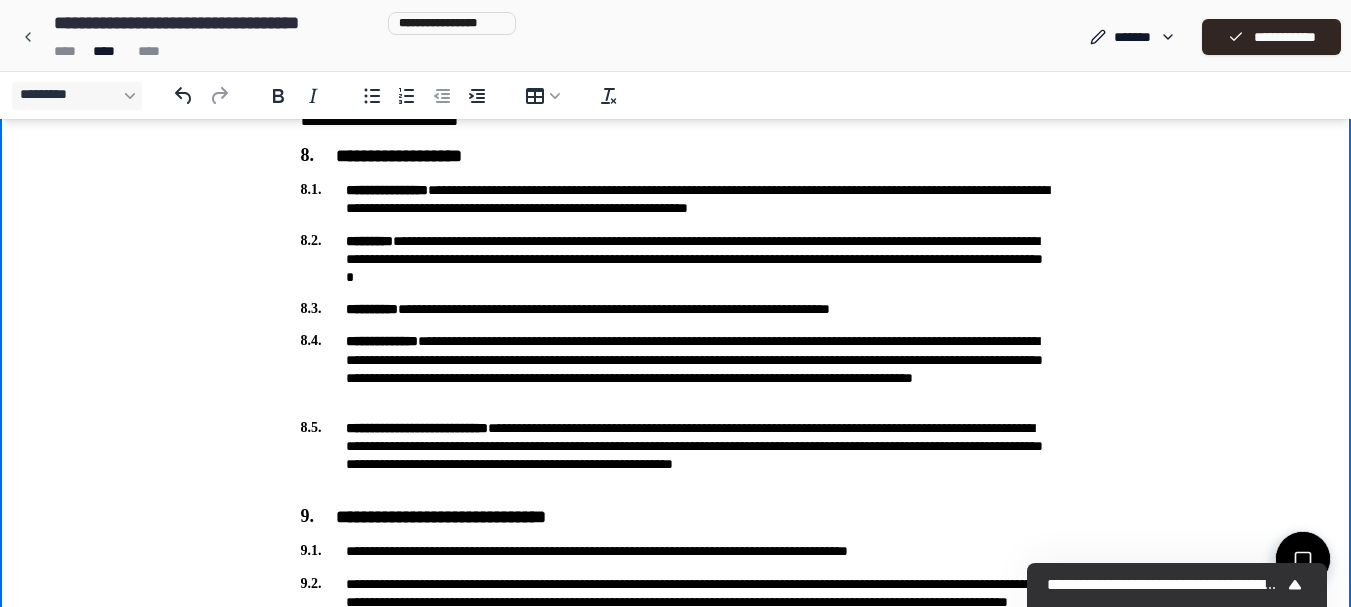 scroll, scrollTop: 1703, scrollLeft: 0, axis: vertical 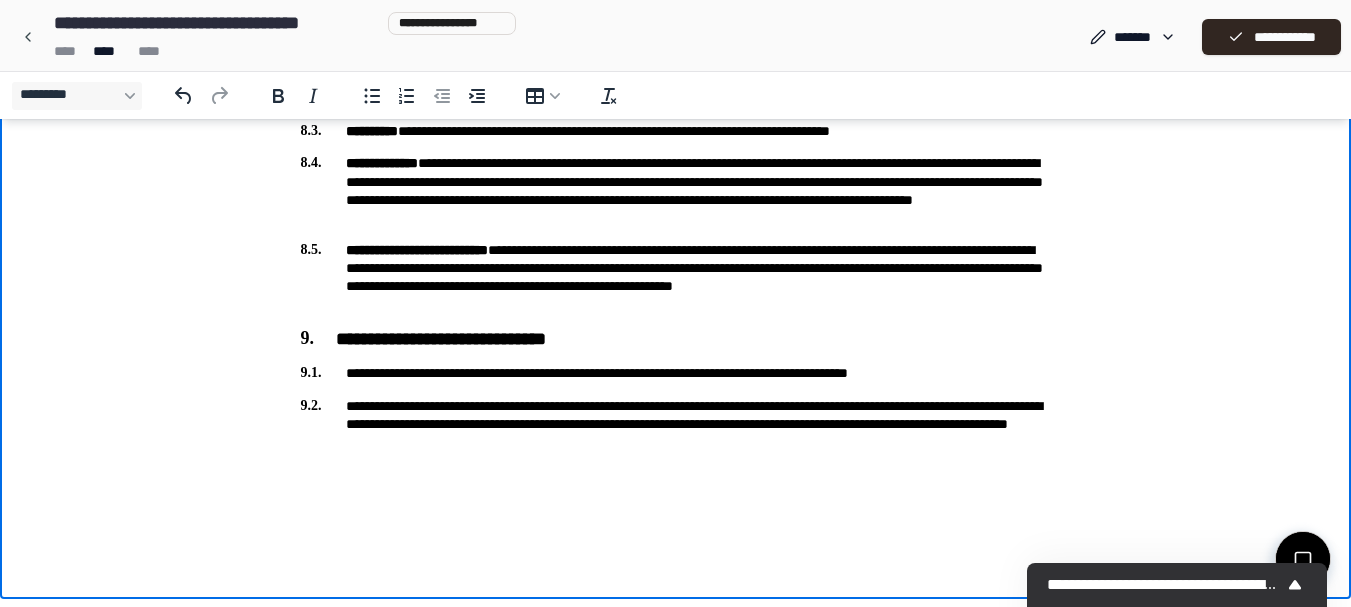 click at bounding box center [676, 507] 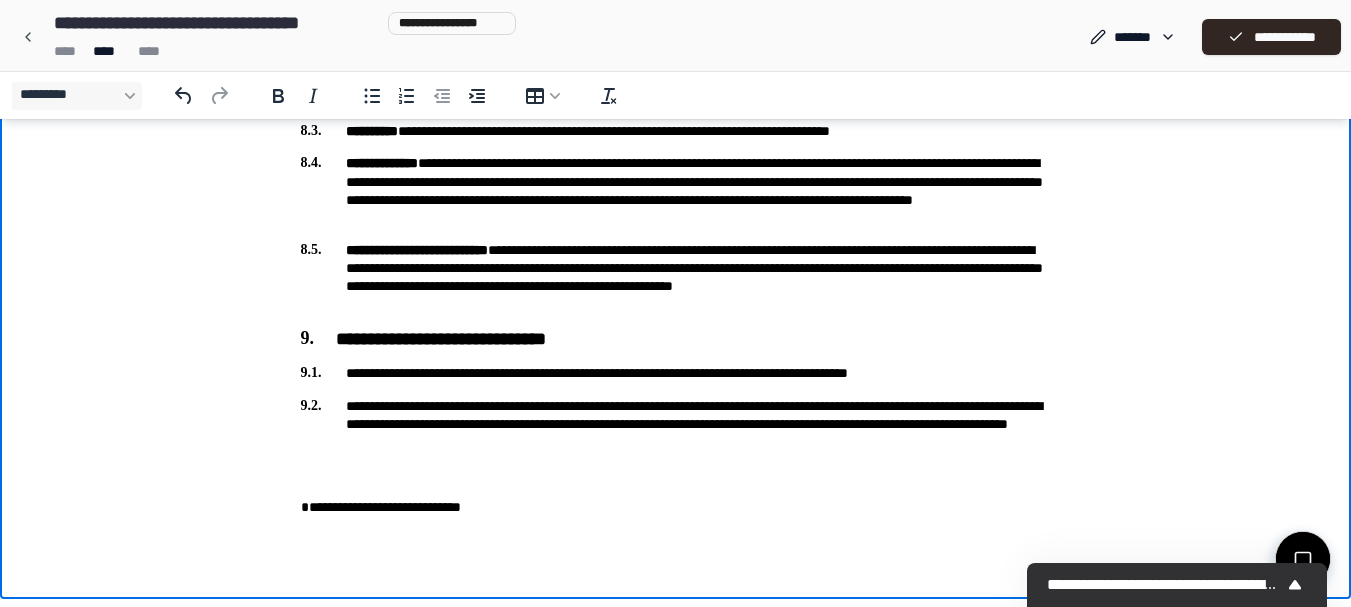 click on "**********" at bounding box center (676, 507) 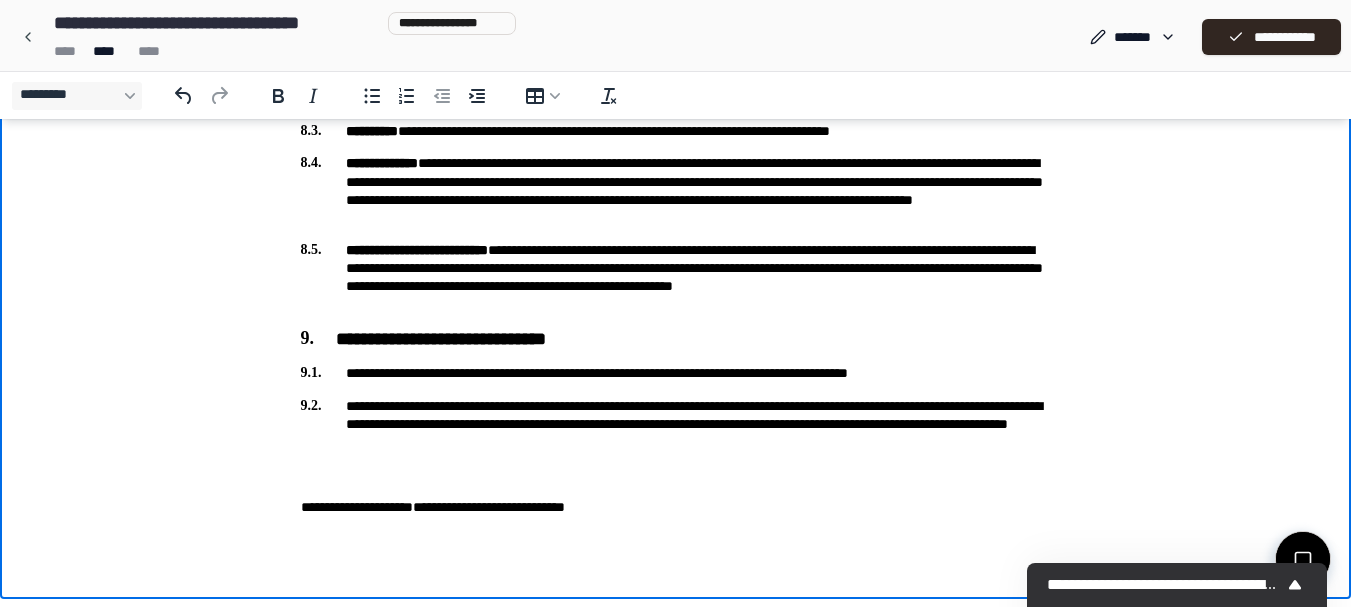 click on "**********" at bounding box center [676, 507] 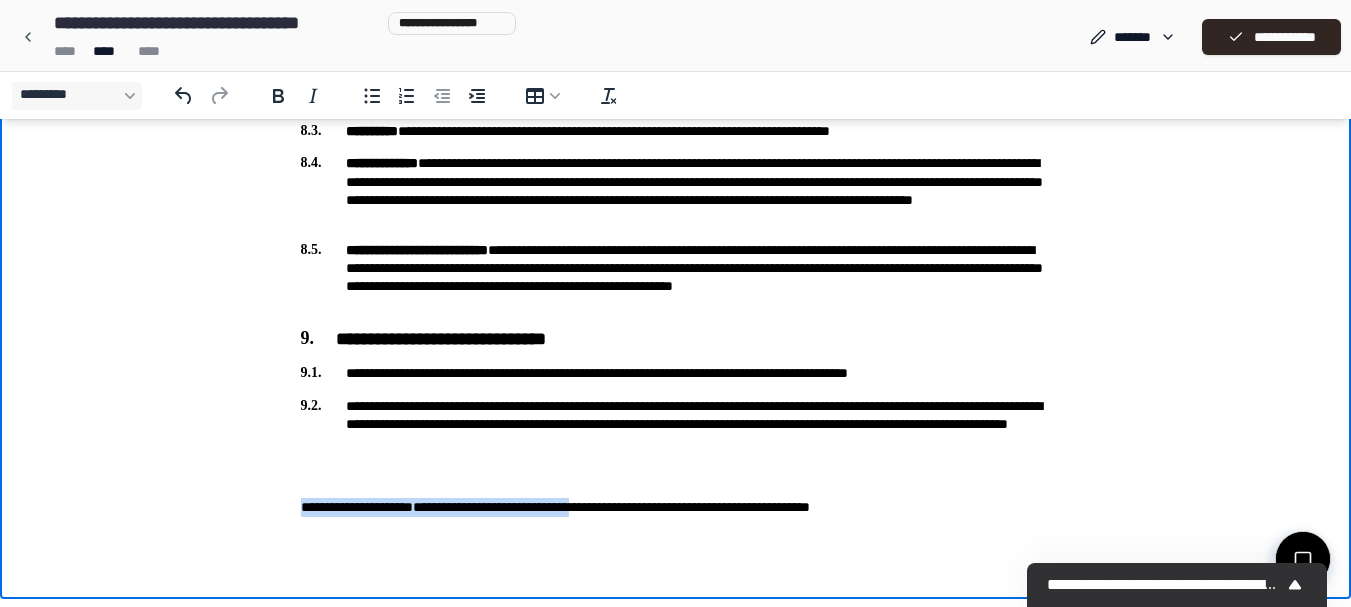 drag, startPoint x: 716, startPoint y: 507, endPoint x: 342, endPoint y: 515, distance: 374.08554 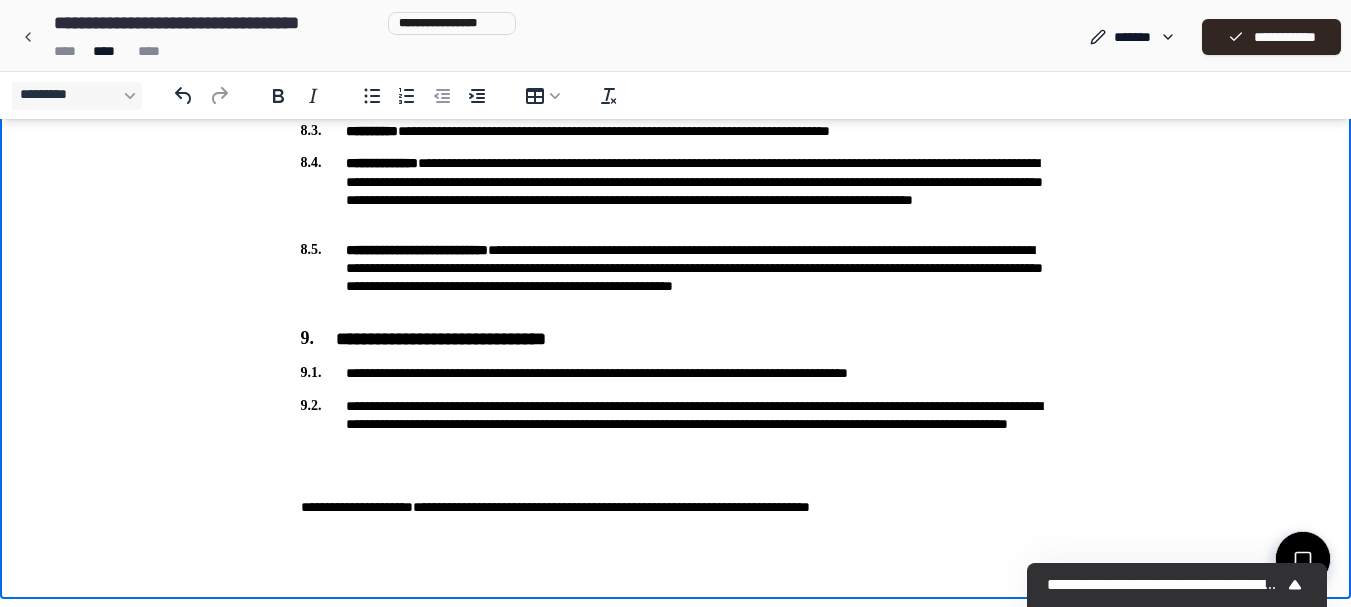 drag, startPoint x: 320, startPoint y: 542, endPoint x: 288, endPoint y: 525, distance: 36.23534 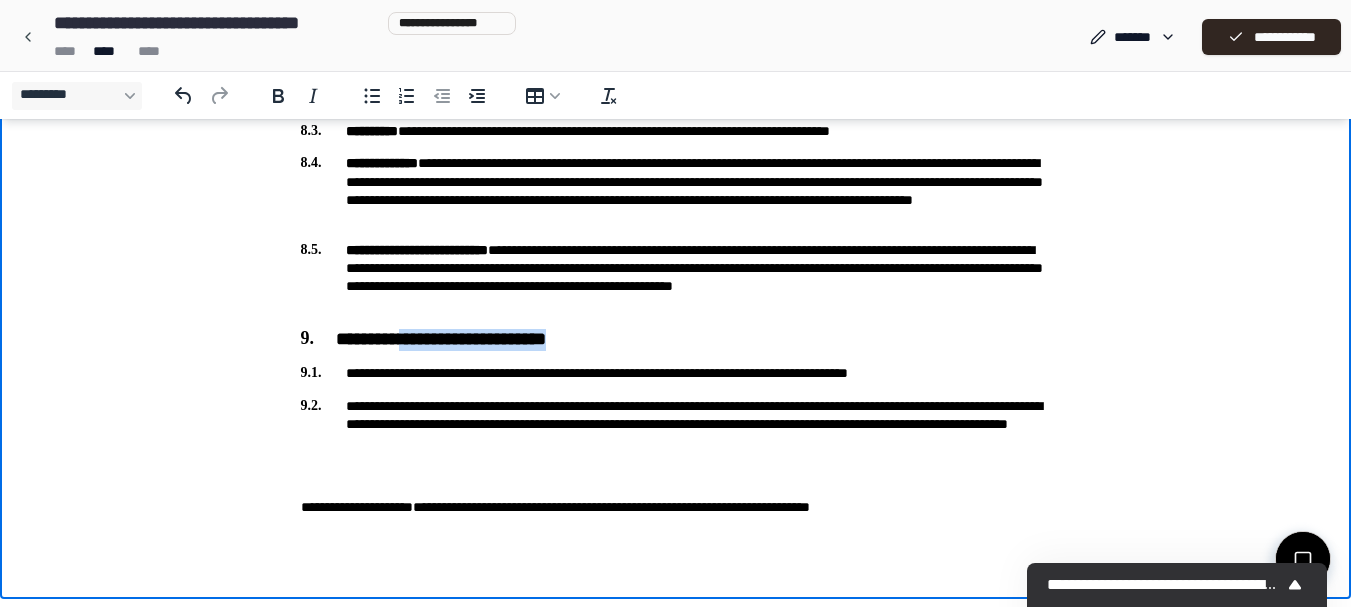 drag, startPoint x: 606, startPoint y: 344, endPoint x: 422, endPoint y: 346, distance: 184.01086 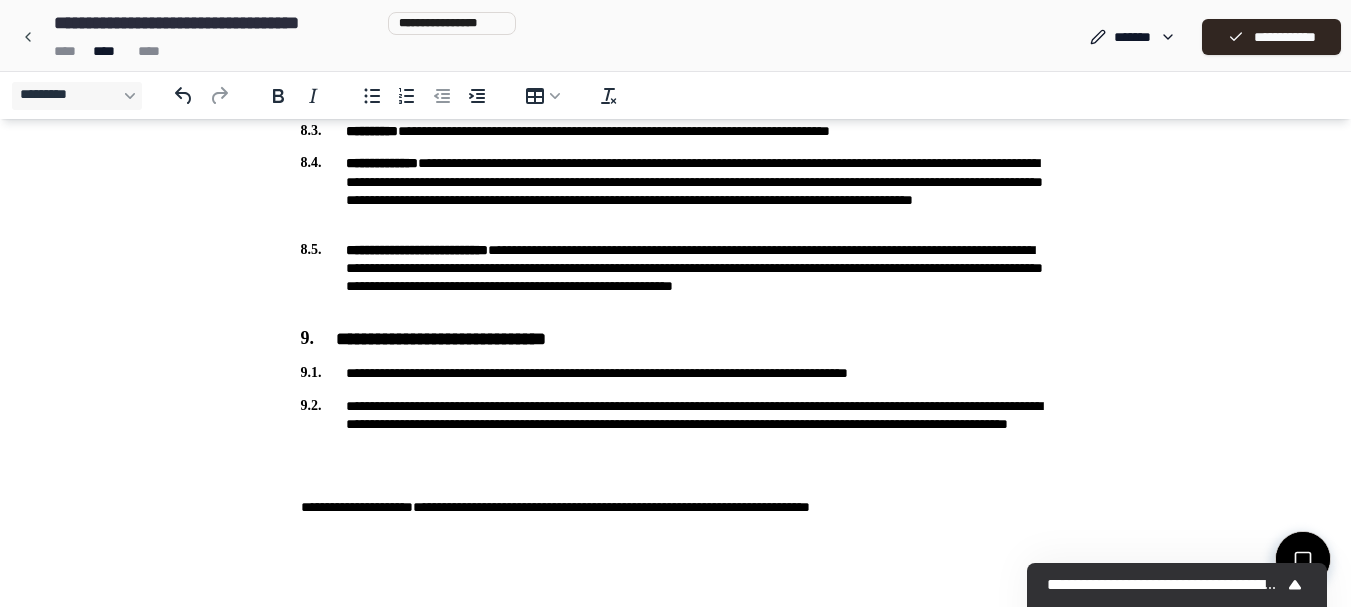 click on "**** **** ****" at bounding box center (281, 51) 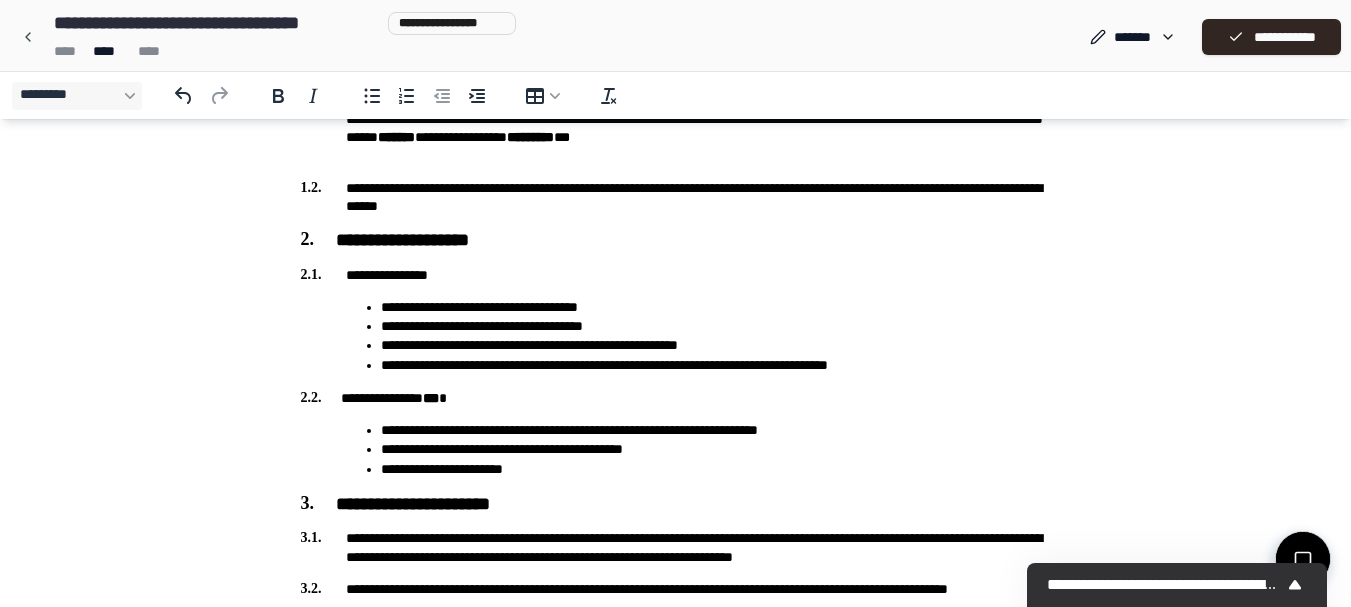 scroll, scrollTop: 259, scrollLeft: 0, axis: vertical 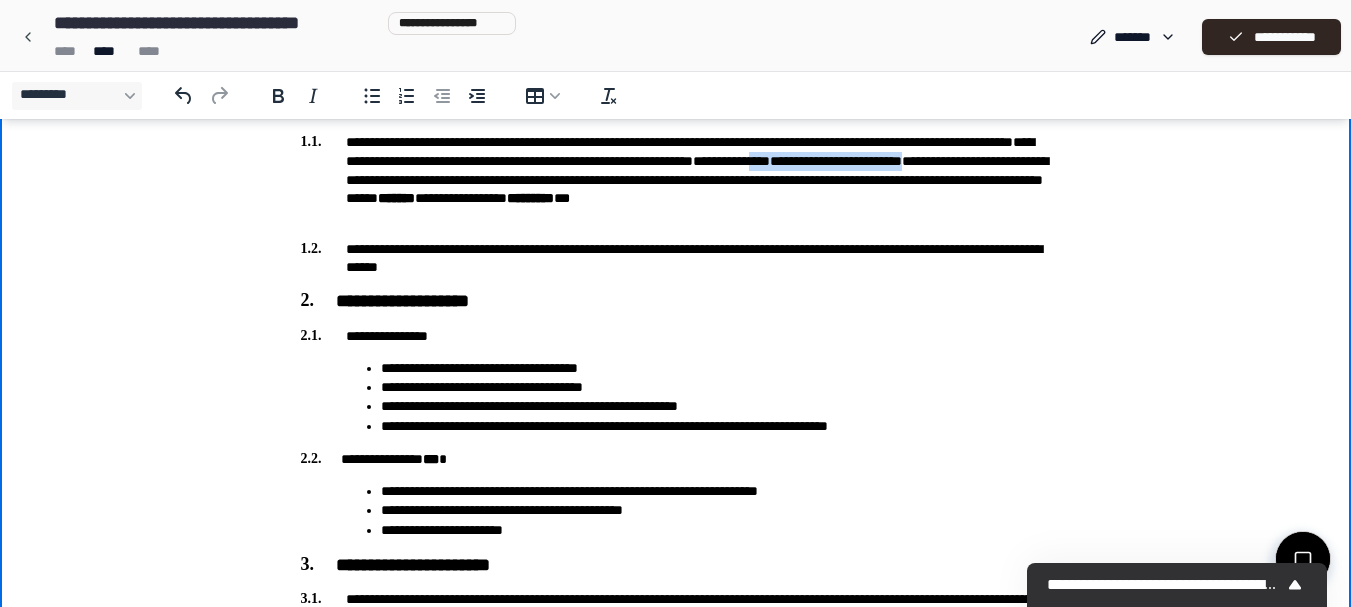 drag, startPoint x: 619, startPoint y: 178, endPoint x: 388, endPoint y: 175, distance: 231.01949 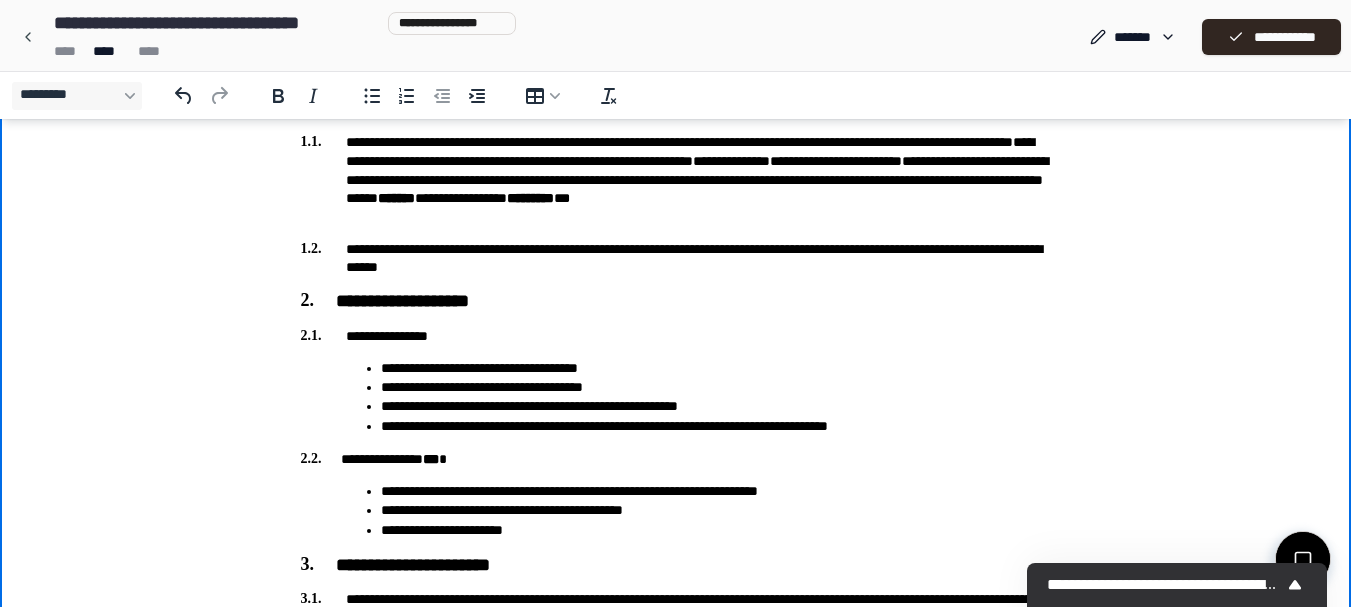 click on "**********" at bounding box center [675, 926] 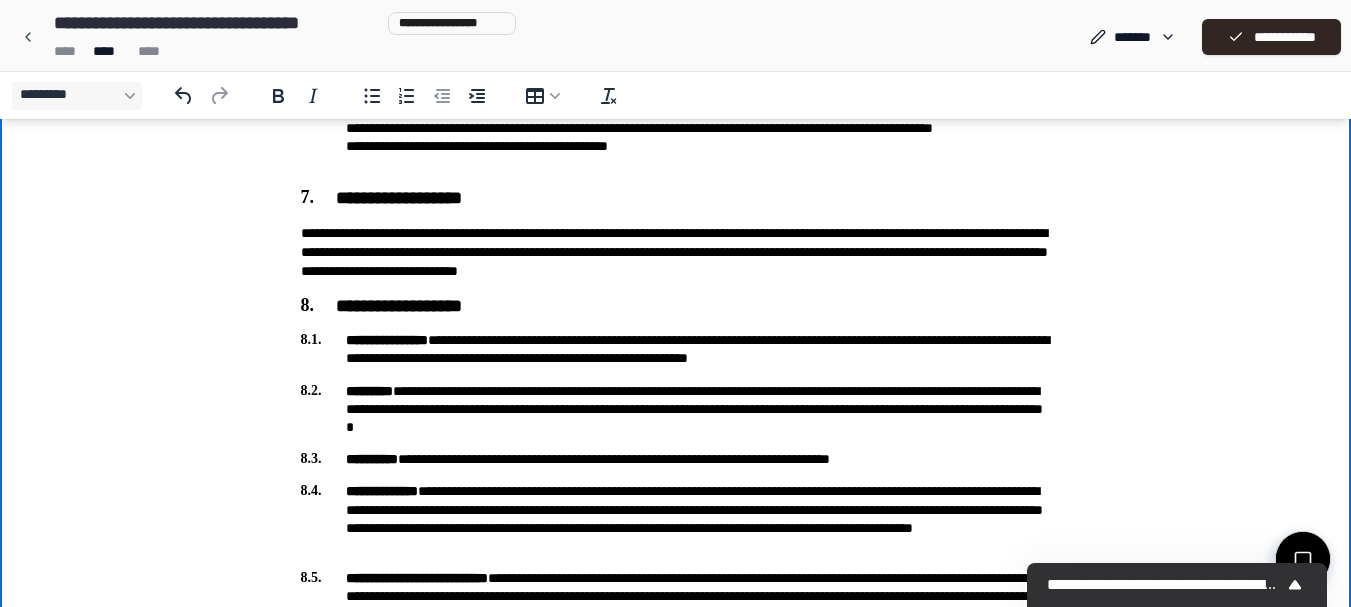 scroll, scrollTop: 1703, scrollLeft: 0, axis: vertical 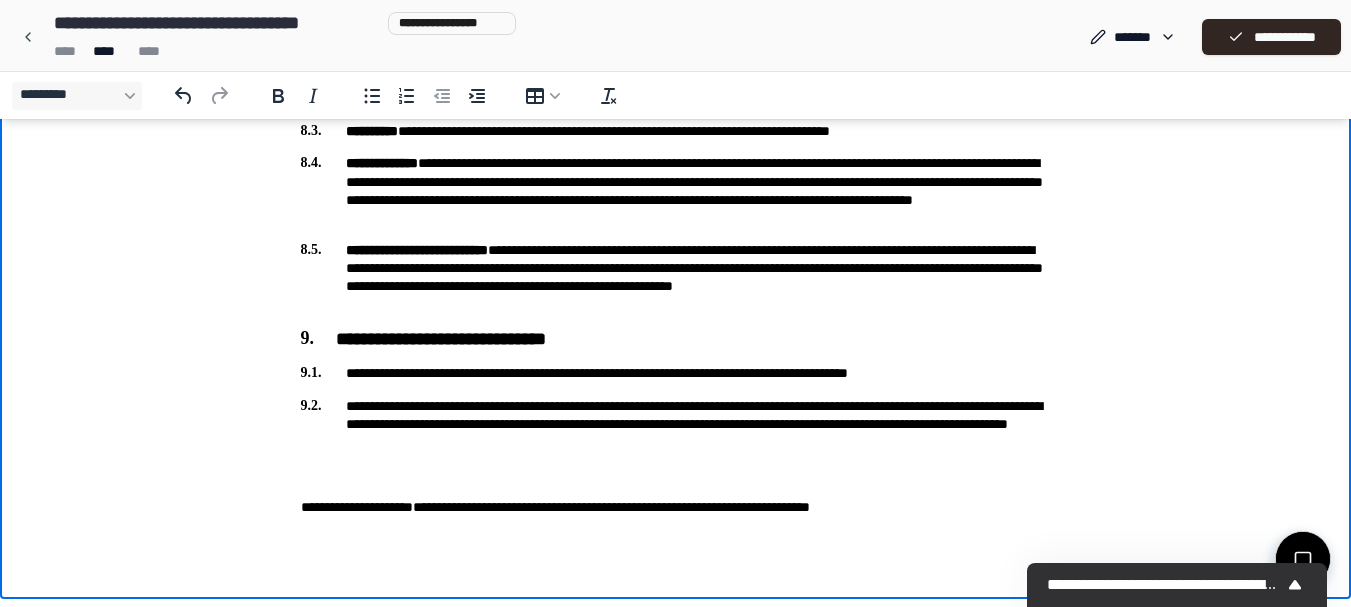 click on "**********" at bounding box center (676, 507) 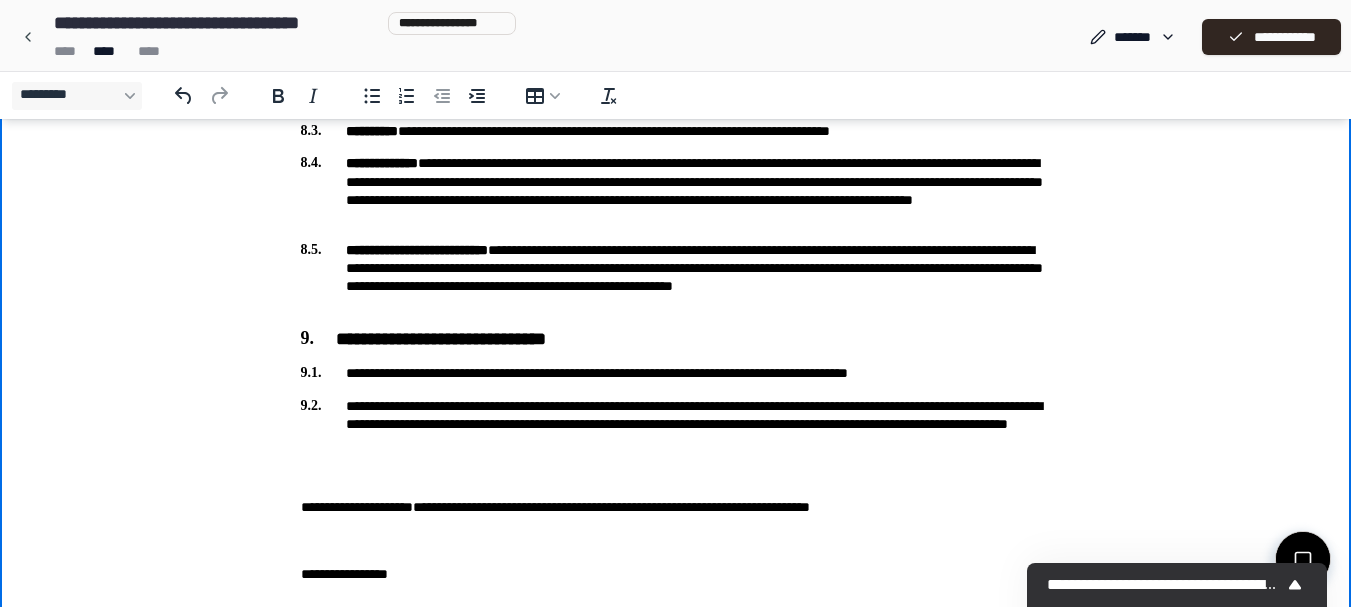 click on "**********" at bounding box center (344, 574) 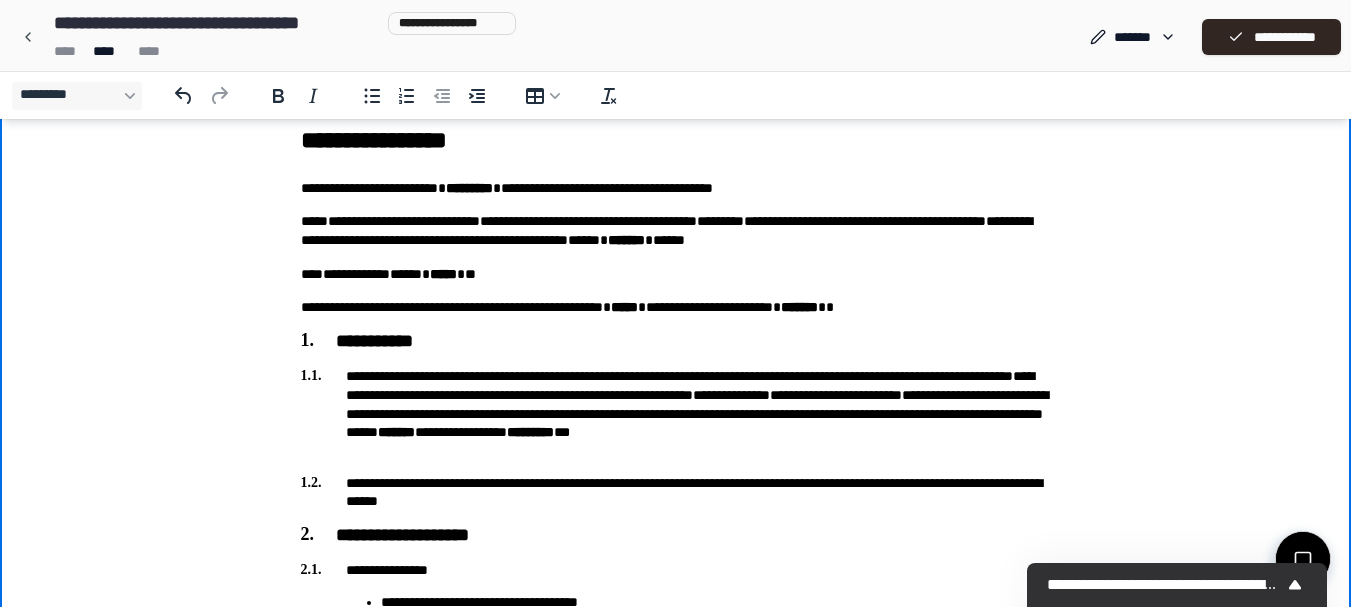 scroll, scrollTop: 29, scrollLeft: 0, axis: vertical 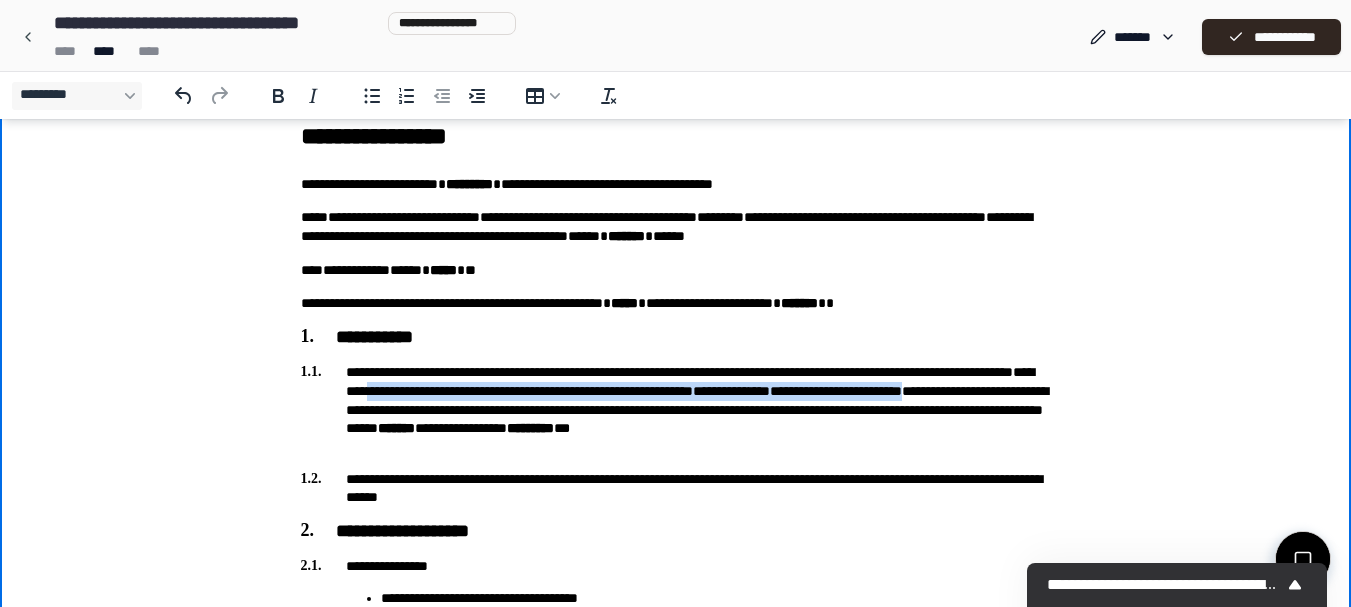 drag, startPoint x: 617, startPoint y: 411, endPoint x: 552, endPoint y: 398, distance: 66.287254 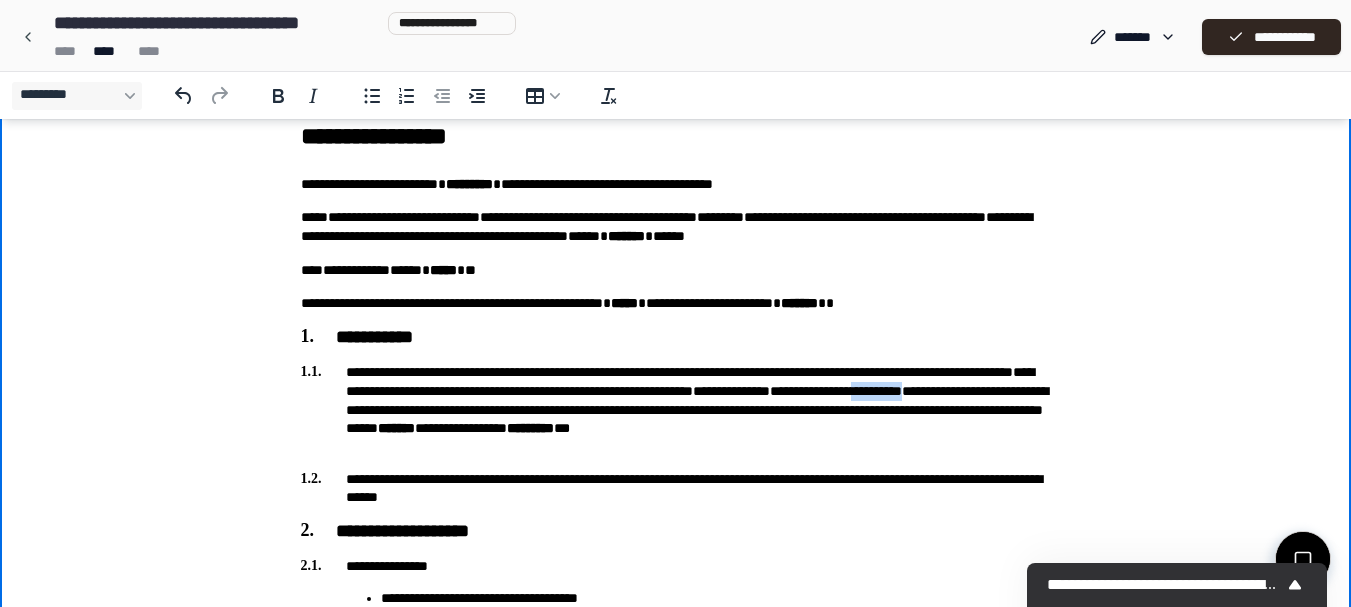 drag, startPoint x: 620, startPoint y: 408, endPoint x: 544, endPoint y: 407, distance: 76.00658 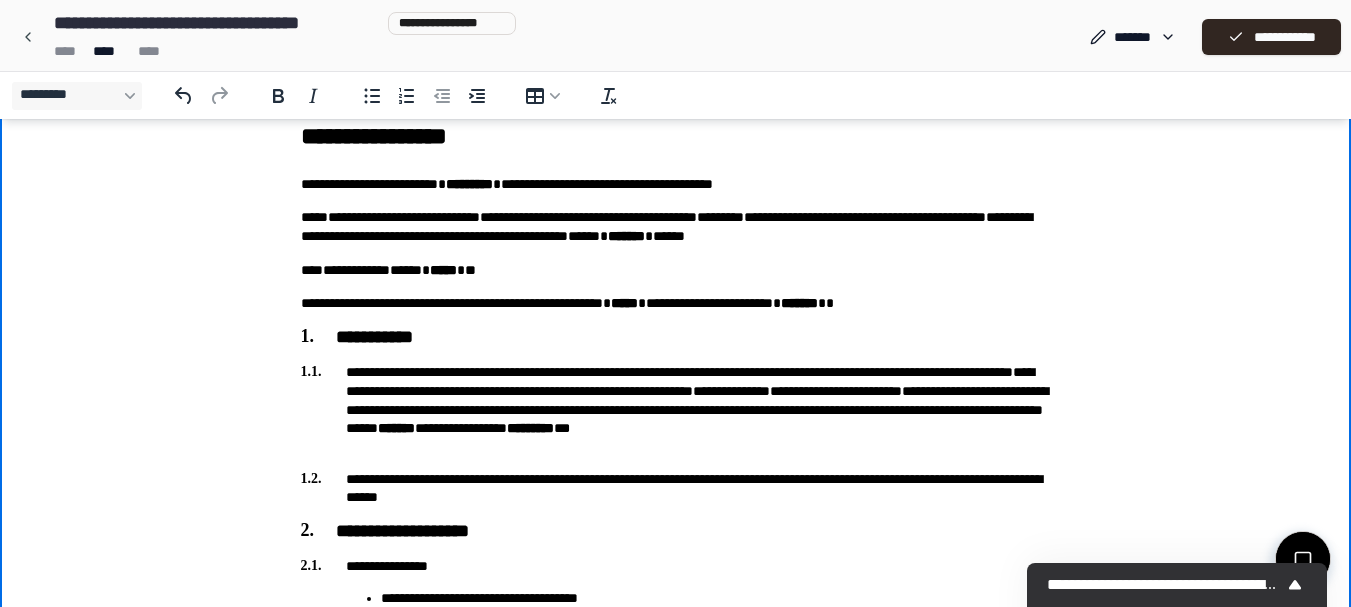 click on "**********" at bounding box center (676, 338) 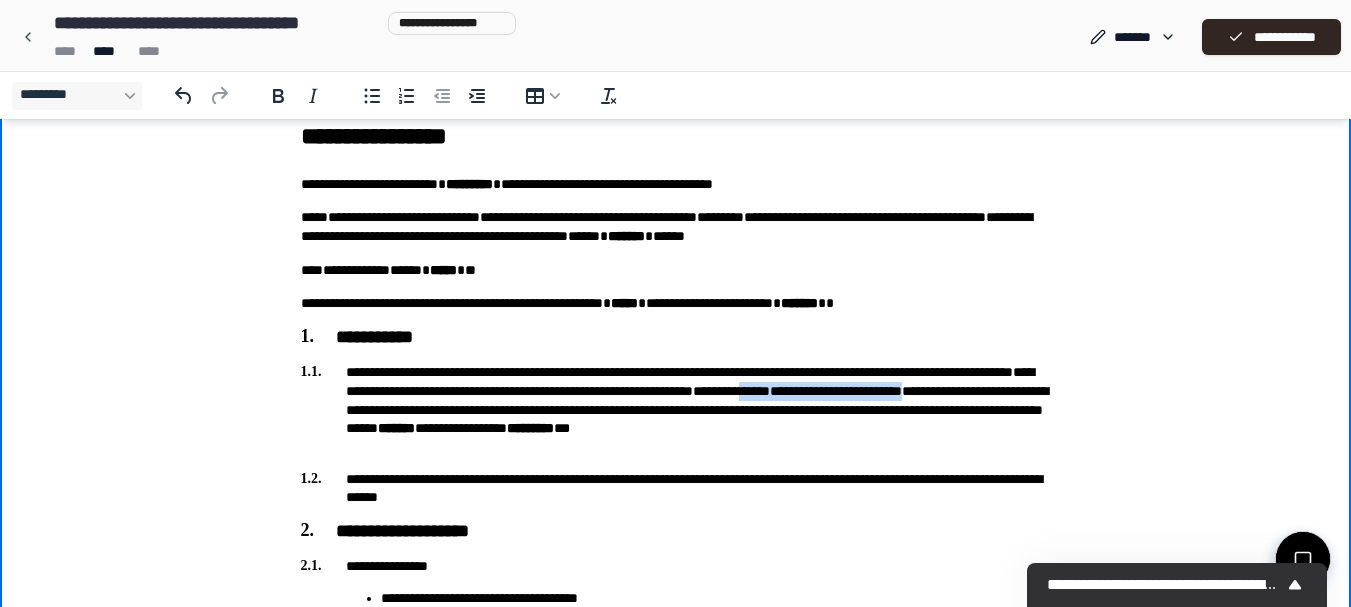 drag, startPoint x: 619, startPoint y: 408, endPoint x: 377, endPoint y: 406, distance: 242.00827 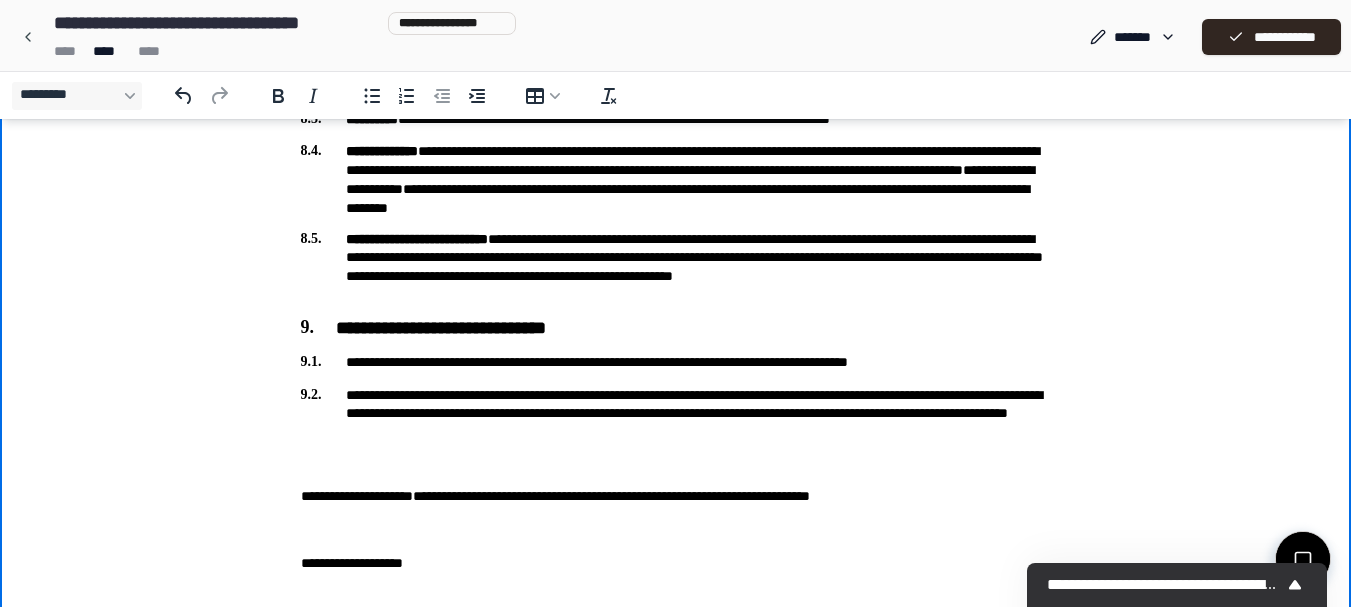 scroll, scrollTop: 1770, scrollLeft: 0, axis: vertical 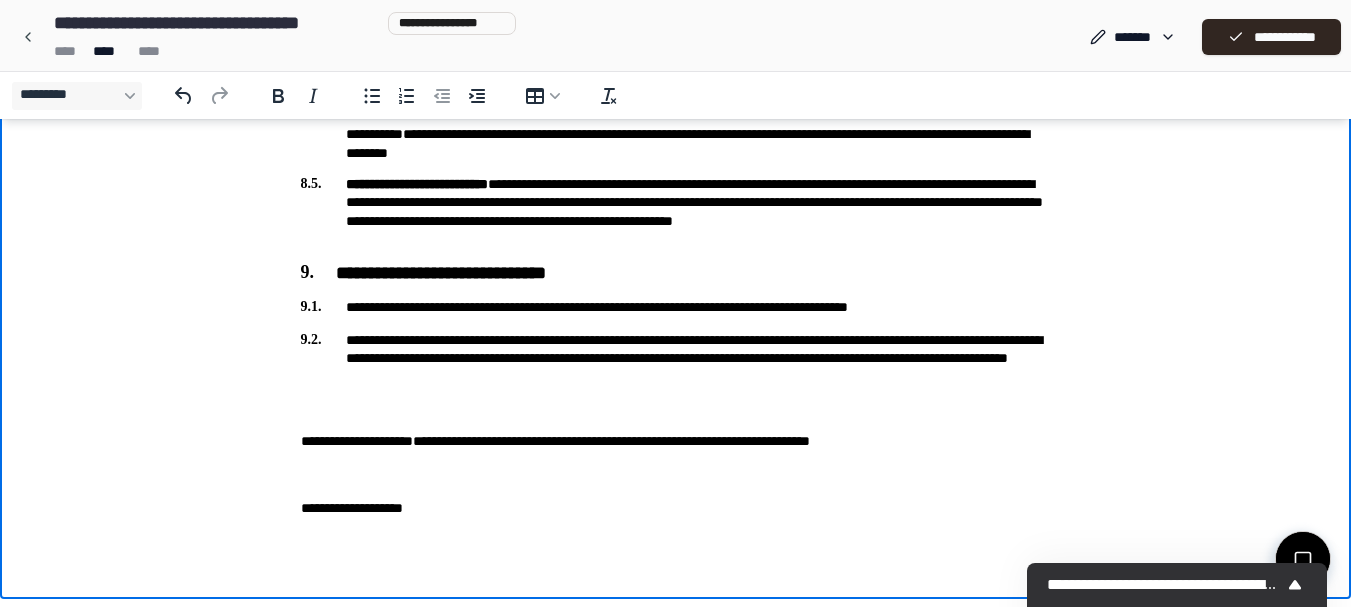 click on "**********" at bounding box center [676, 508] 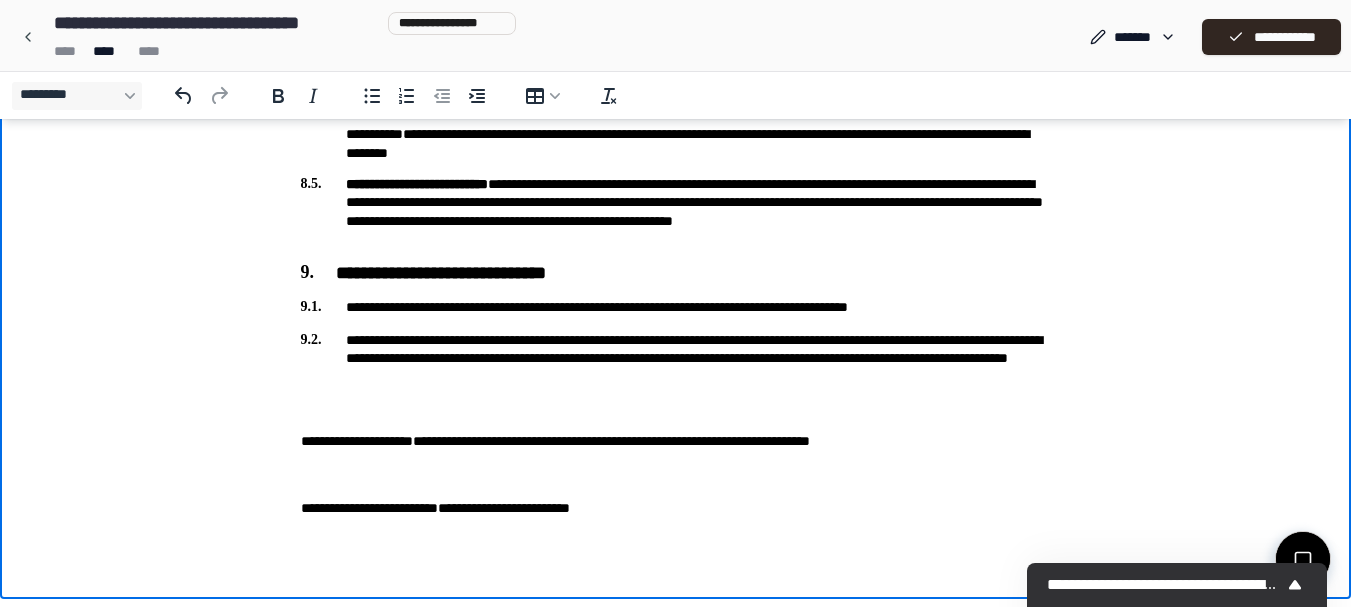 click on "**********" at bounding box center [435, 508] 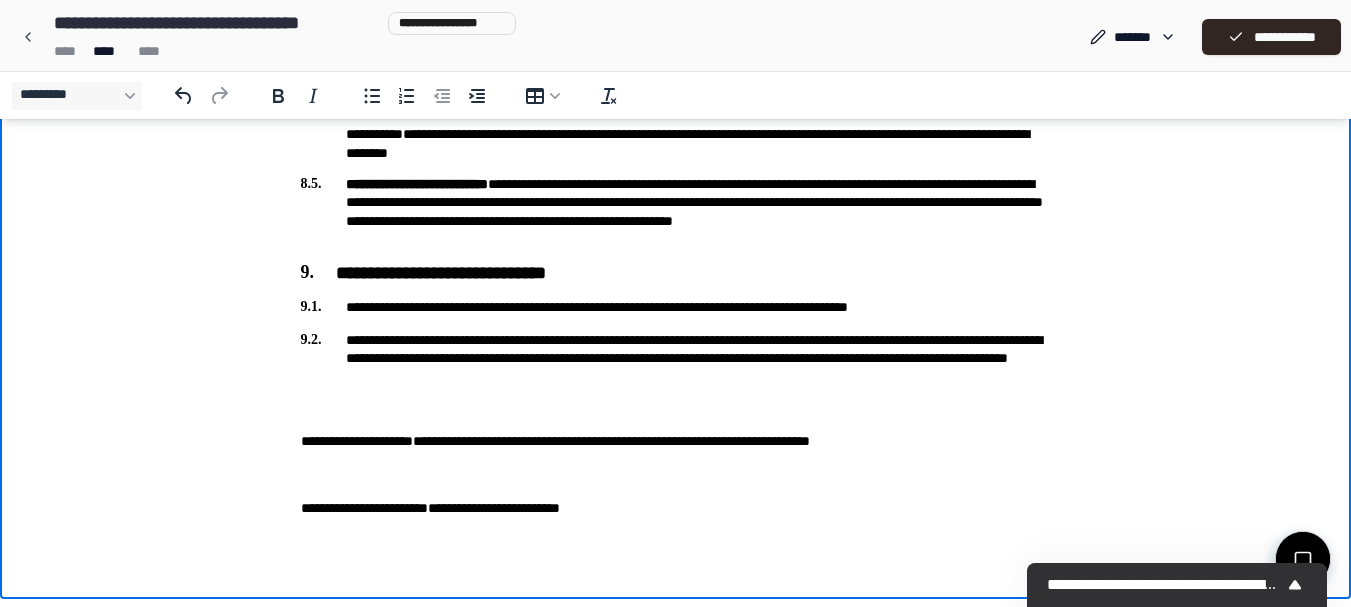 click on "**********" at bounding box center [676, 508] 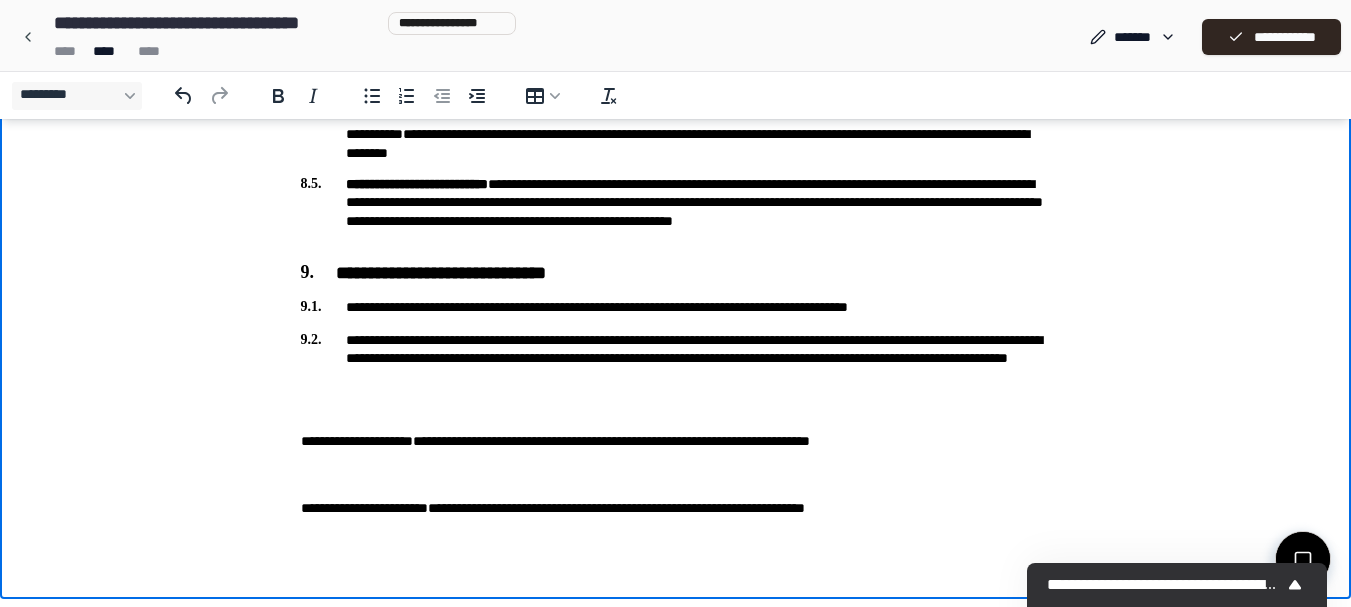 click on "**********" at bounding box center [676, 358] 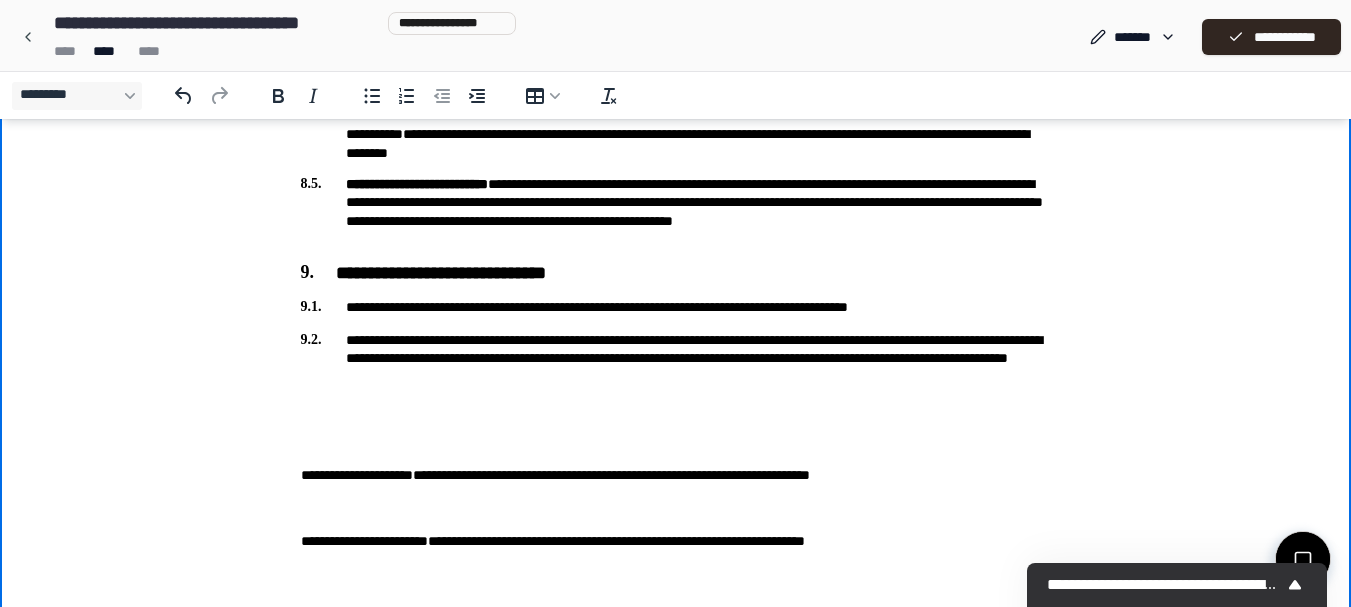 click on "**********" at bounding box center [676, 541] 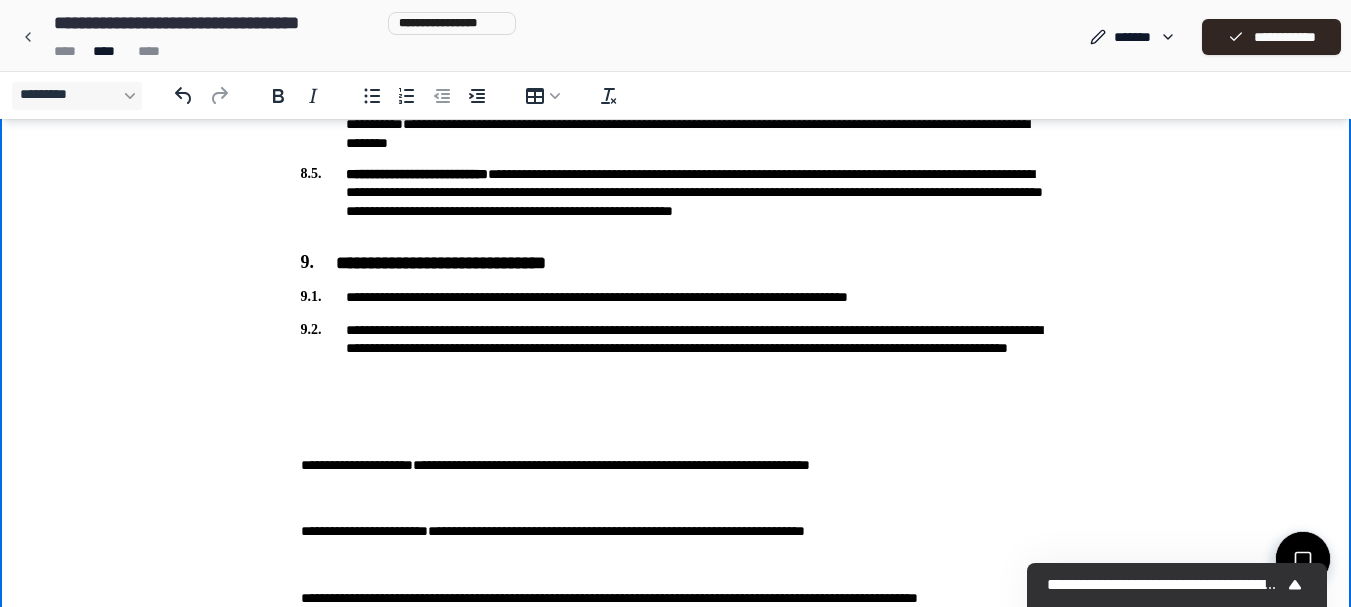 click on "**********" at bounding box center [676, 465] 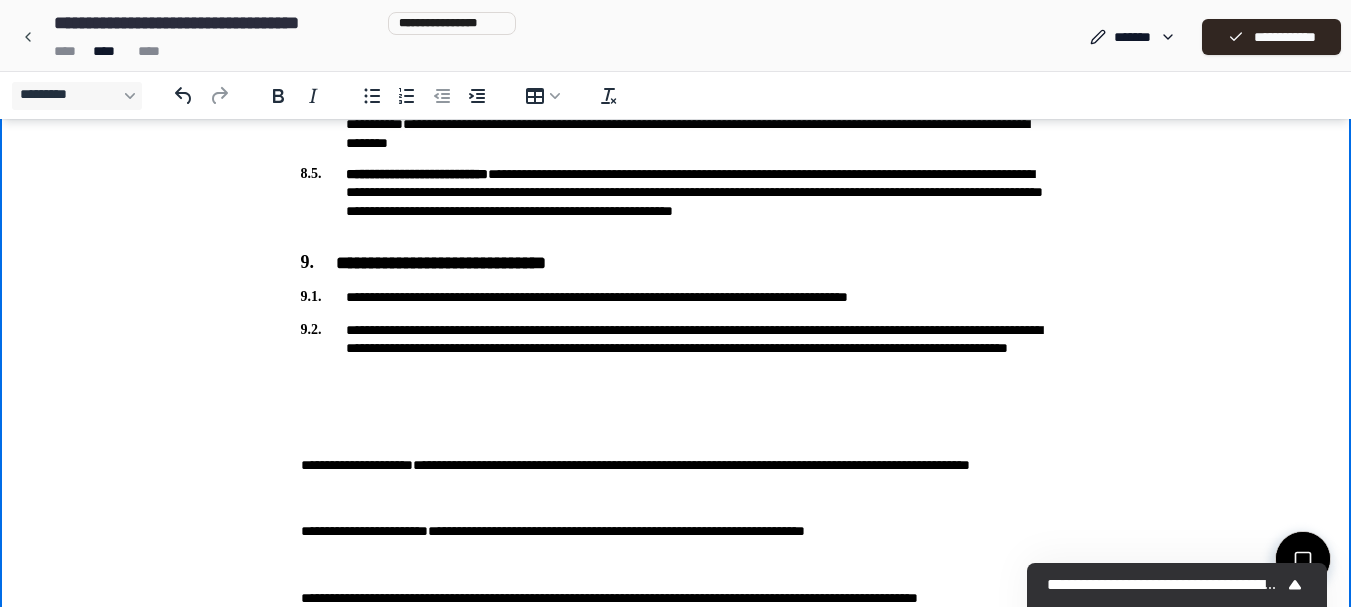 click on "**********" at bounding box center (691, 465) 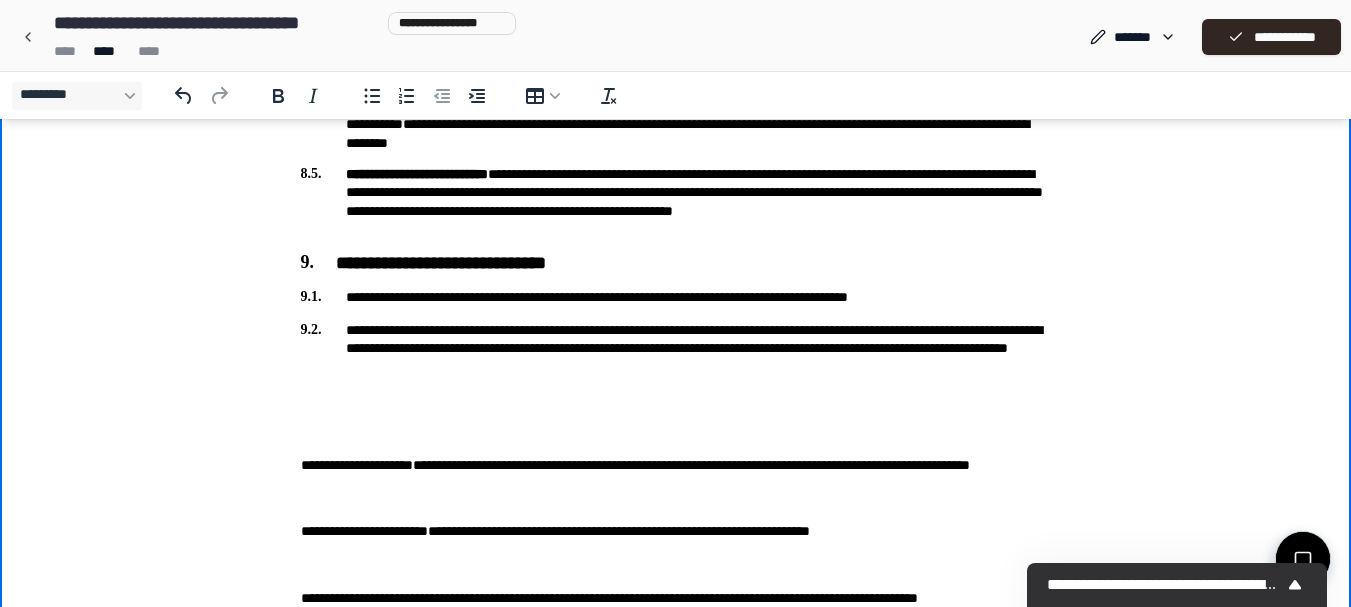 click on "**********" at bounding box center [676, 531] 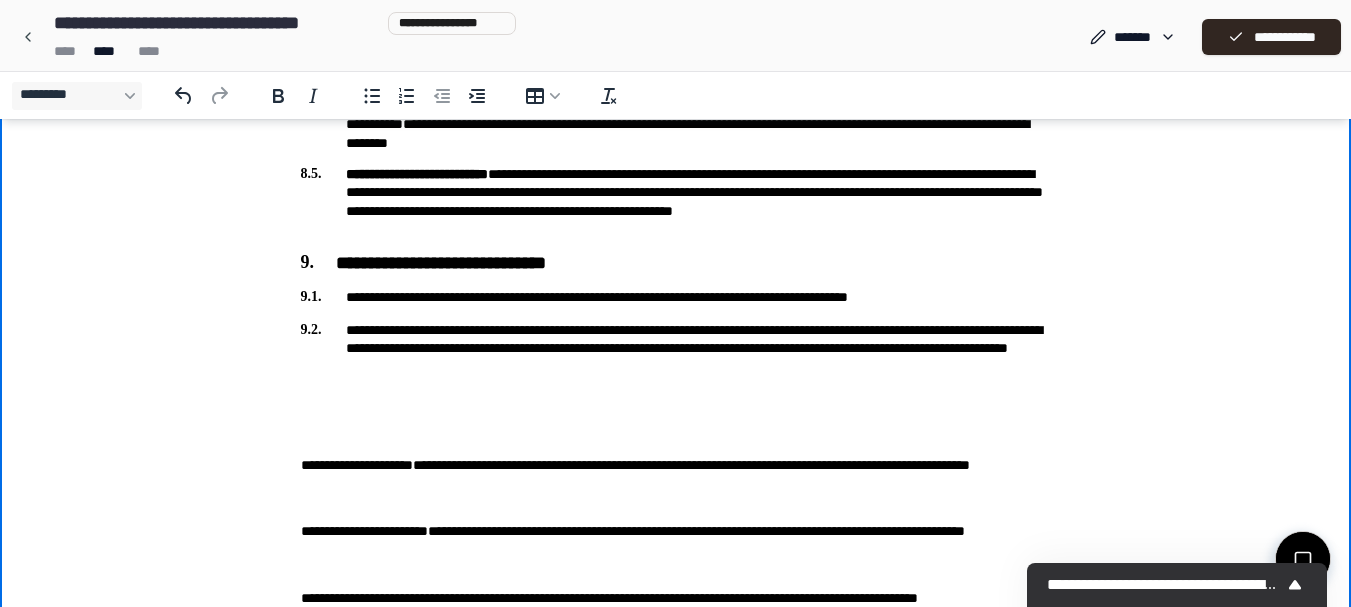 click on "**********" at bounding box center (676, 598) 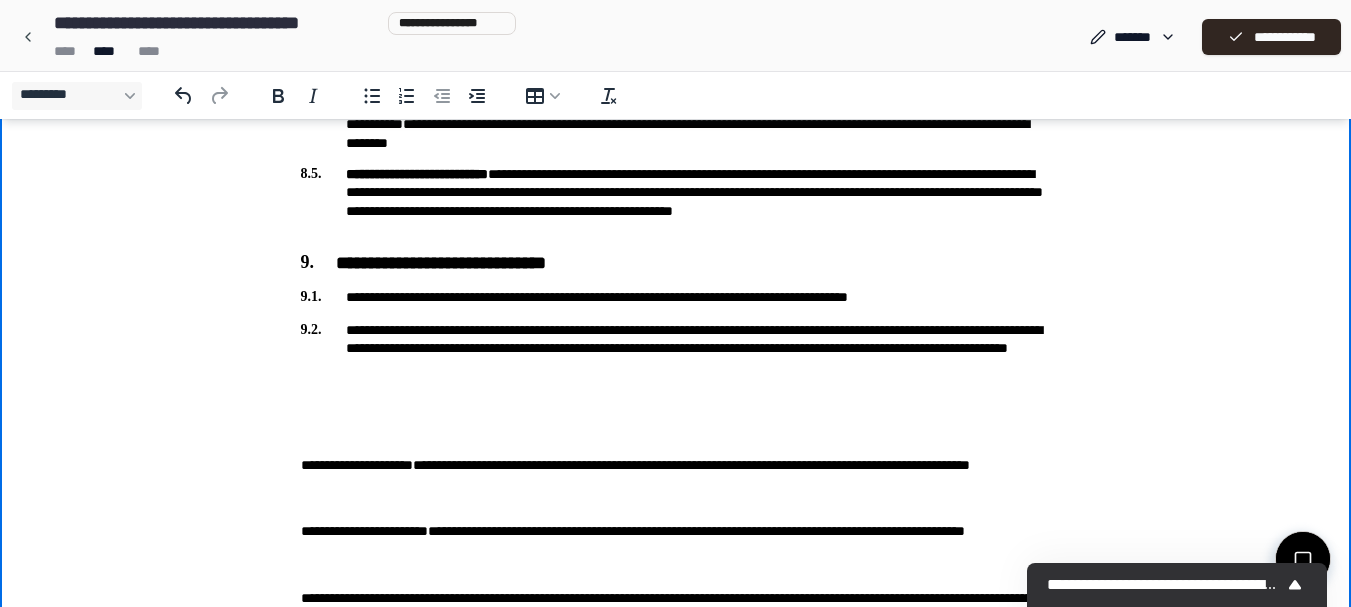 scroll, scrollTop: 1870, scrollLeft: 0, axis: vertical 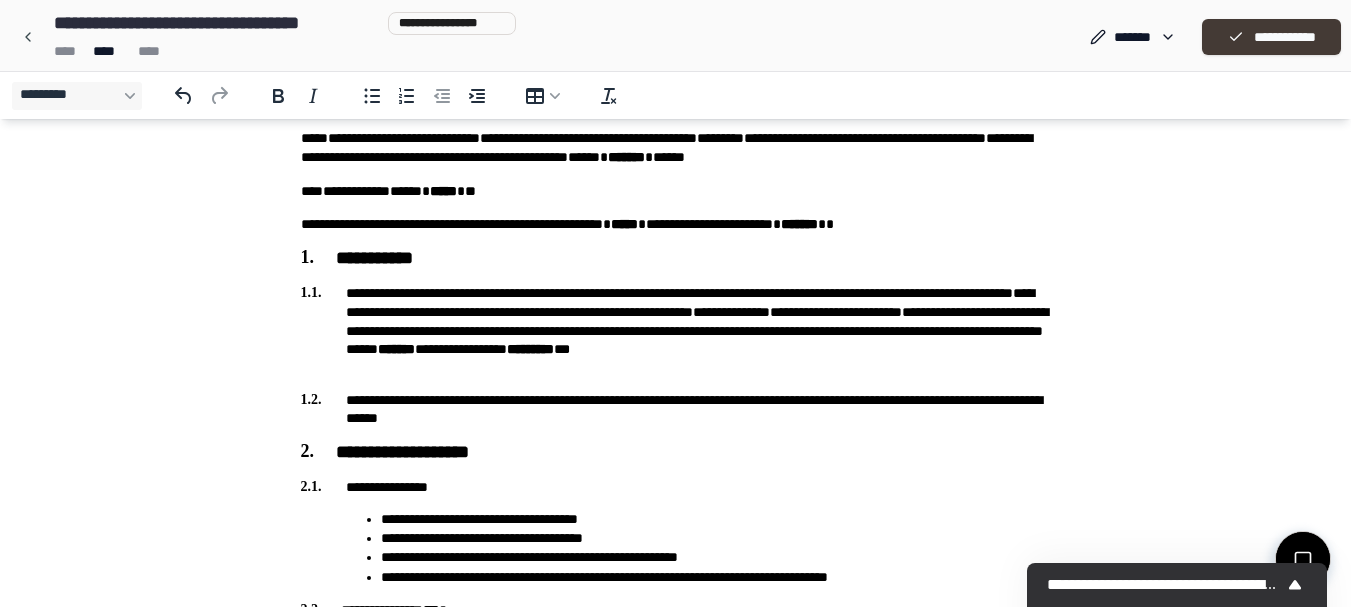 click on "**********" at bounding box center (1271, 37) 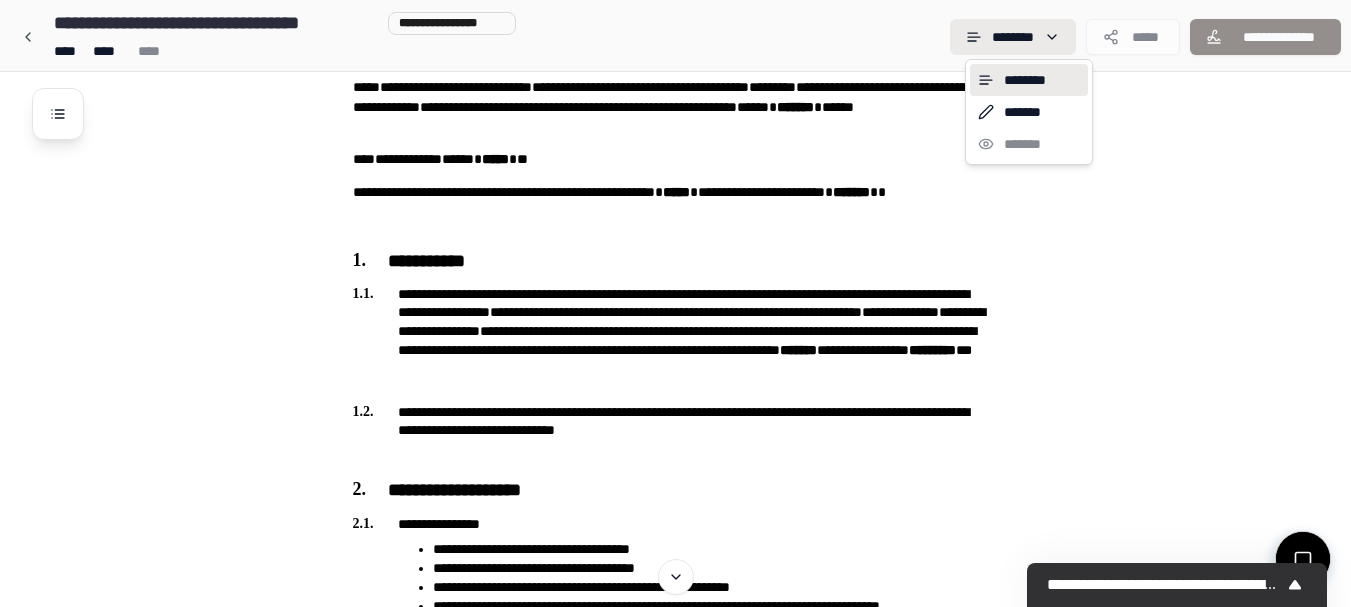 click on "**********" at bounding box center [683, 1485] 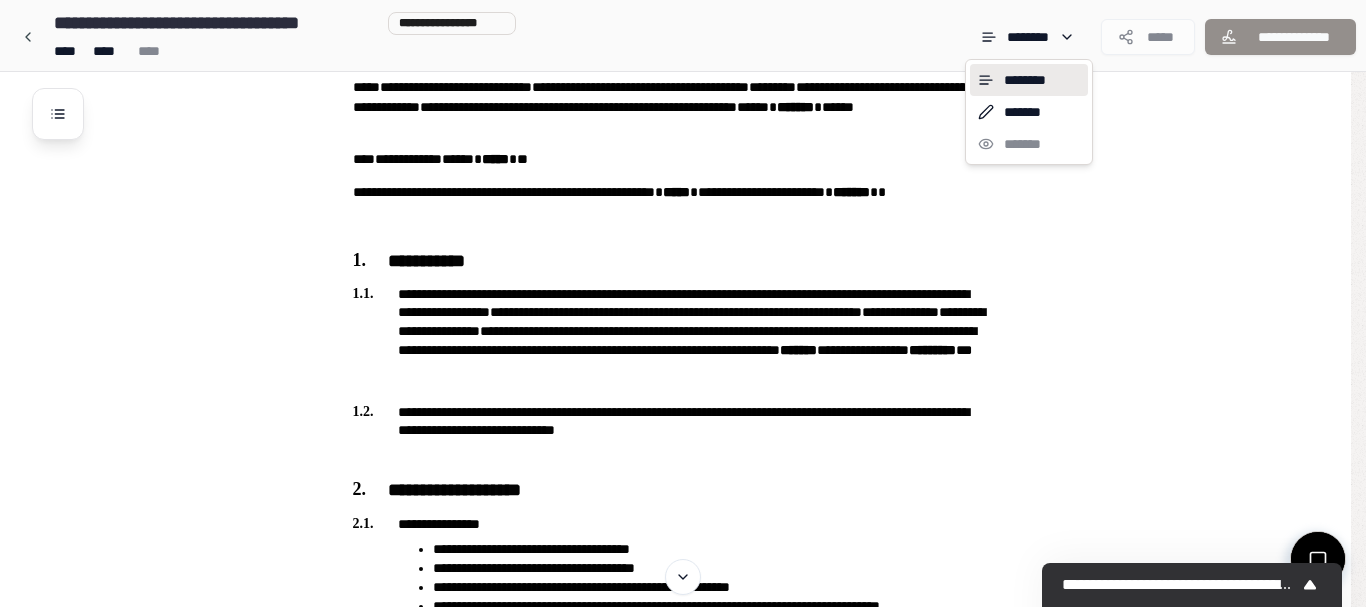 click on "**********" at bounding box center [683, 1485] 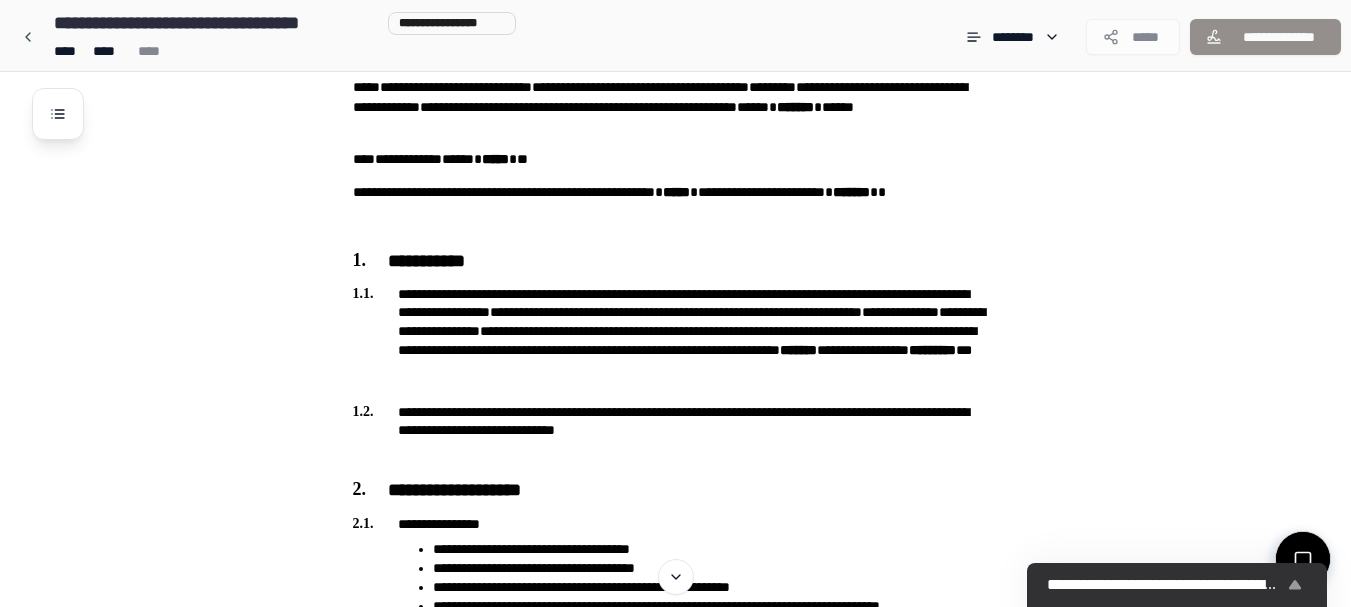 click 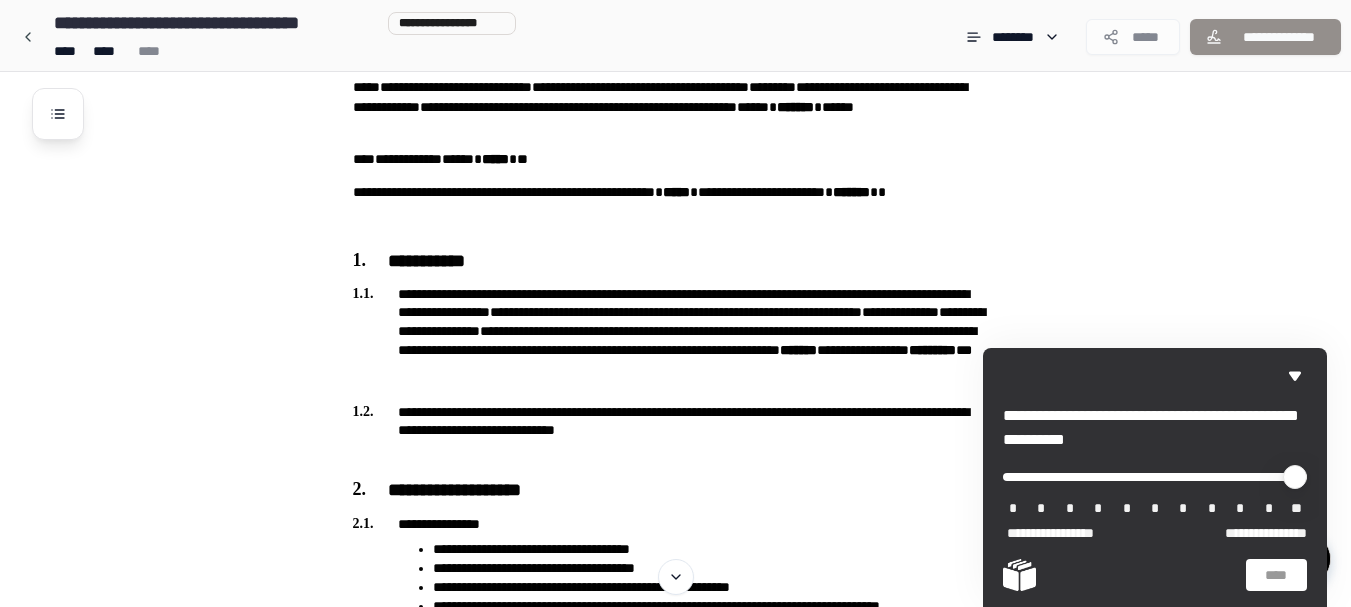 click on "**********" at bounding box center (675, 1485) 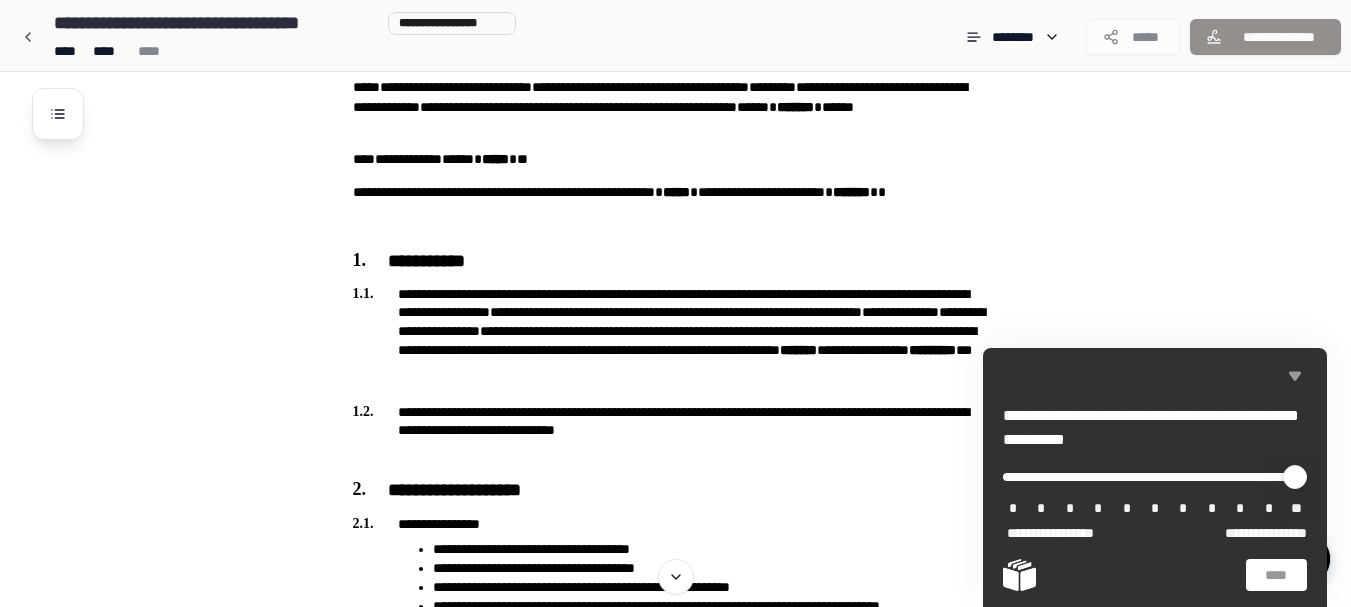 click 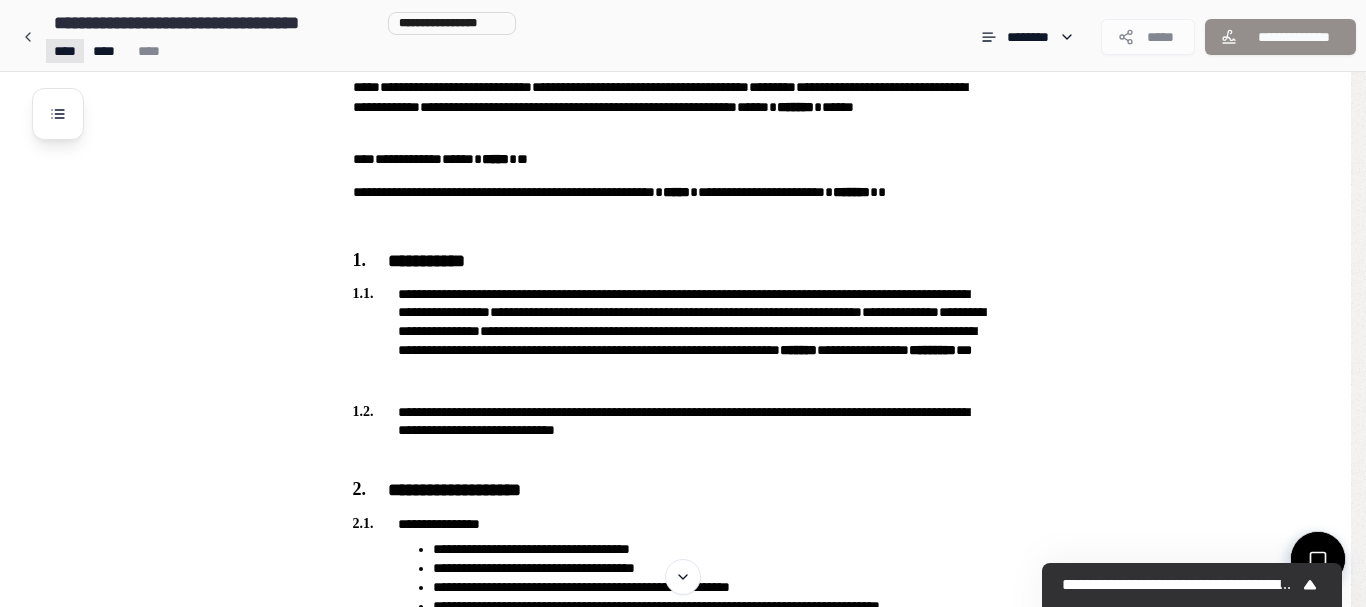click on "**********" at bounding box center (675, 1485) 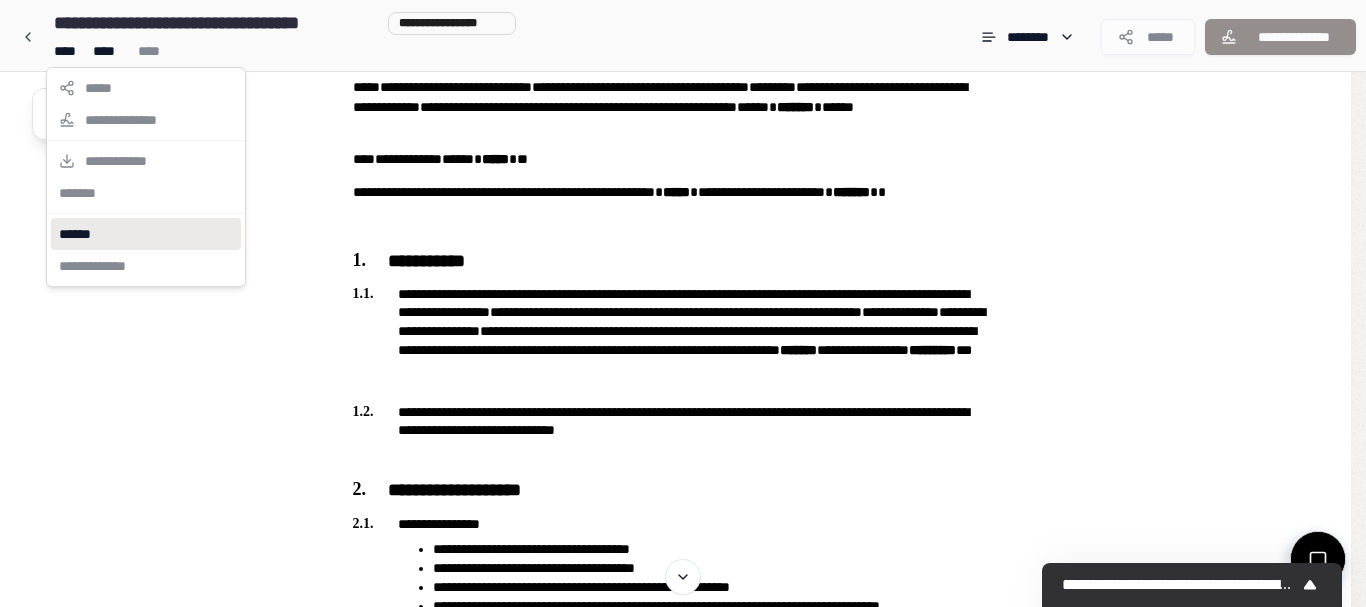 click on "******" at bounding box center (146, 234) 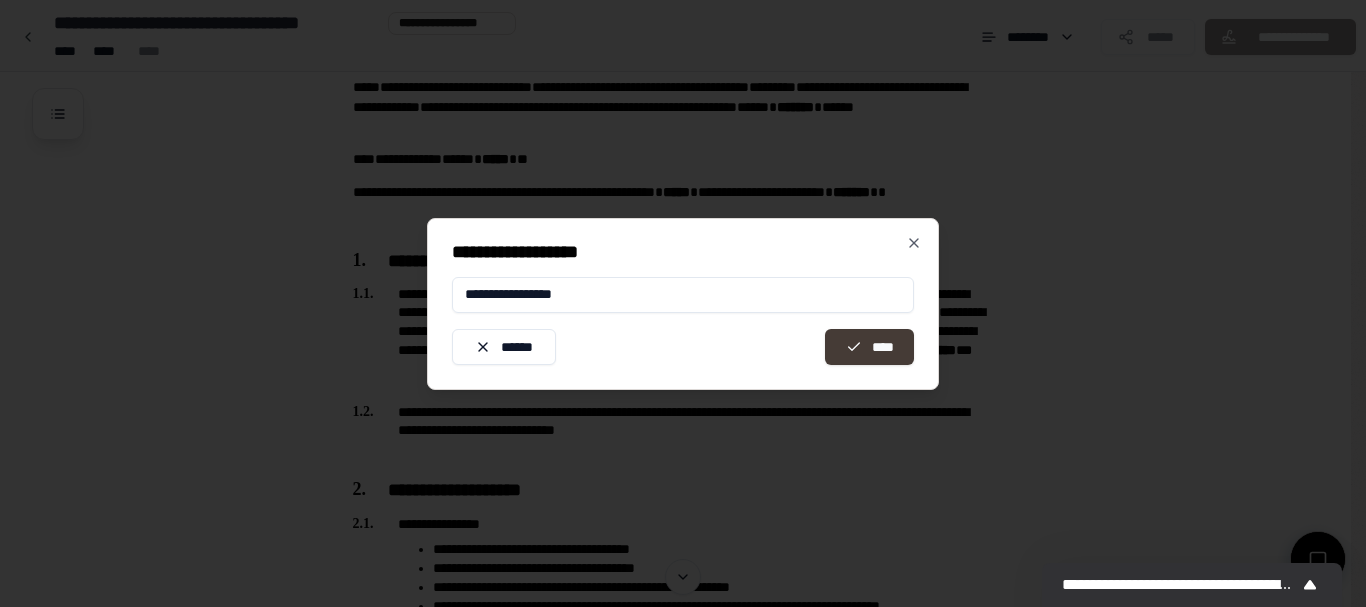 type on "**********" 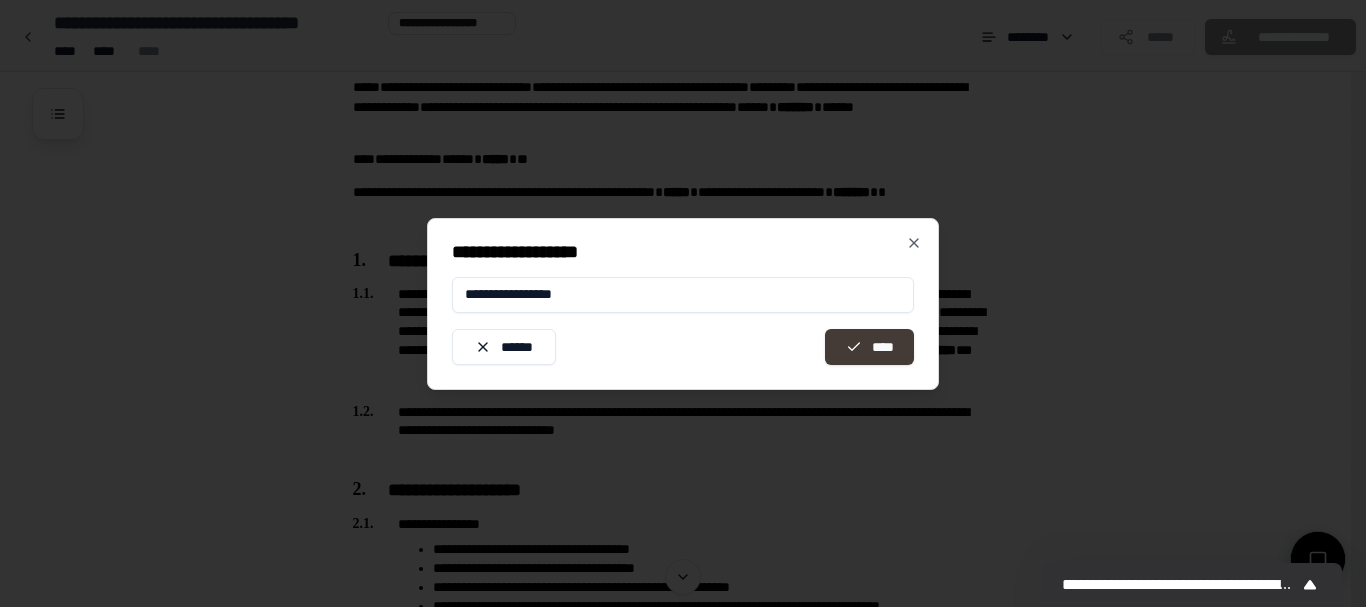 click on "****" at bounding box center (869, 347) 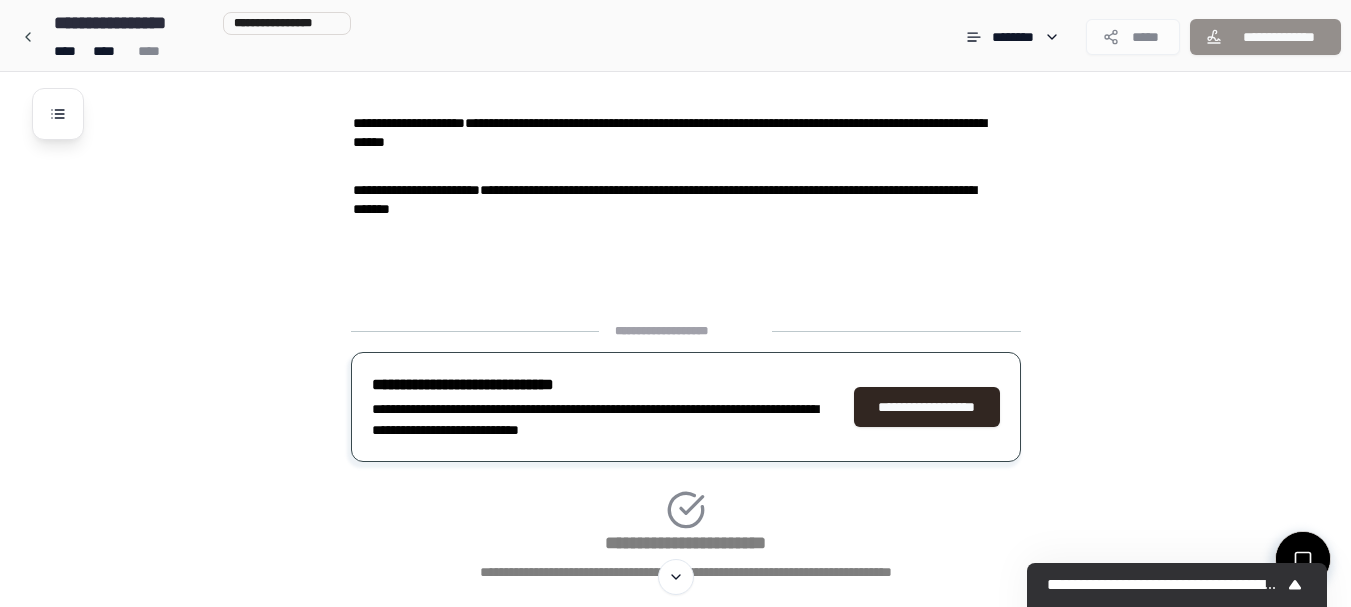scroll, scrollTop: 2579, scrollLeft: 0, axis: vertical 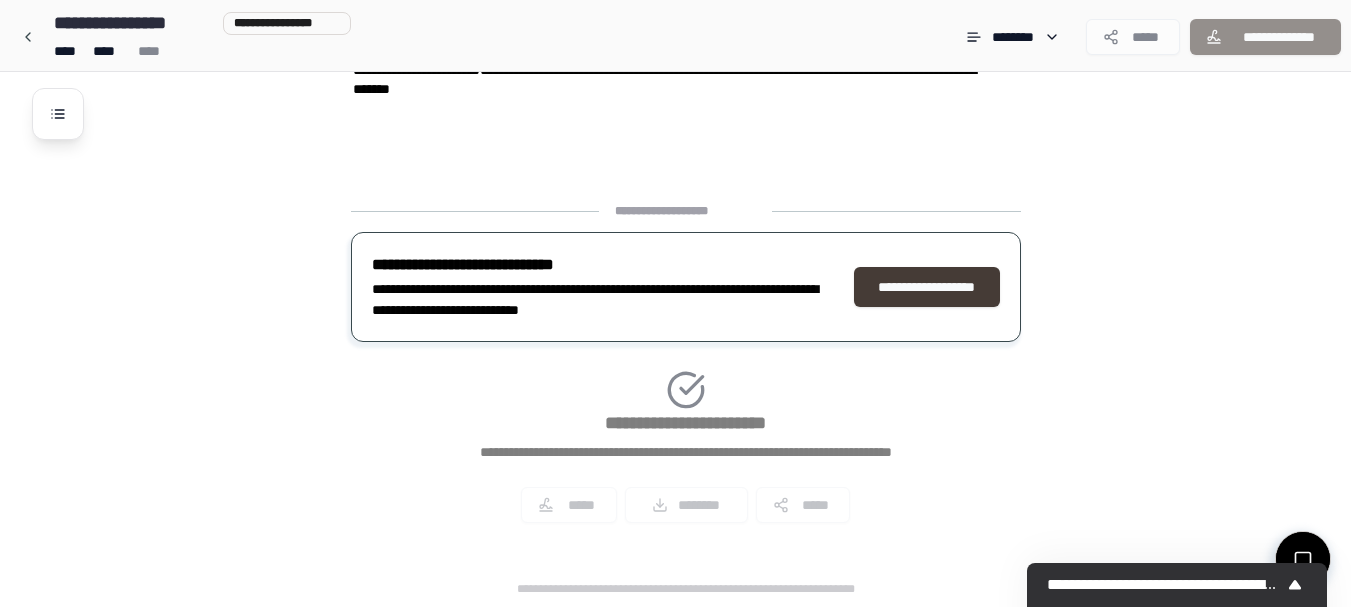 click on "**********" at bounding box center [927, 287] 